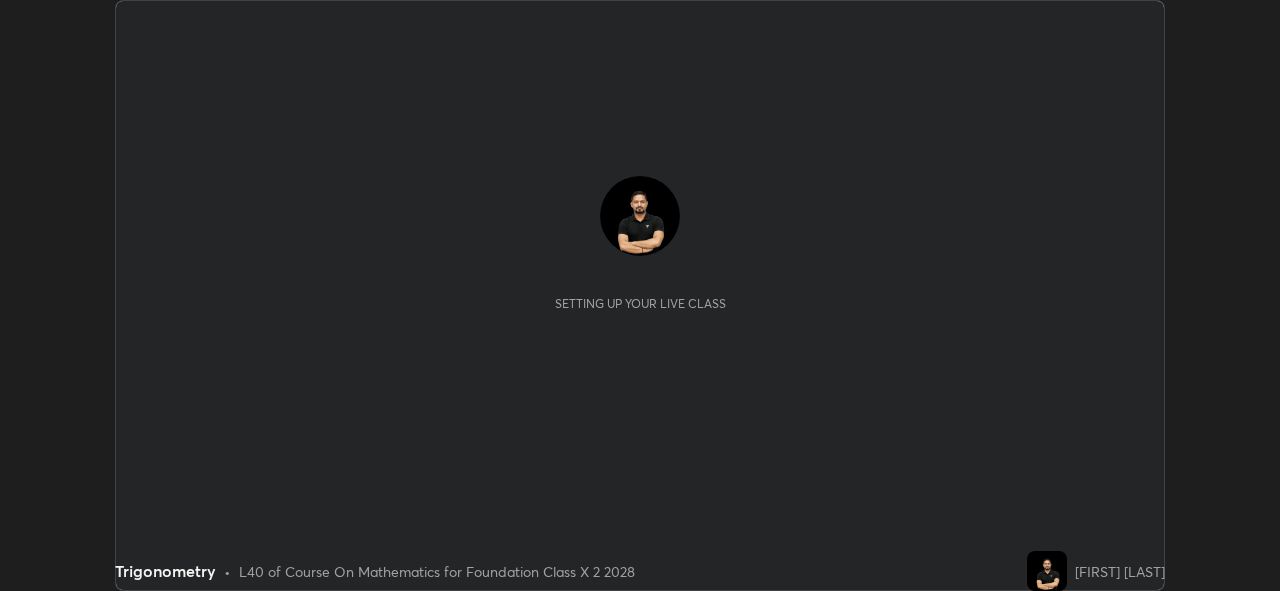 scroll, scrollTop: 0, scrollLeft: 0, axis: both 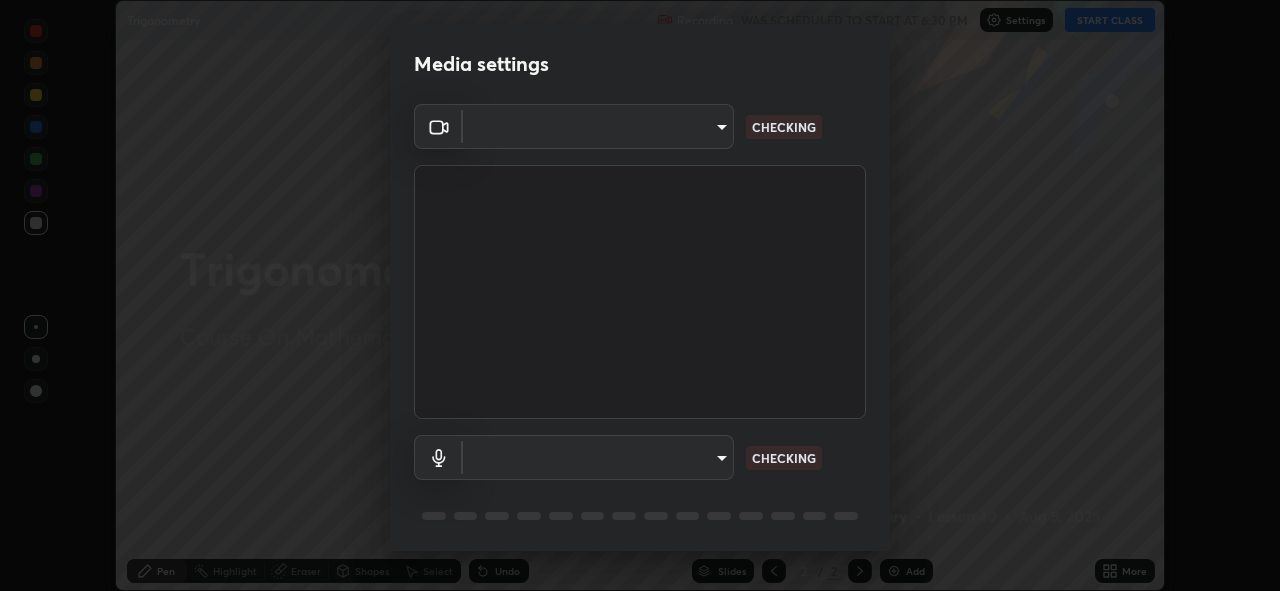 type on "f998bc4046c61b158ae604da705546672abda0c1808058386527230685057052" 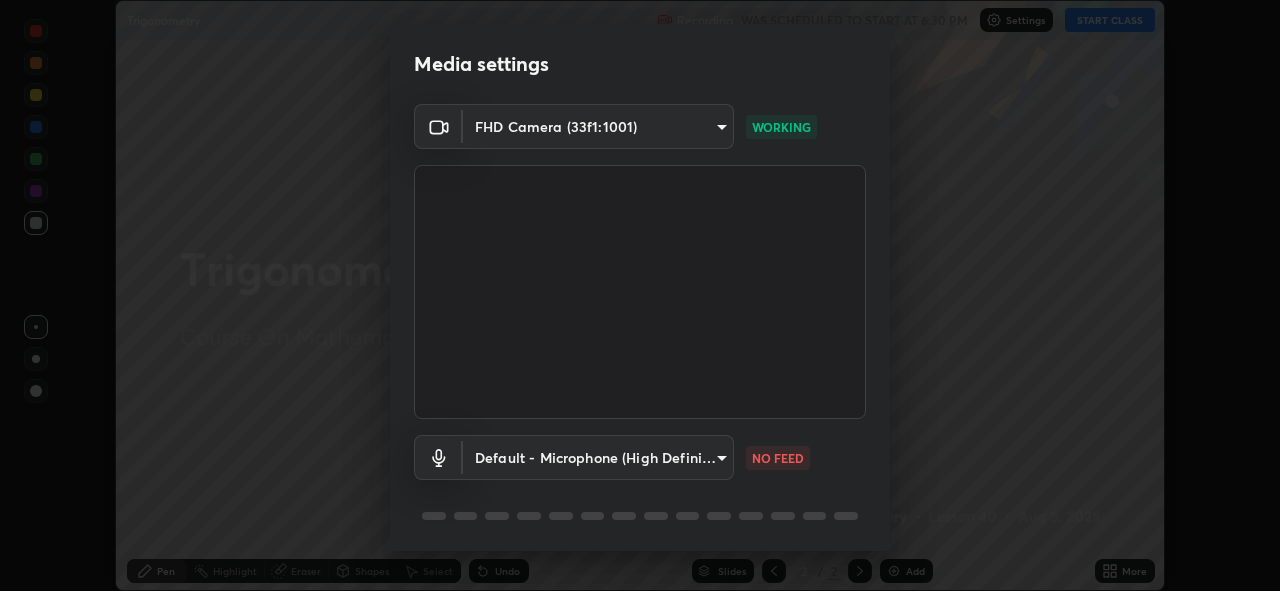 click on "Erase all Trigonometry Recording WAS SCHEDULED TO START AT  6:30 PM Settings START CLASS Setting up your live class Trigonometry • L40 of Course On Mathematics for Foundation Class X 2 2028 [NAME] Pen Highlight Eraser Shapes Select Undo Slides 2 / 2 Add More No doubts shared Encourage your learners to ask a doubt for better clarity Report an issue Reason for reporting Buffering Chat not working Audio - Video sync issue Educator video quality low ​ Attach an image Report Media settings FHD Camera (33f1:1001) f998bc4046c61b158ae604da705546672abda0c1808058386527230685057052 WORKING Default - Microphone (High Definition Audio Device) default NO FEED 1 / 5 Next" at bounding box center (640, 295) 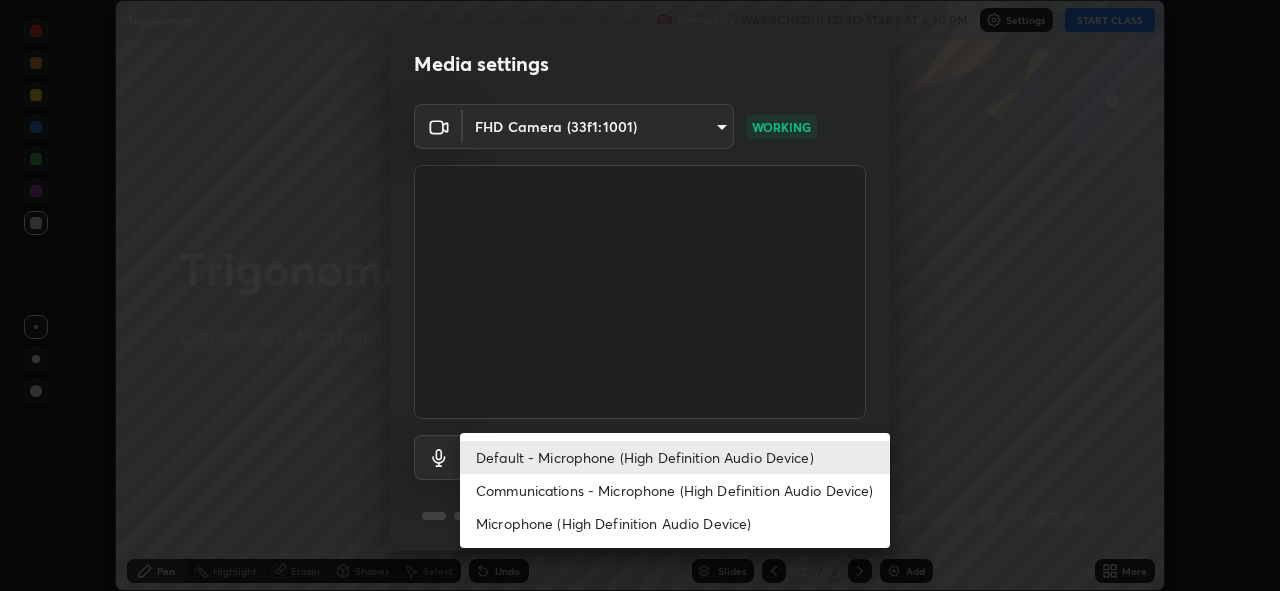 click on "Communications - Microphone (High Definition Audio Device)" at bounding box center [675, 490] 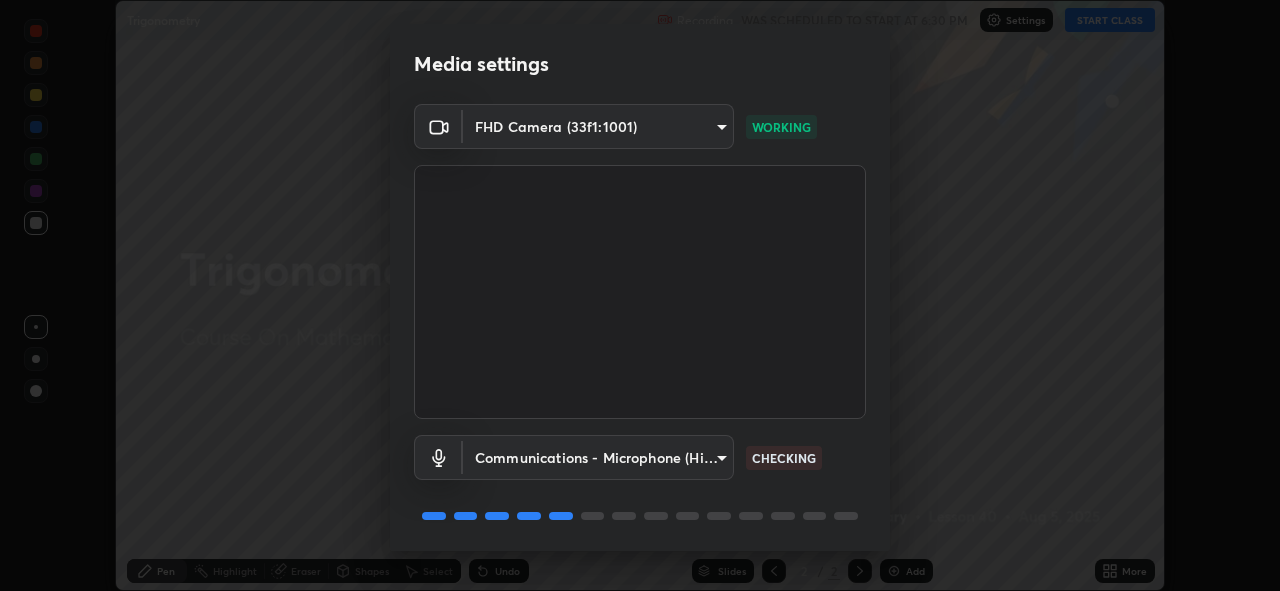 scroll, scrollTop: 65, scrollLeft: 0, axis: vertical 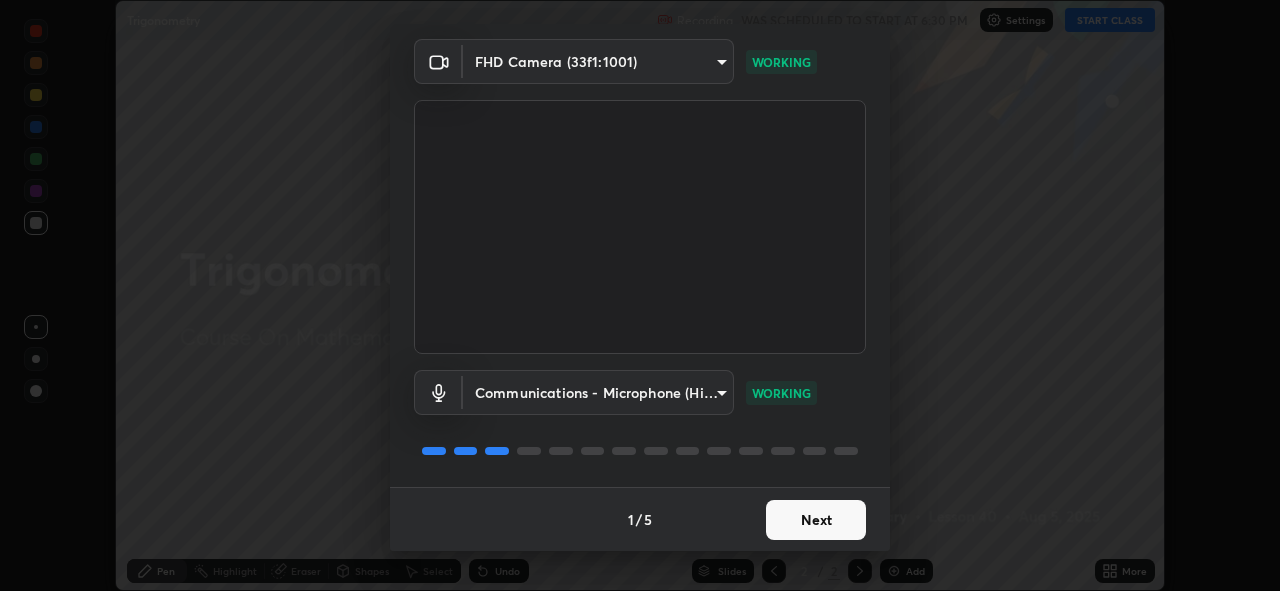 click on "Next" at bounding box center (816, 520) 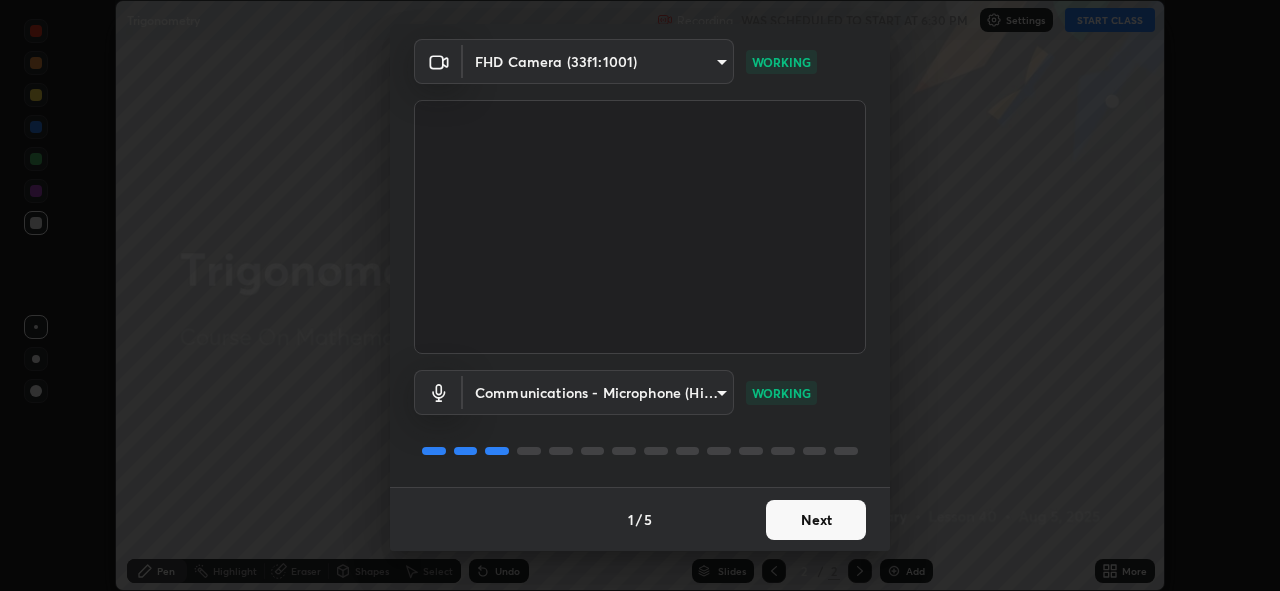 scroll, scrollTop: 0, scrollLeft: 0, axis: both 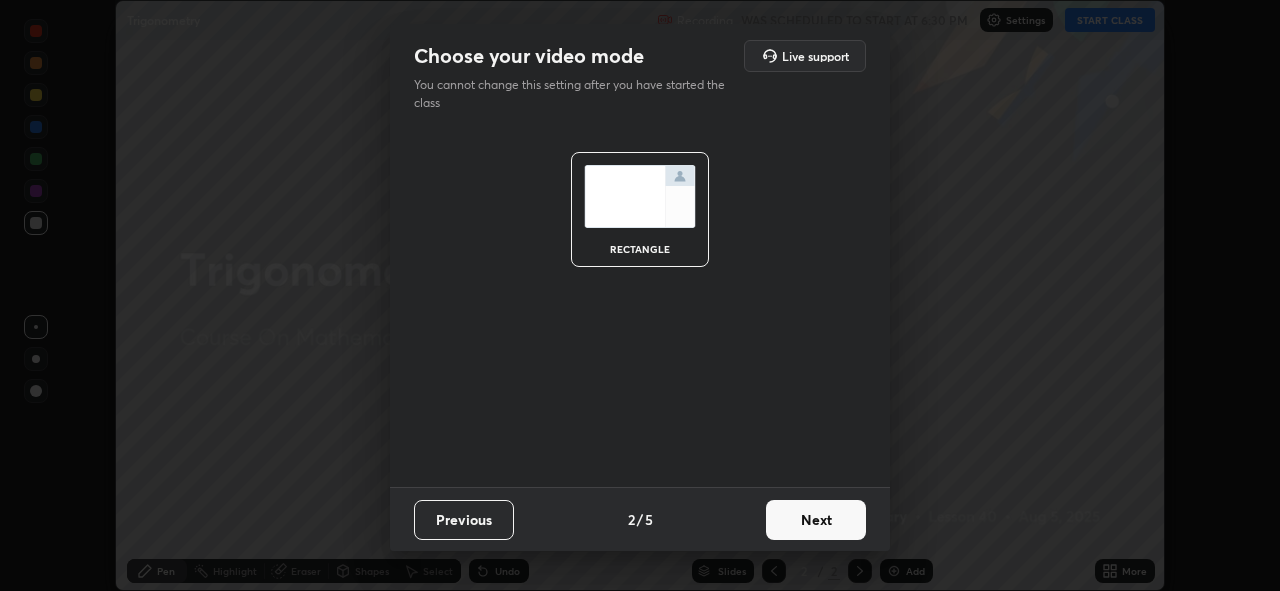 click on "Next" at bounding box center (816, 520) 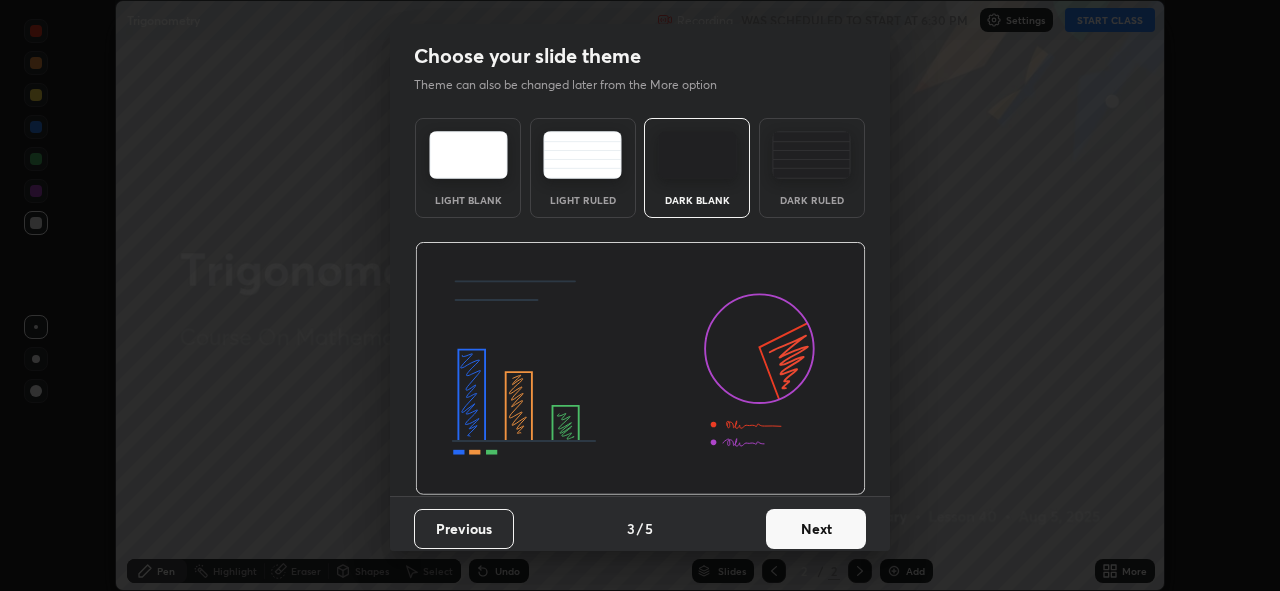 click on "Next" at bounding box center (816, 529) 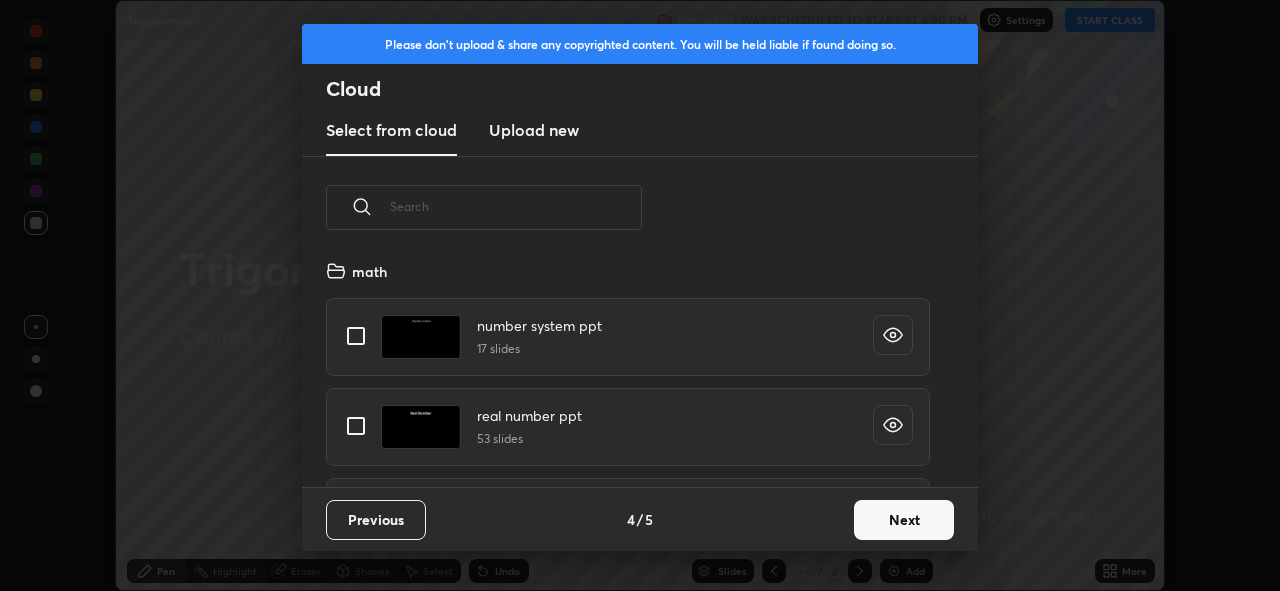 scroll, scrollTop: 7, scrollLeft: 11, axis: both 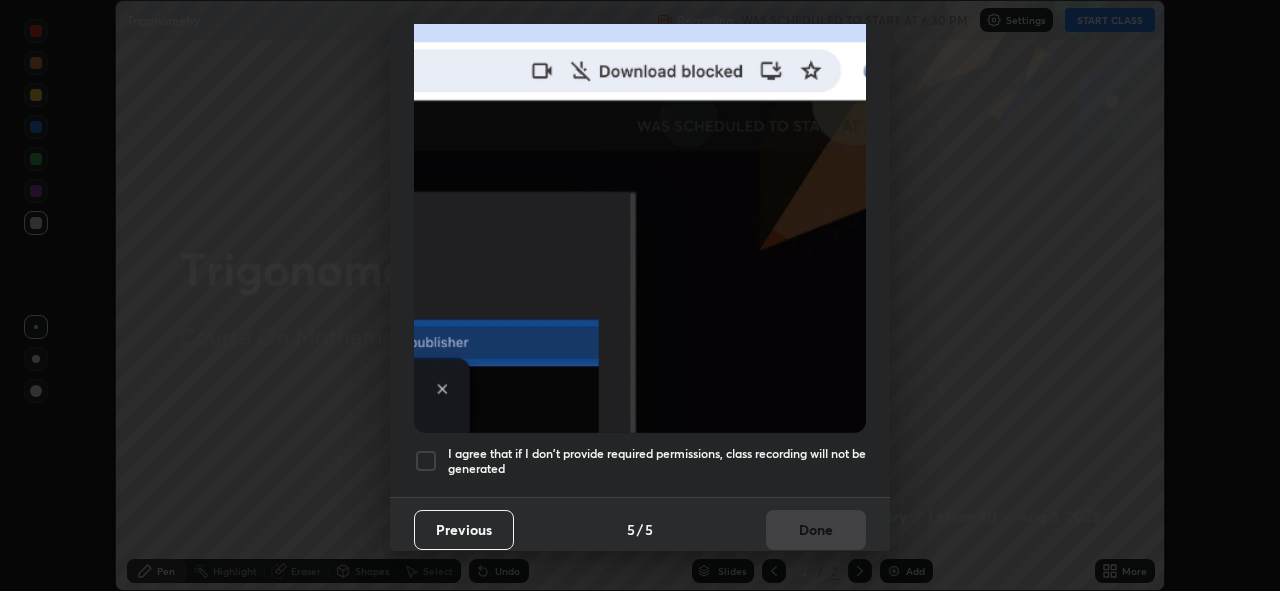 click at bounding box center [426, 461] 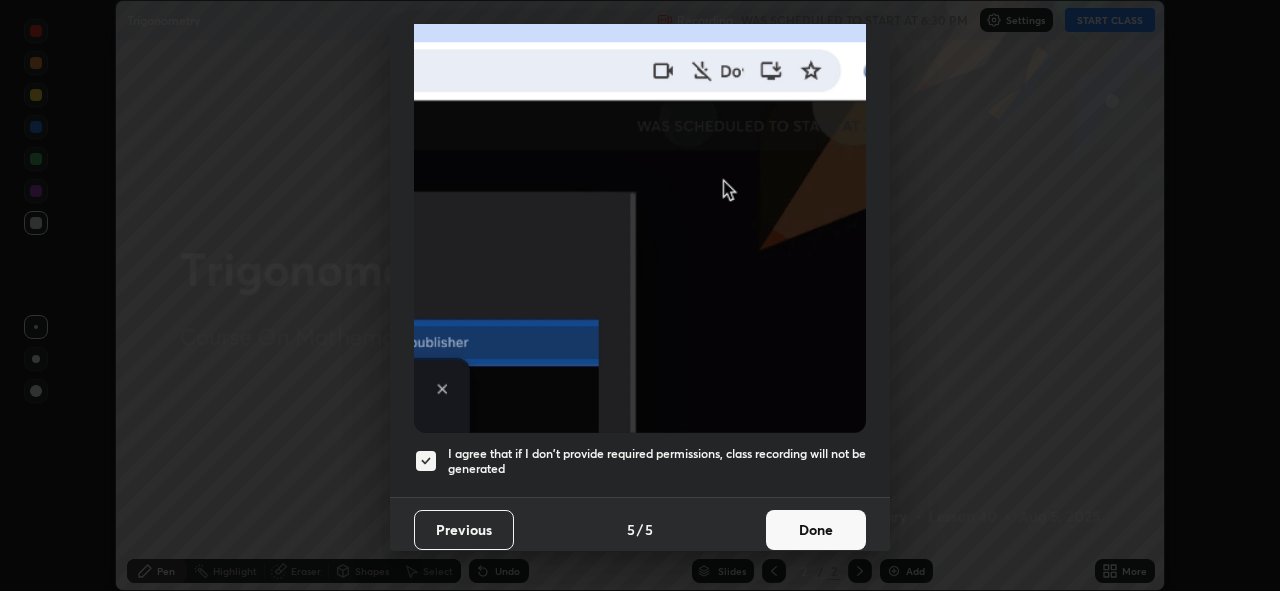 click on "Done" at bounding box center [816, 530] 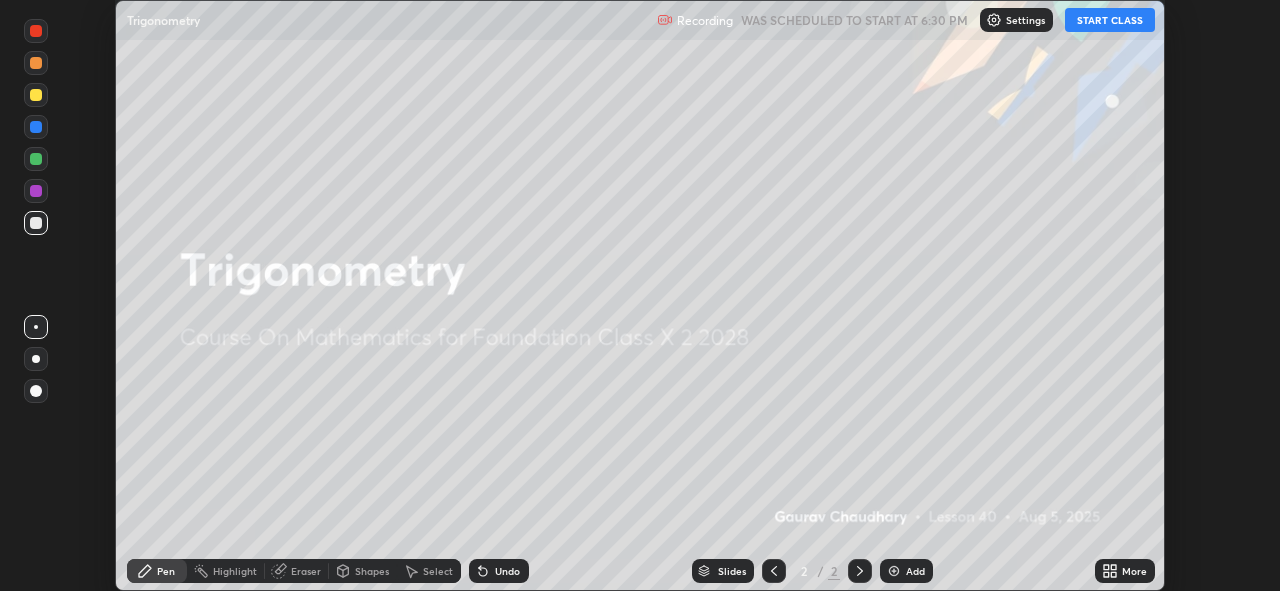 click on "START CLASS" at bounding box center (1110, 20) 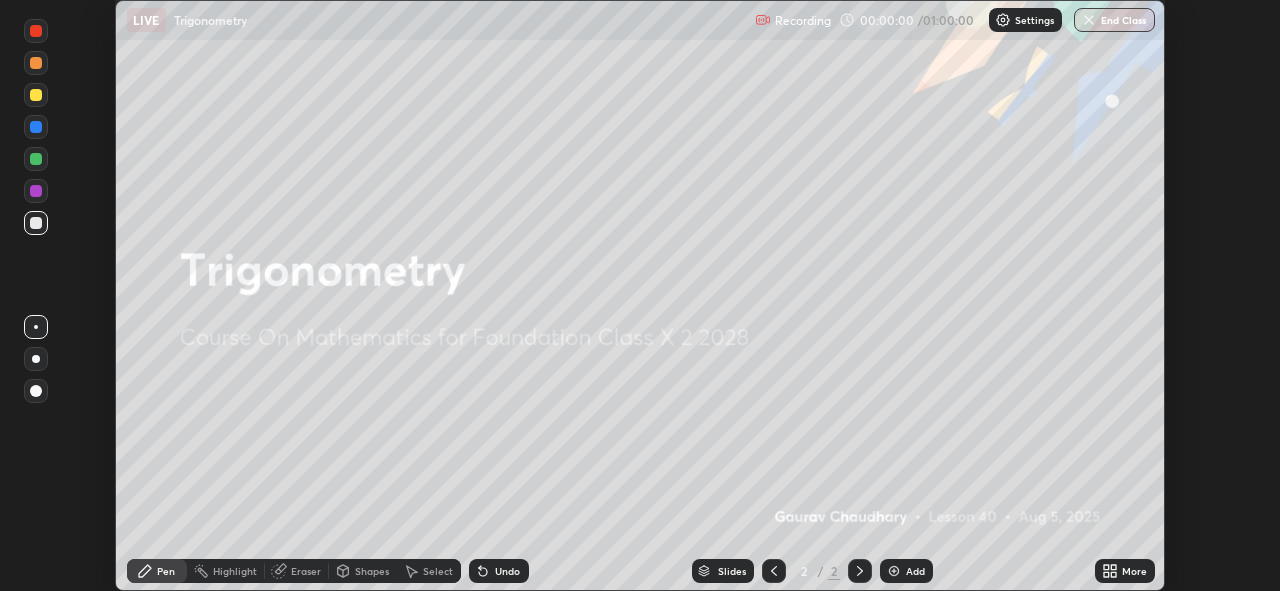 click 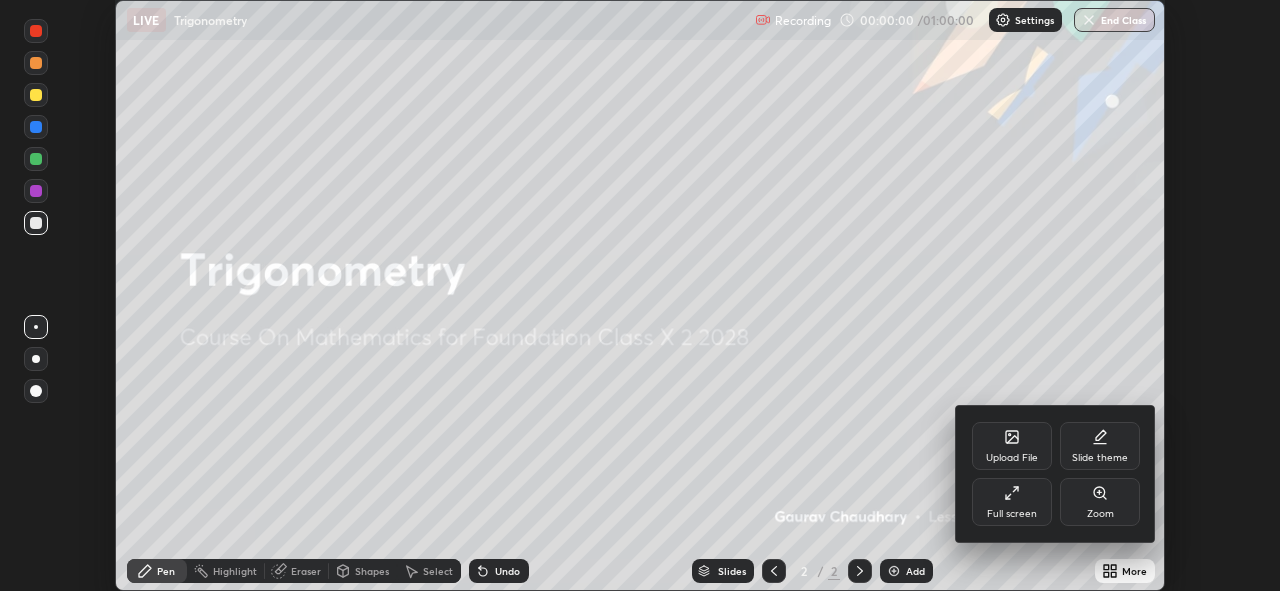 click on "Full screen" at bounding box center [1012, 502] 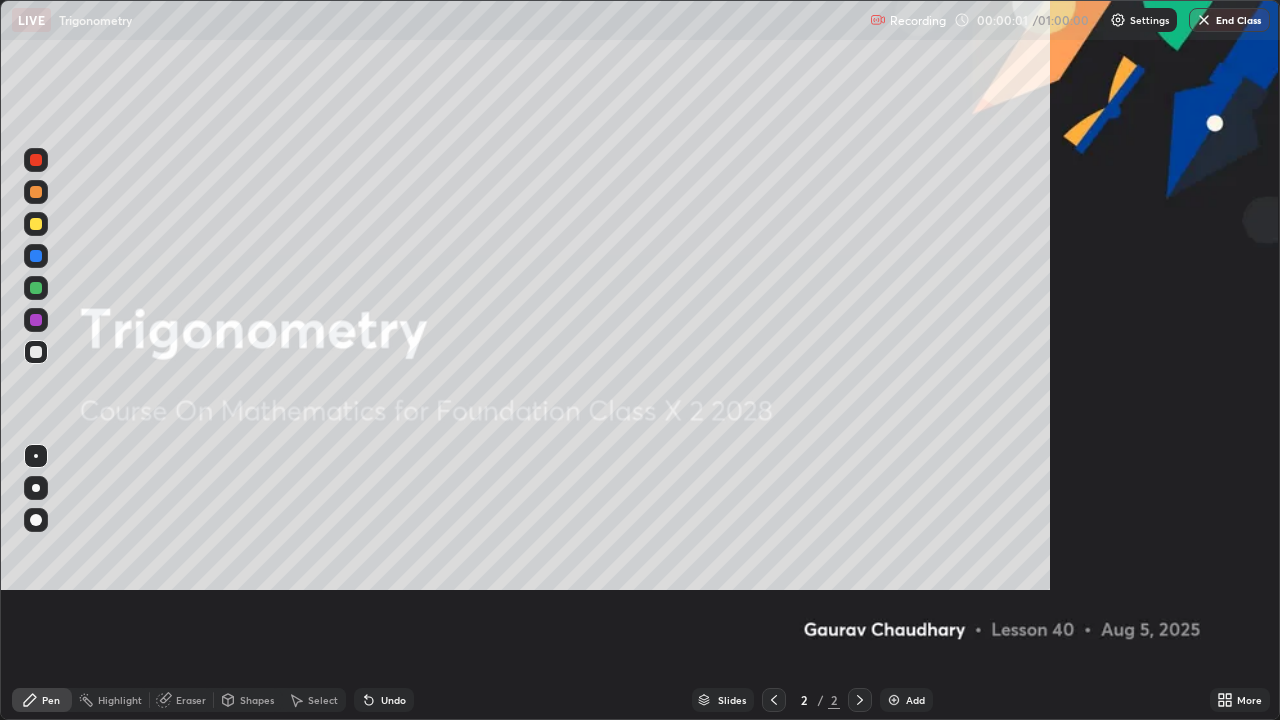 scroll, scrollTop: 99280, scrollLeft: 98720, axis: both 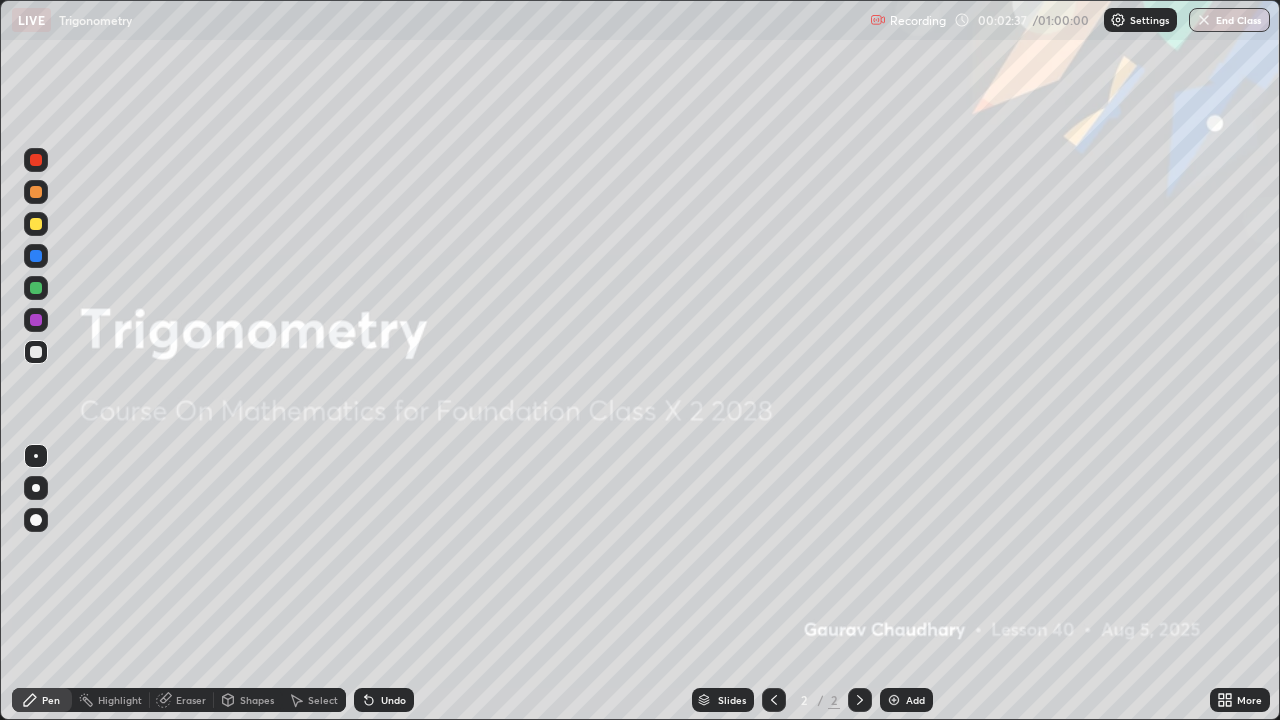 click on "Add" at bounding box center [906, 700] 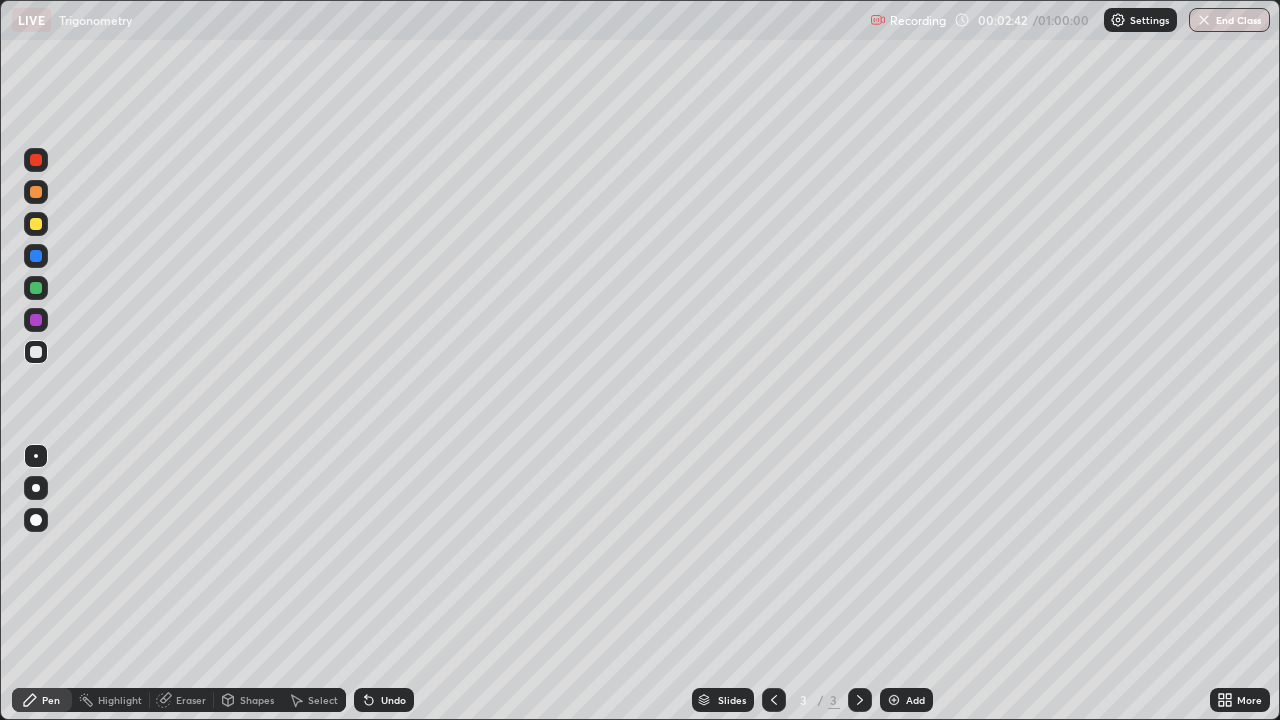 click 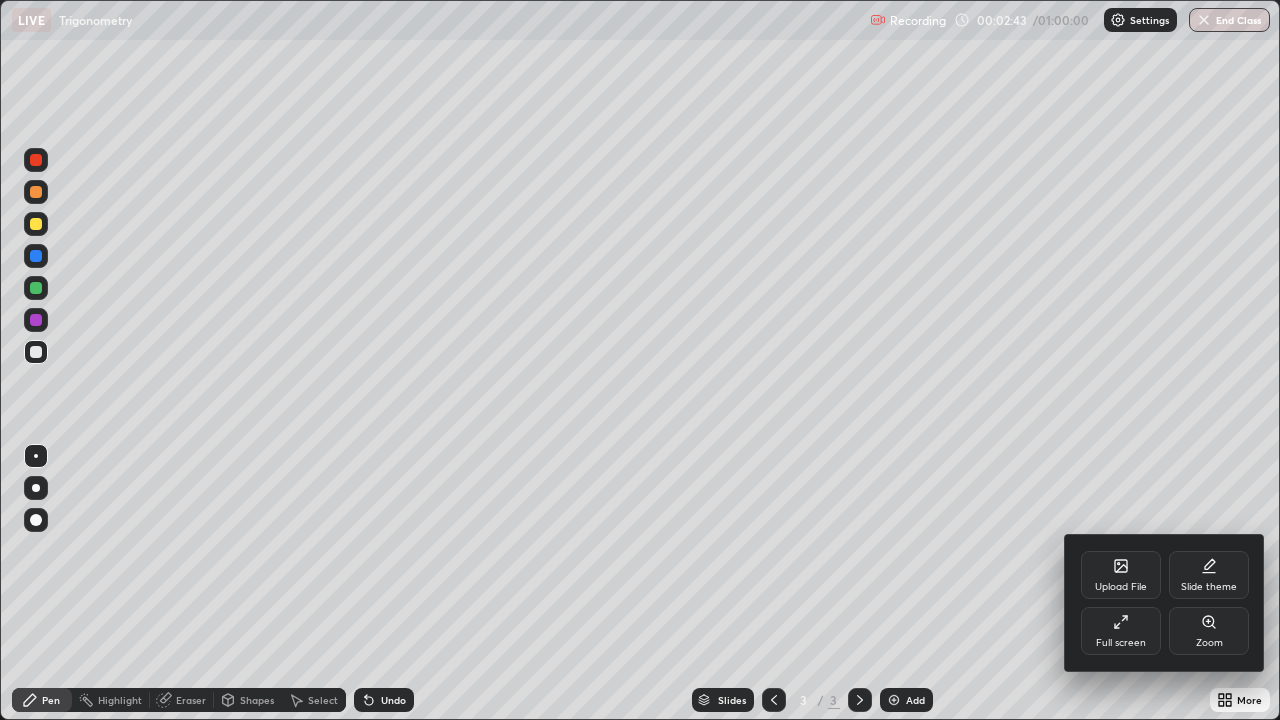 click on "Upload File" at bounding box center (1121, 575) 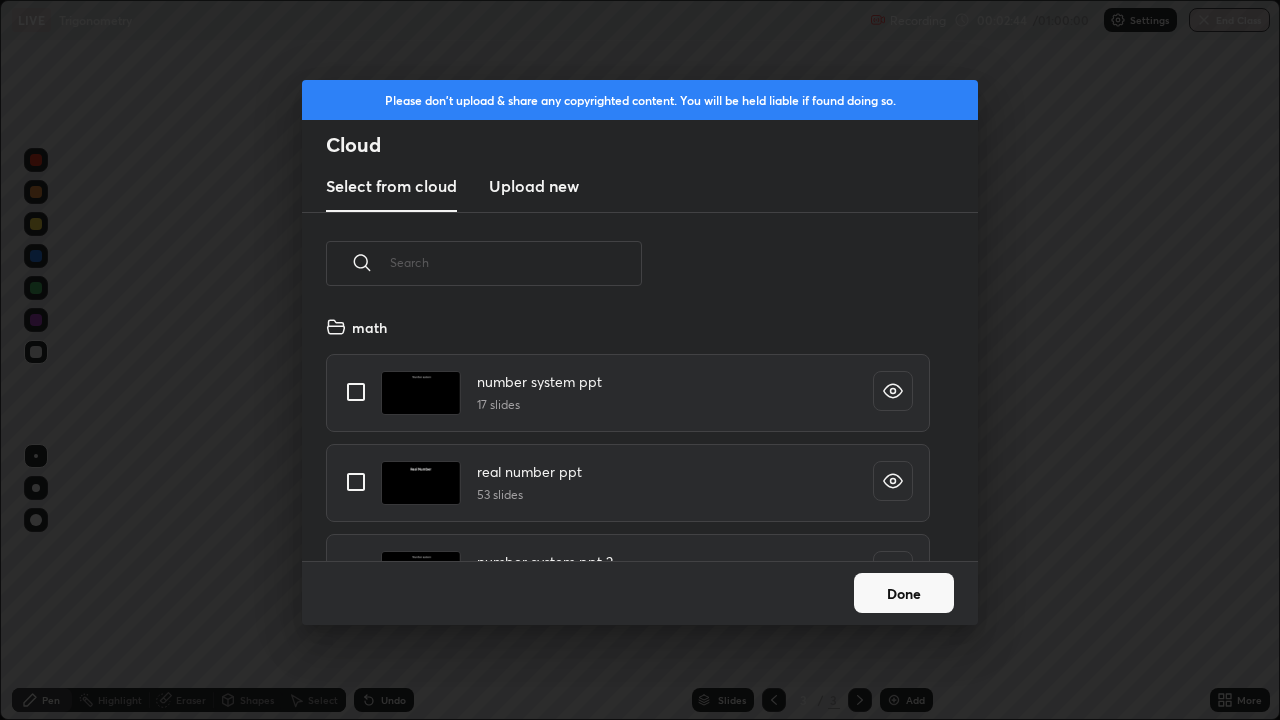 scroll, scrollTop: 7, scrollLeft: 11, axis: both 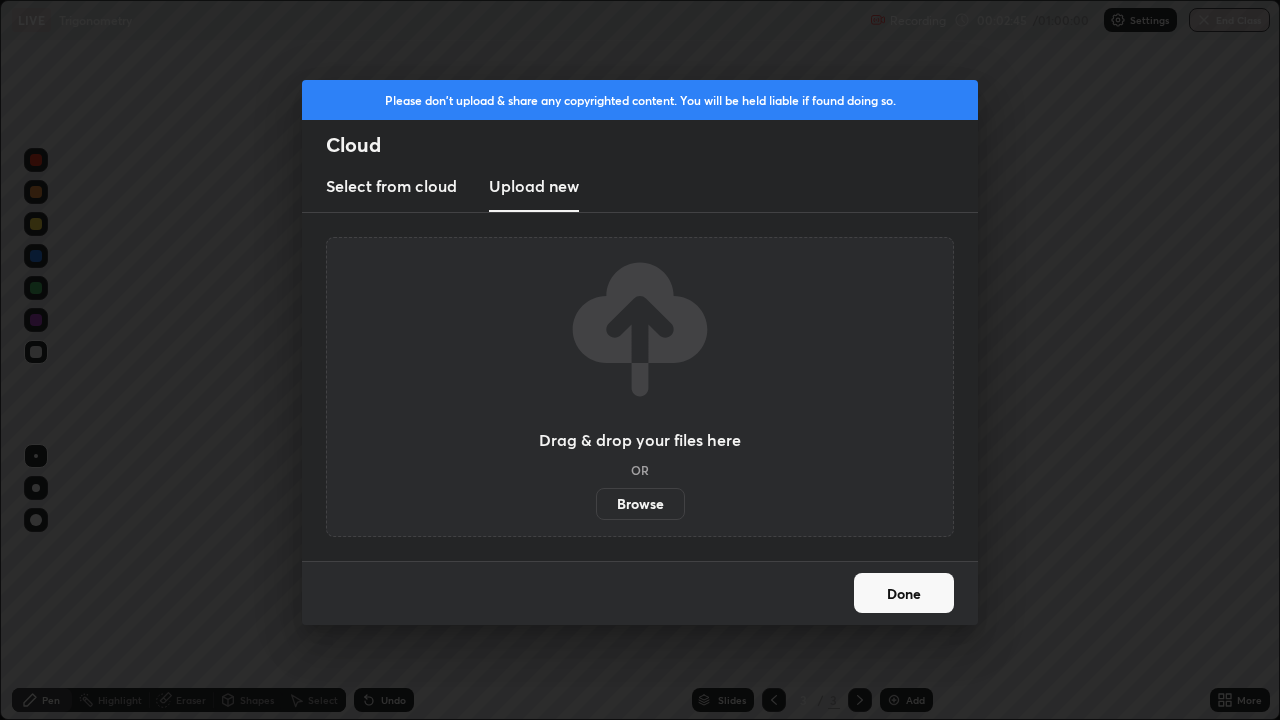 click on "Browse" at bounding box center [640, 504] 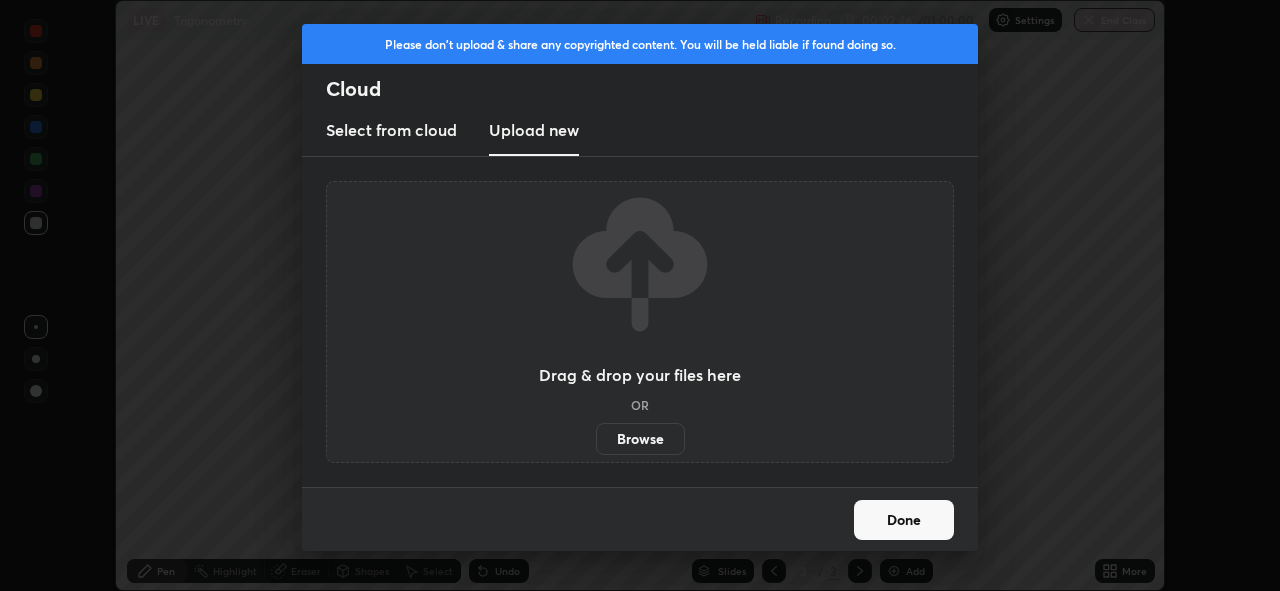 scroll, scrollTop: 591, scrollLeft: 1280, axis: both 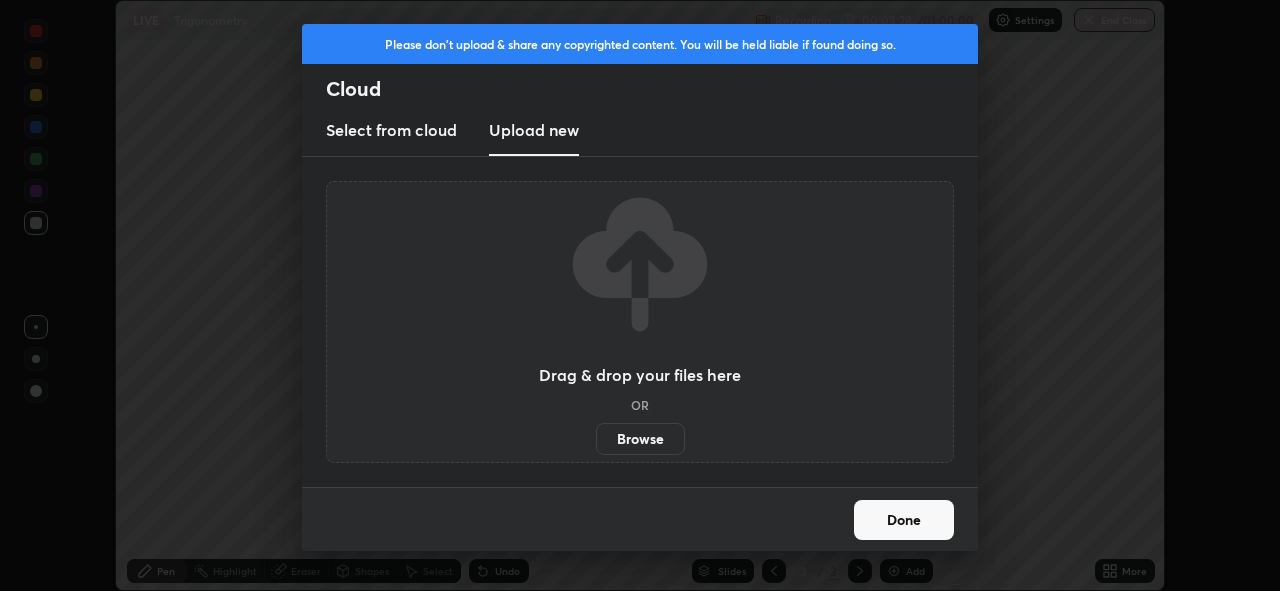 click on "Browse" at bounding box center [640, 439] 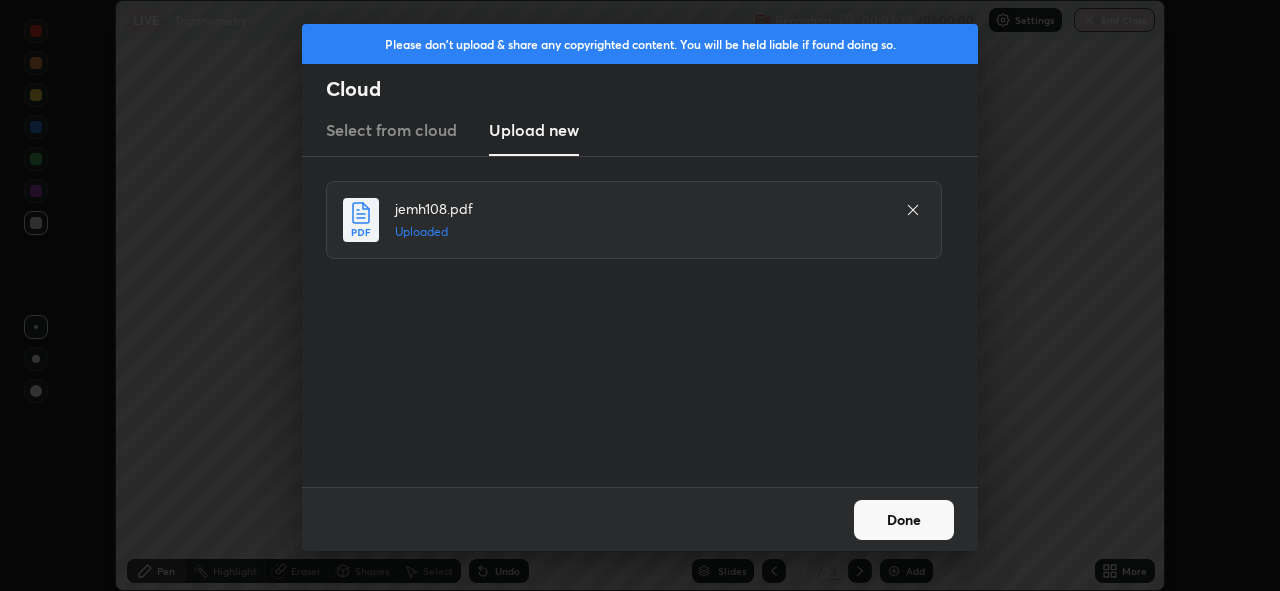 click on "Done" at bounding box center (904, 520) 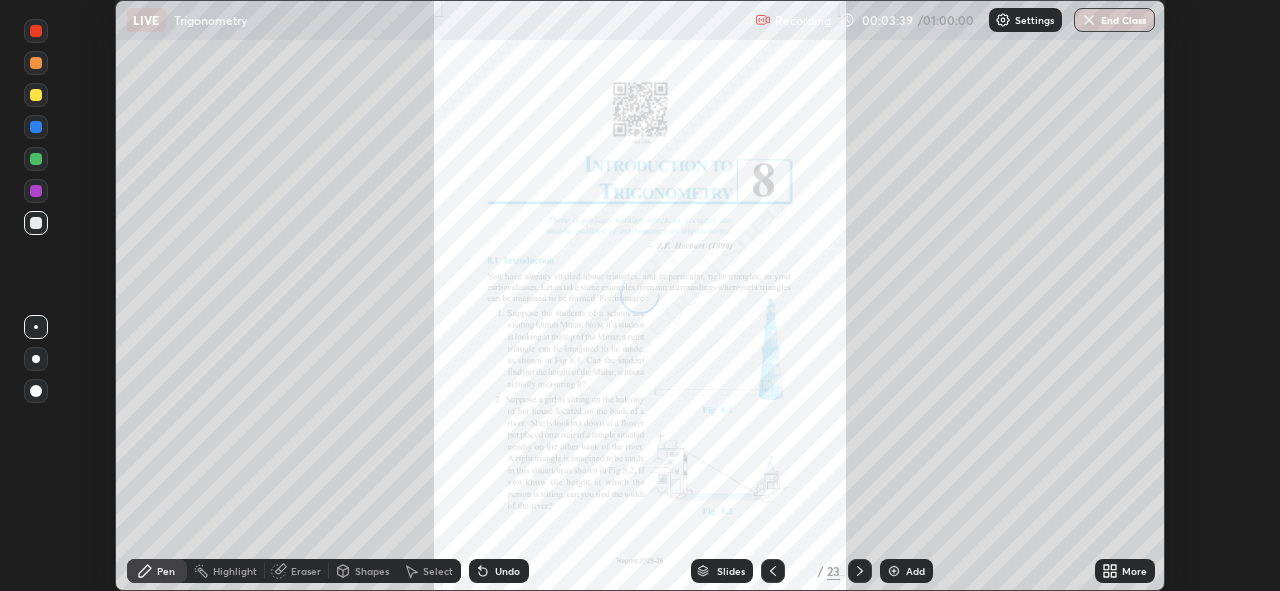 click 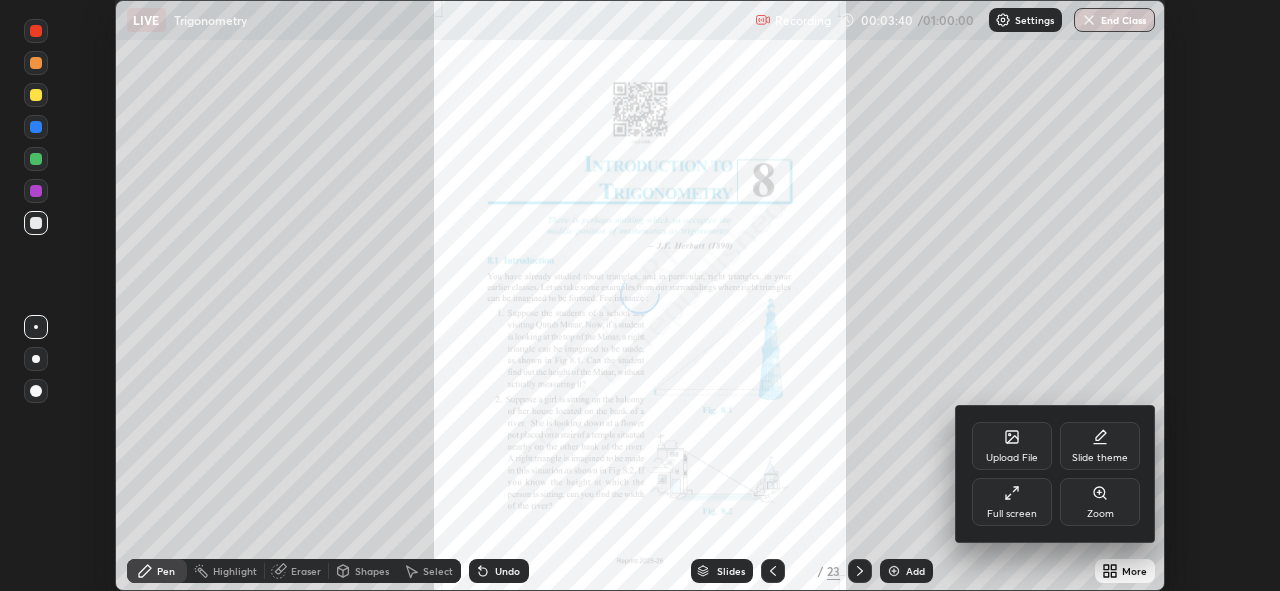 click on "Full screen" at bounding box center [1012, 514] 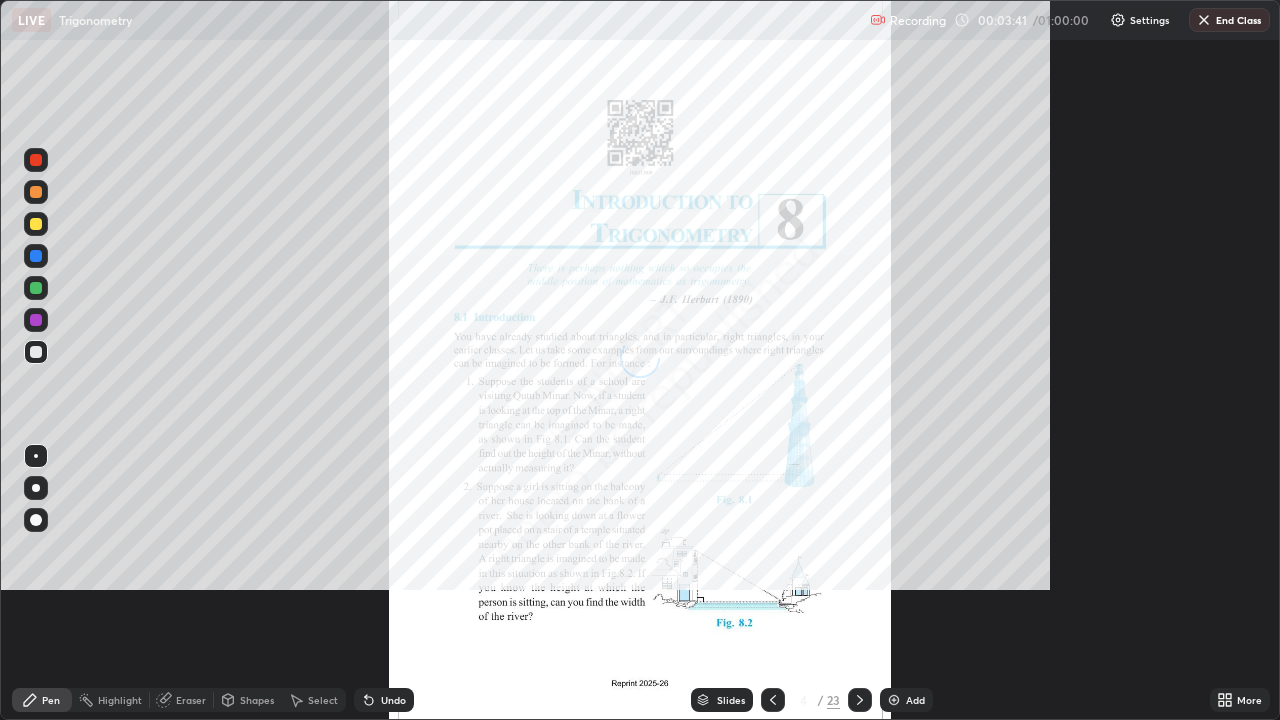 scroll, scrollTop: 99280, scrollLeft: 98720, axis: both 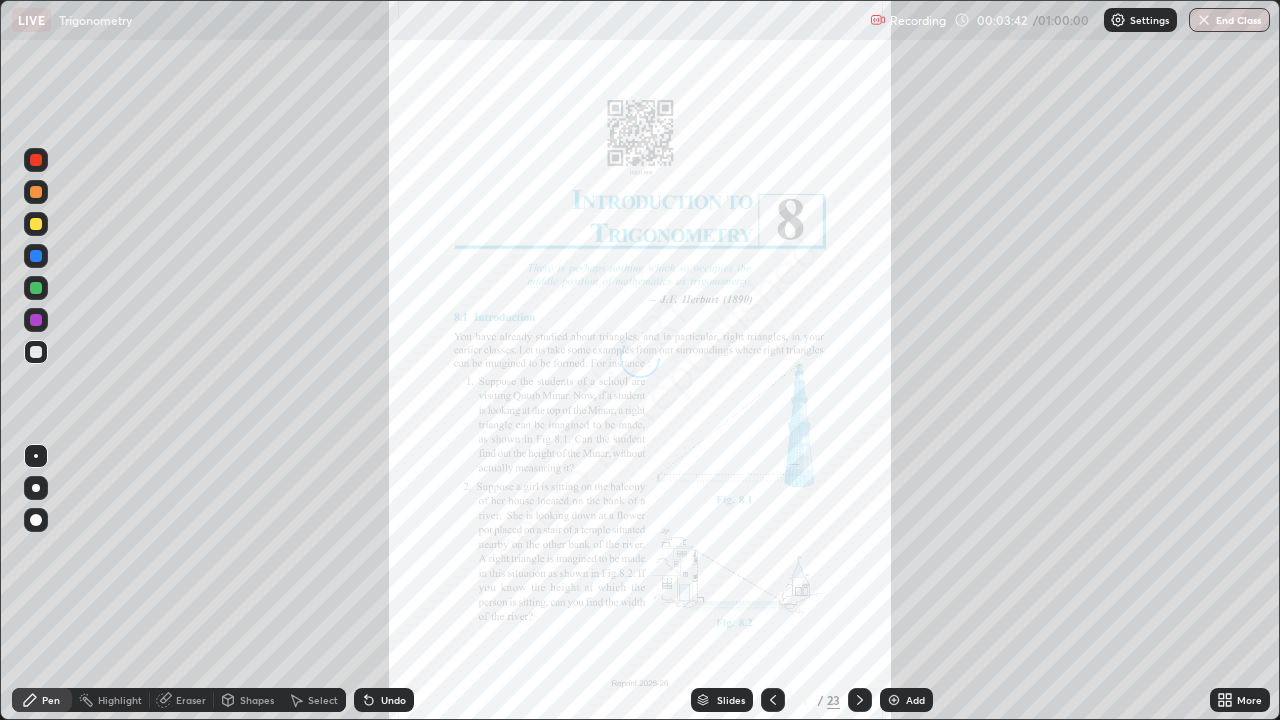 click on "Slides" at bounding box center (731, 700) 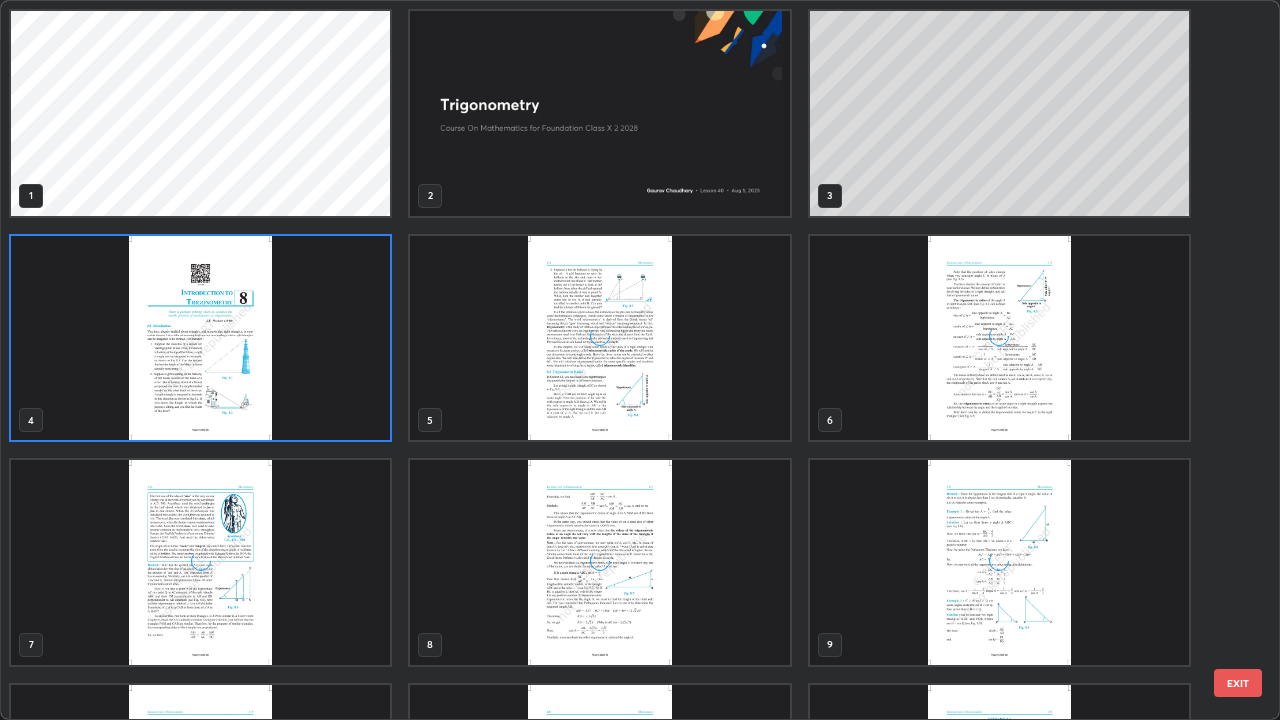 scroll, scrollTop: 7, scrollLeft: 11, axis: both 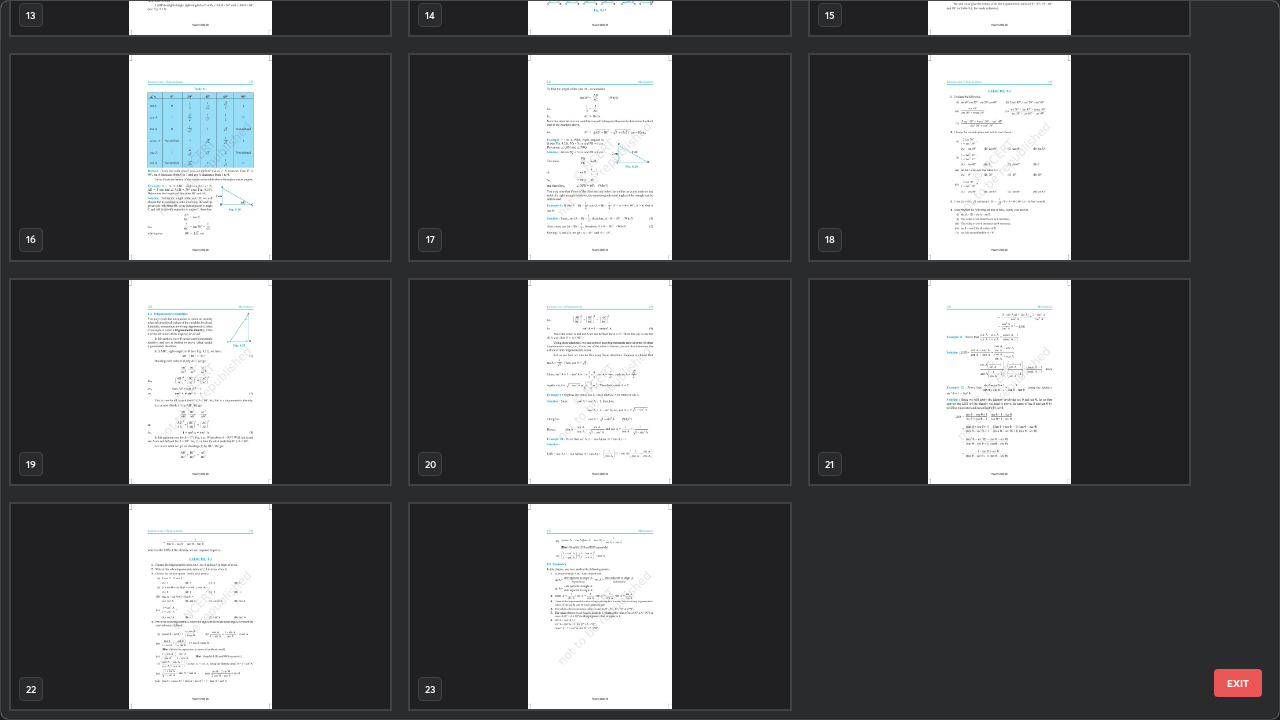 click at bounding box center (200, 606) 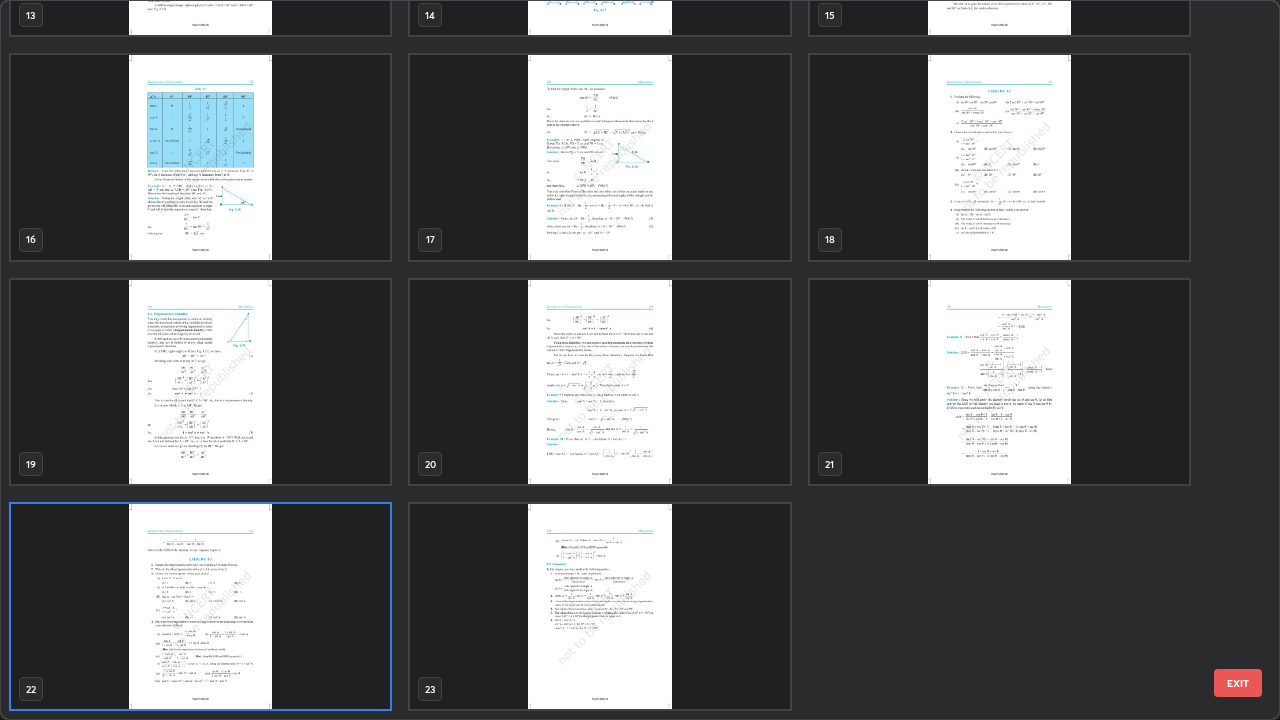 click at bounding box center [200, 606] 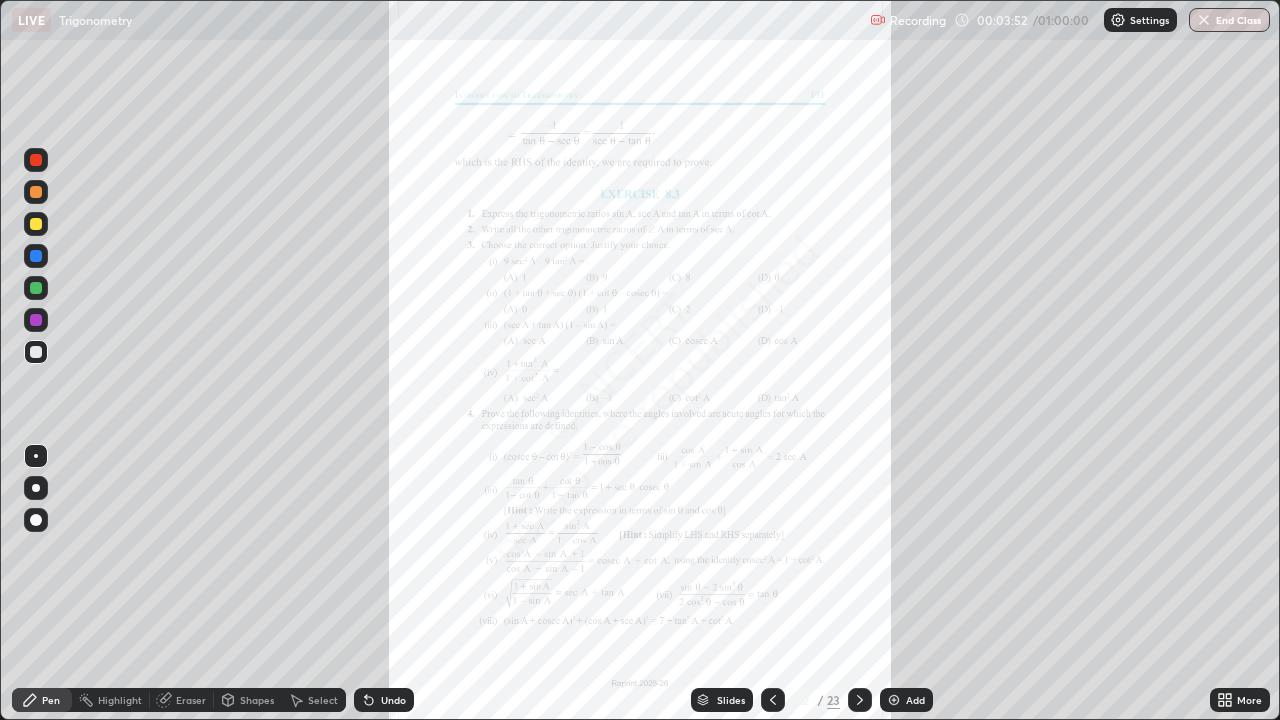 click 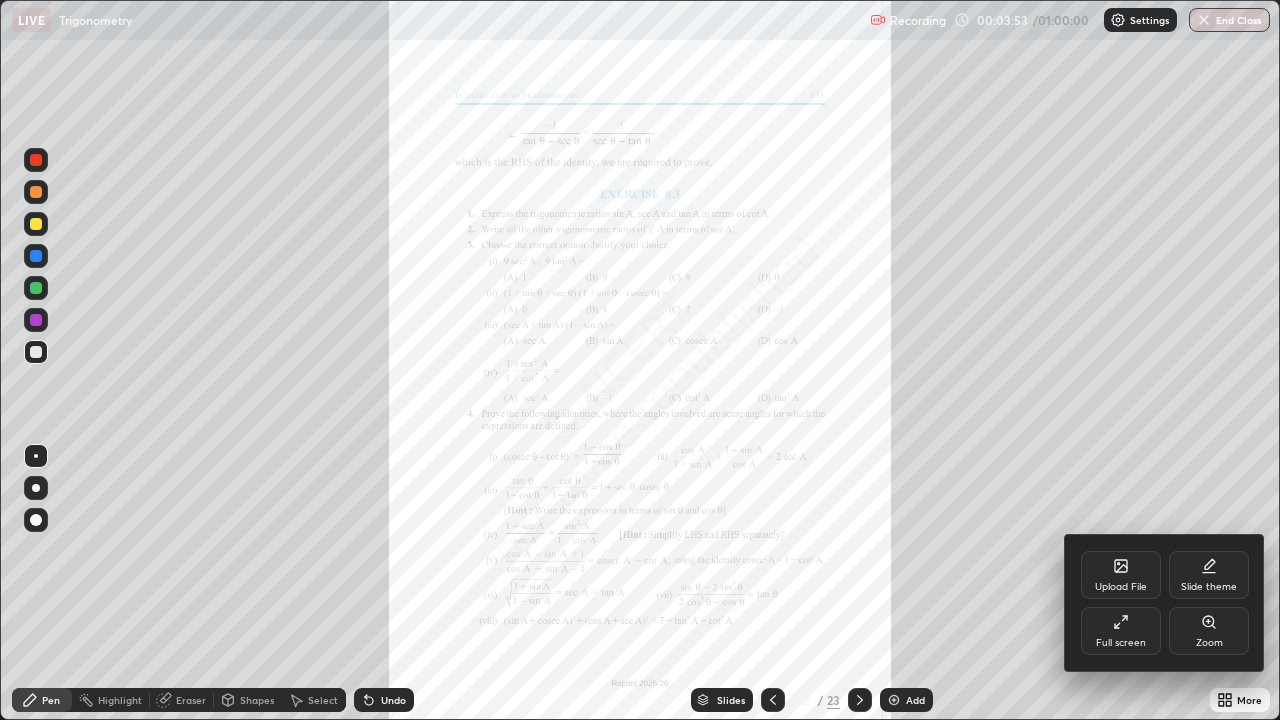 click on "Zoom" at bounding box center (1209, 631) 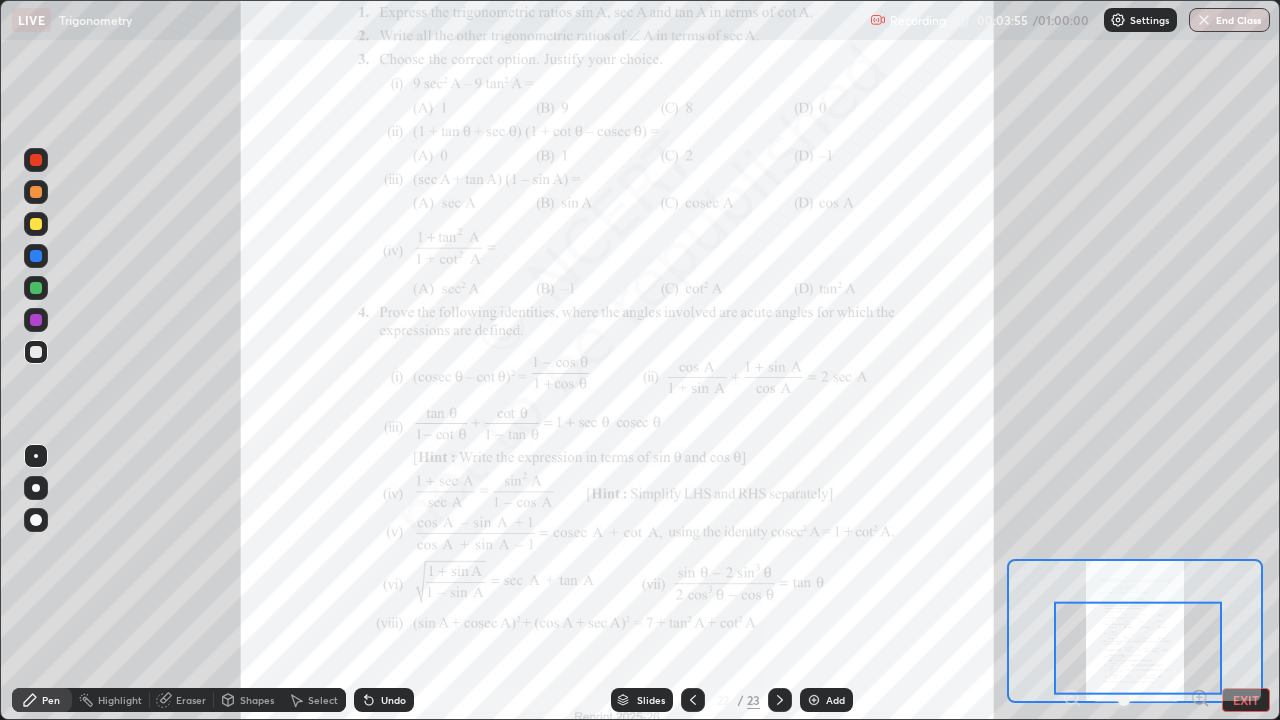 click 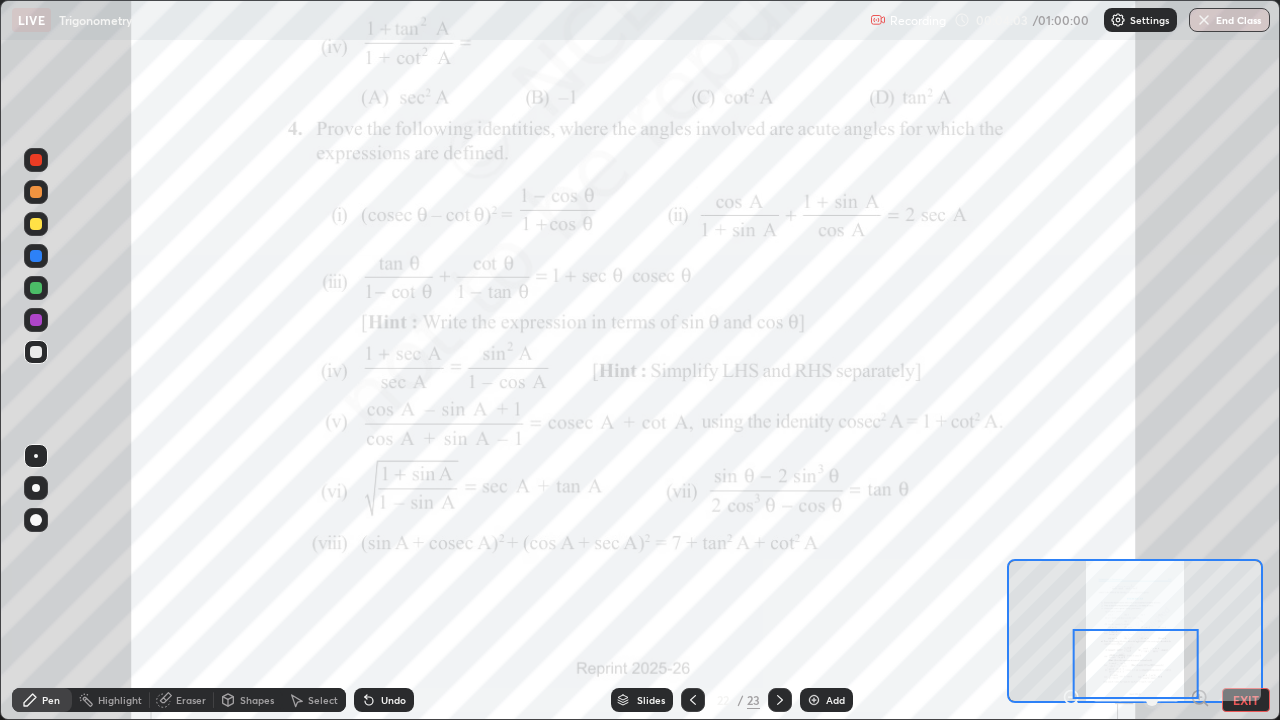 click at bounding box center [36, 320] 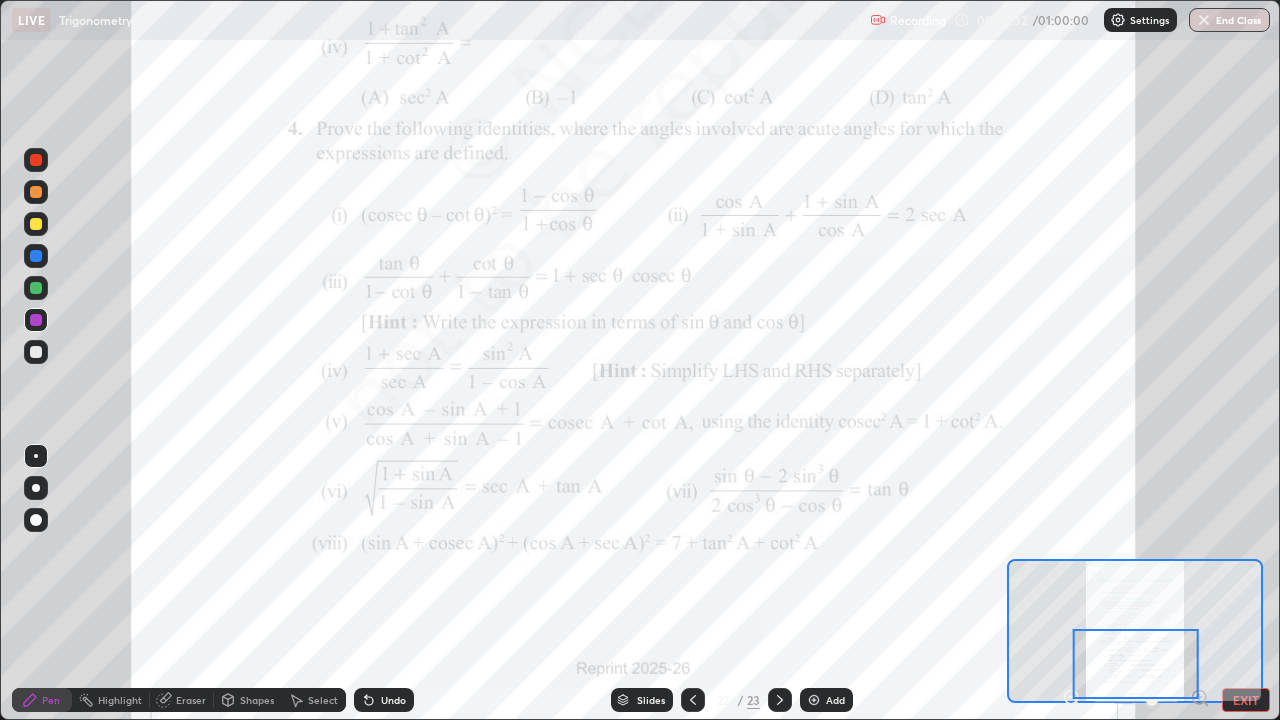 click on "Add" at bounding box center (826, 700) 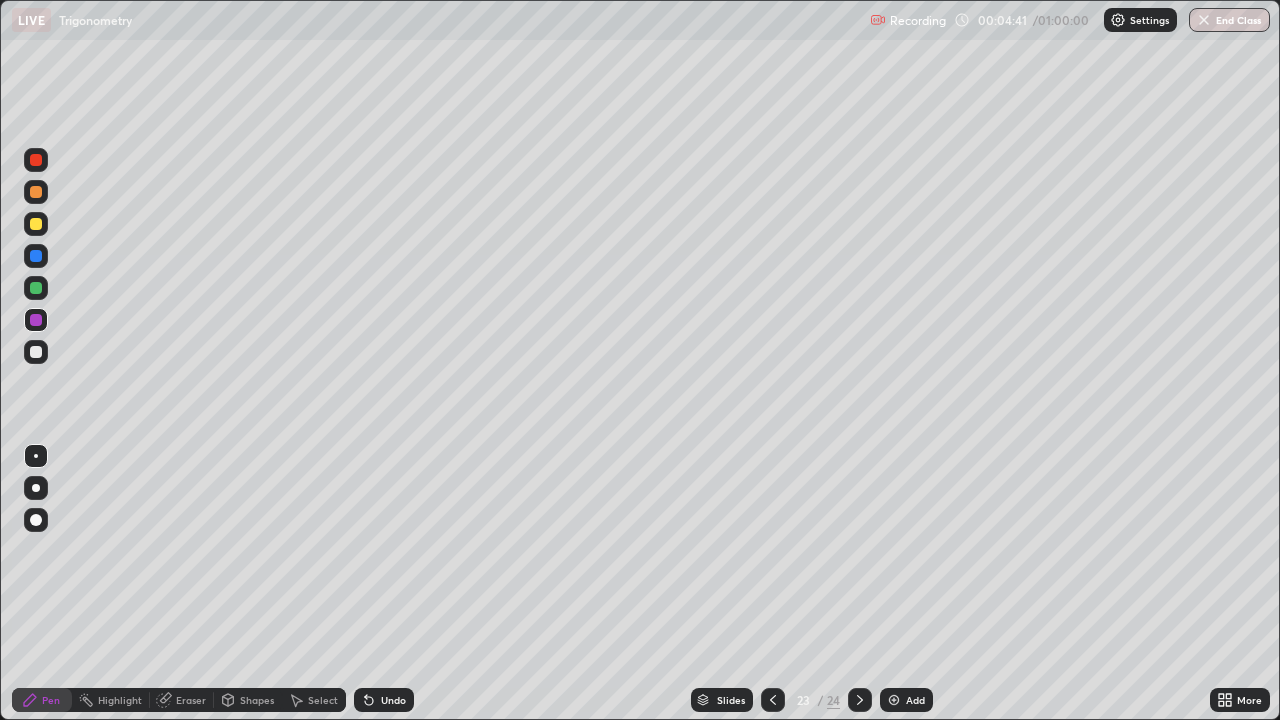 click 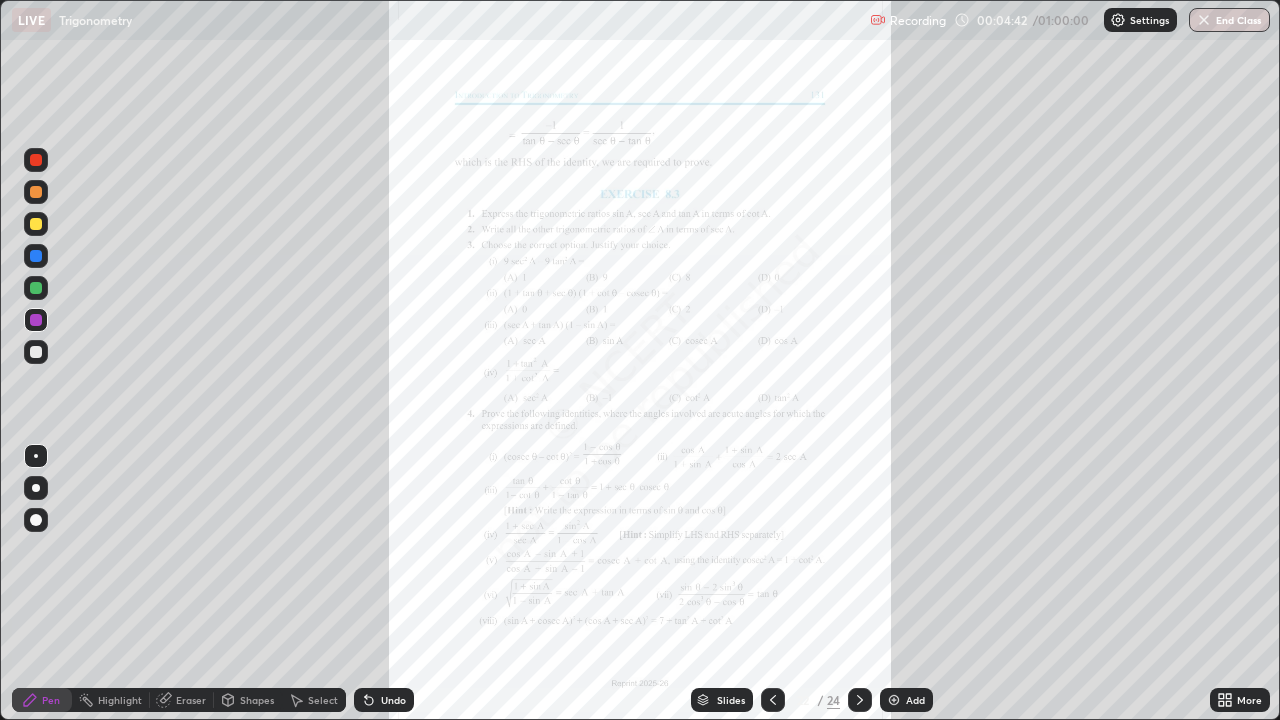 click 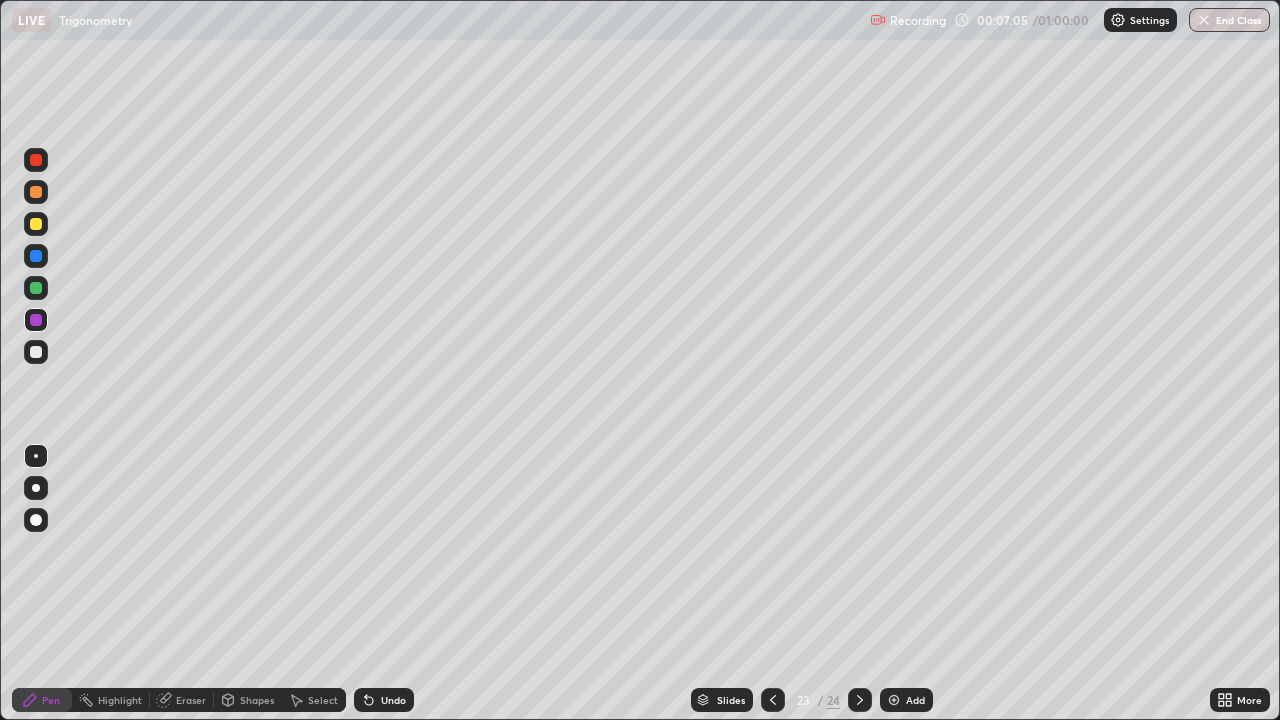 click on "Add" at bounding box center (915, 700) 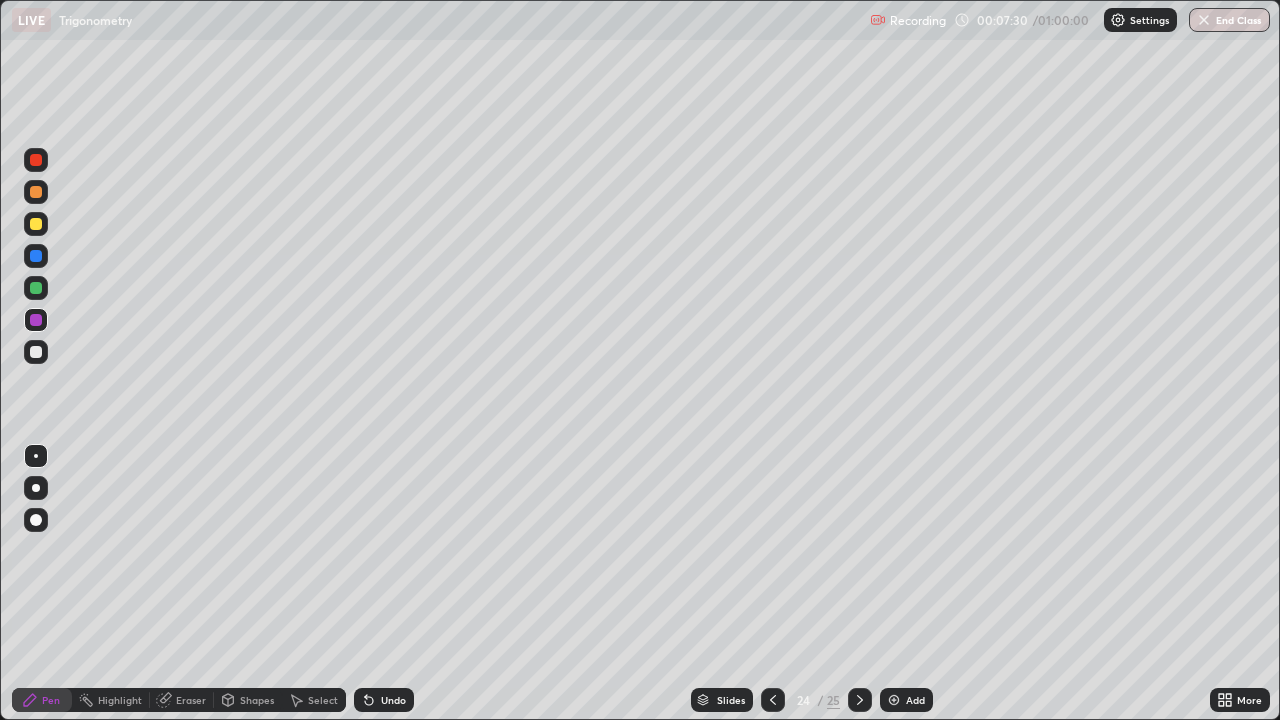 click 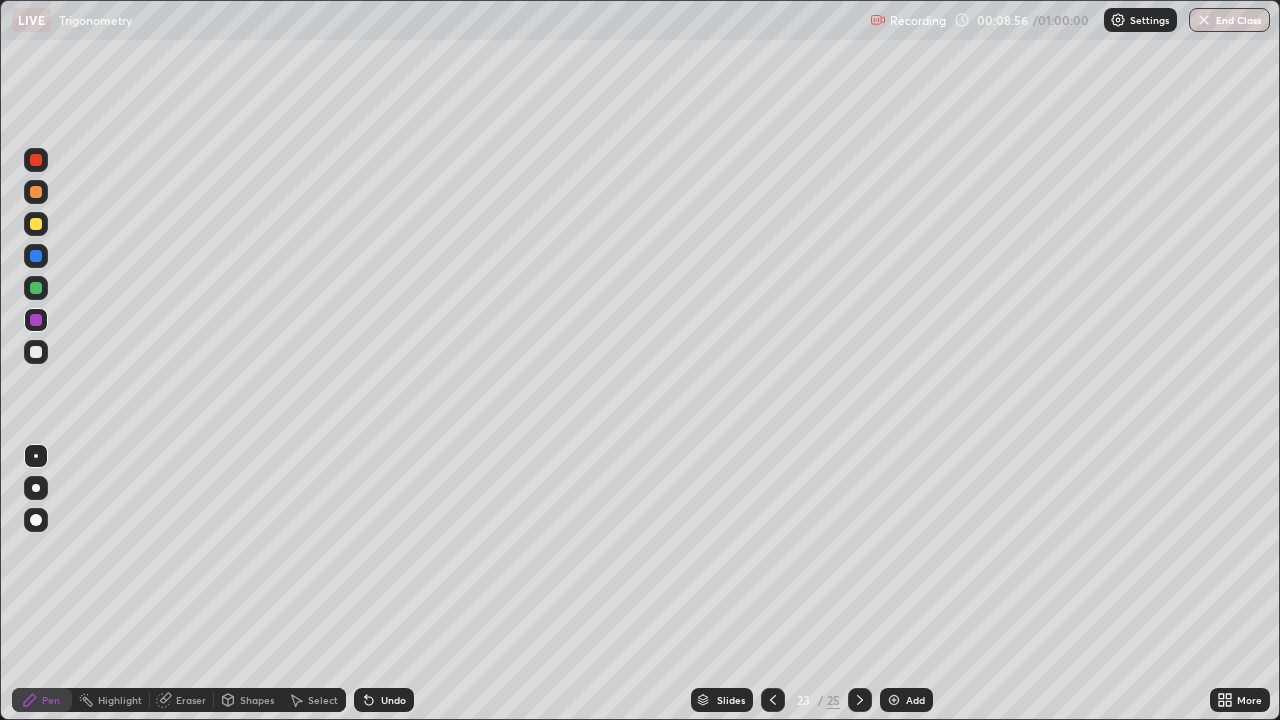 click 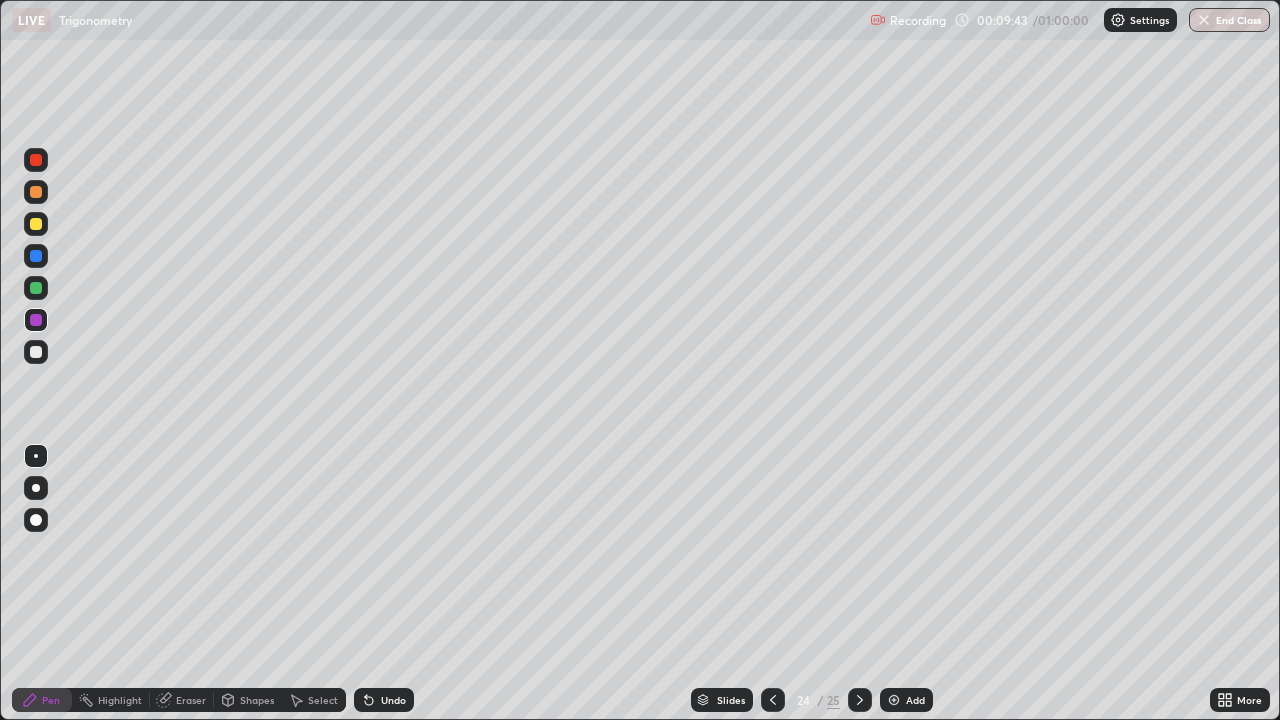 click at bounding box center (773, 700) 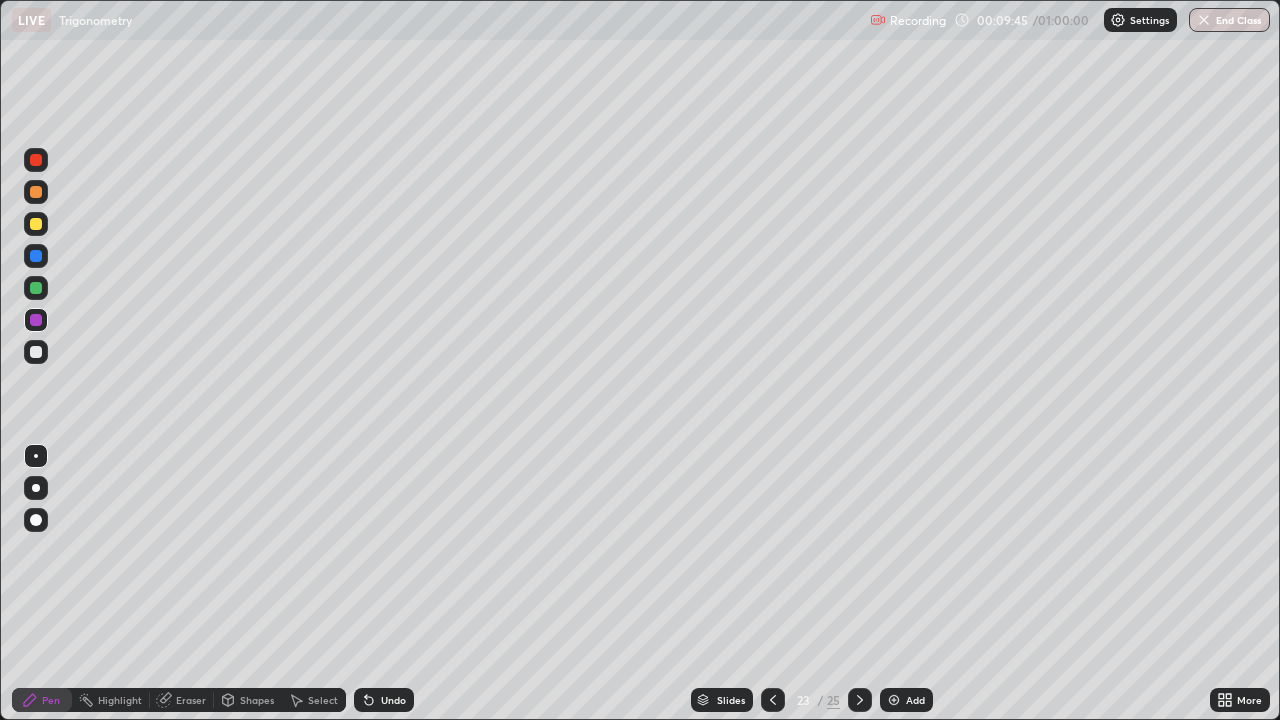 click 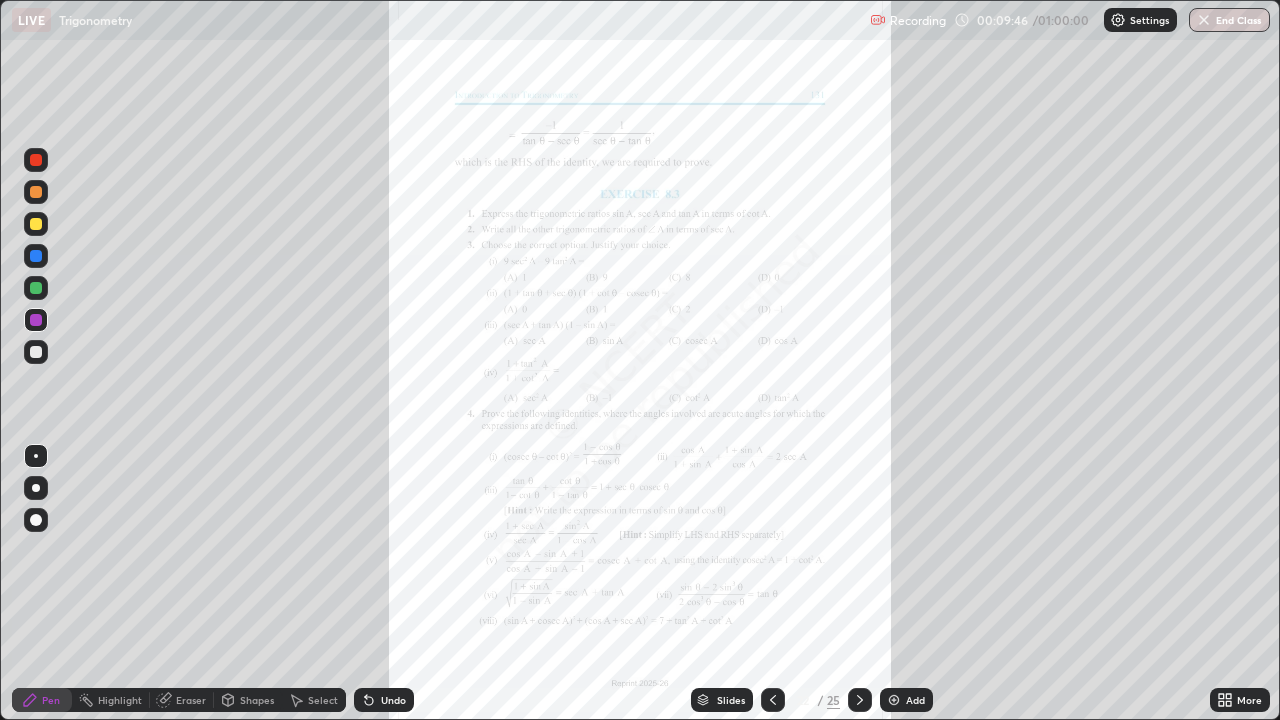 click 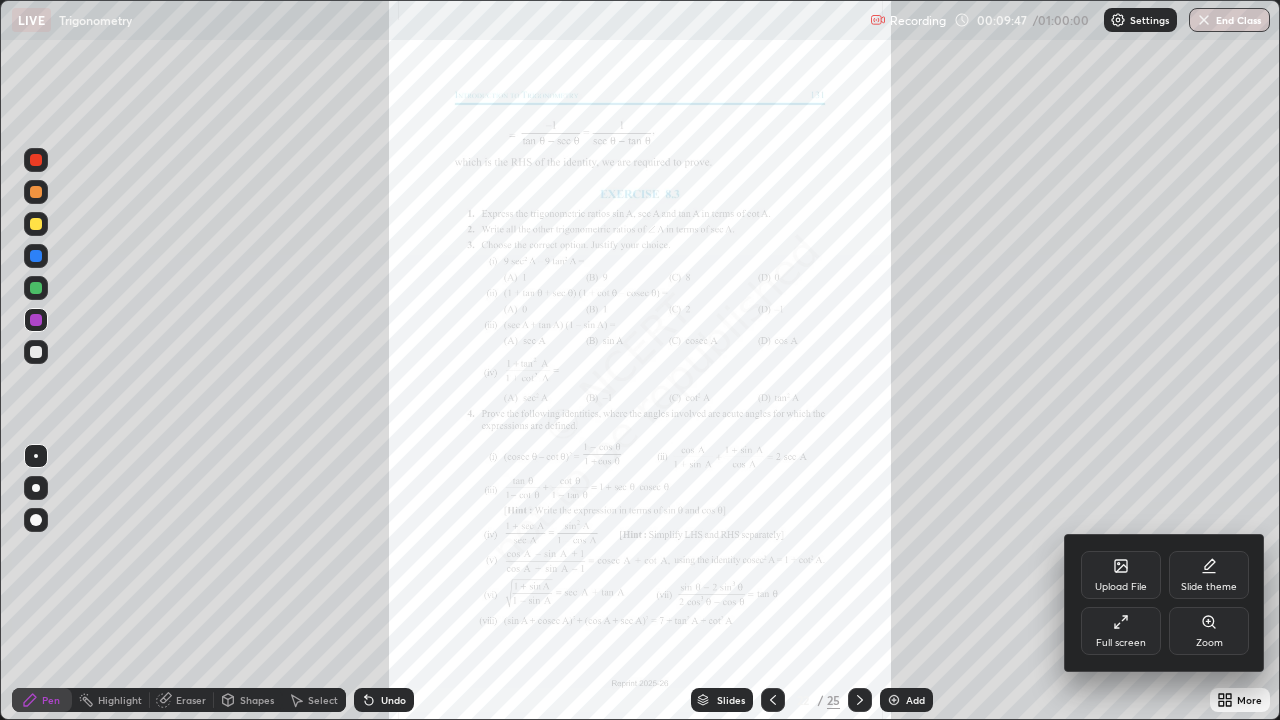click on "Zoom" at bounding box center [1209, 631] 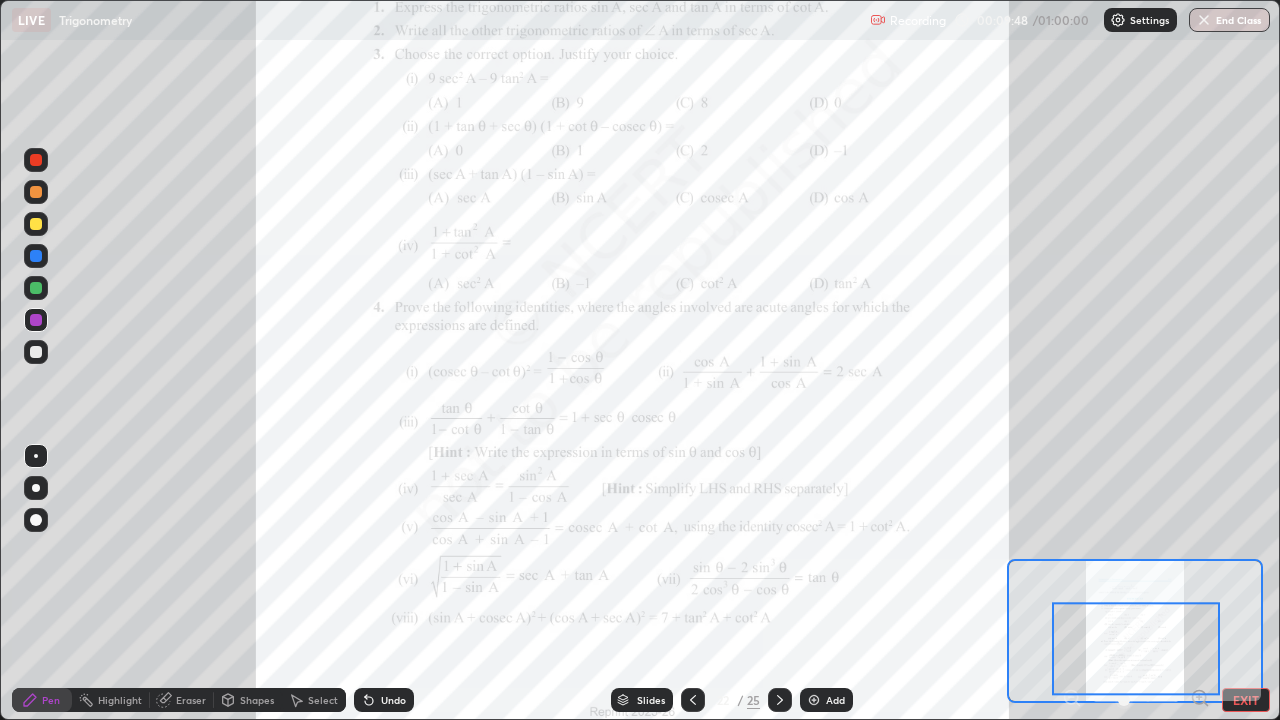 click 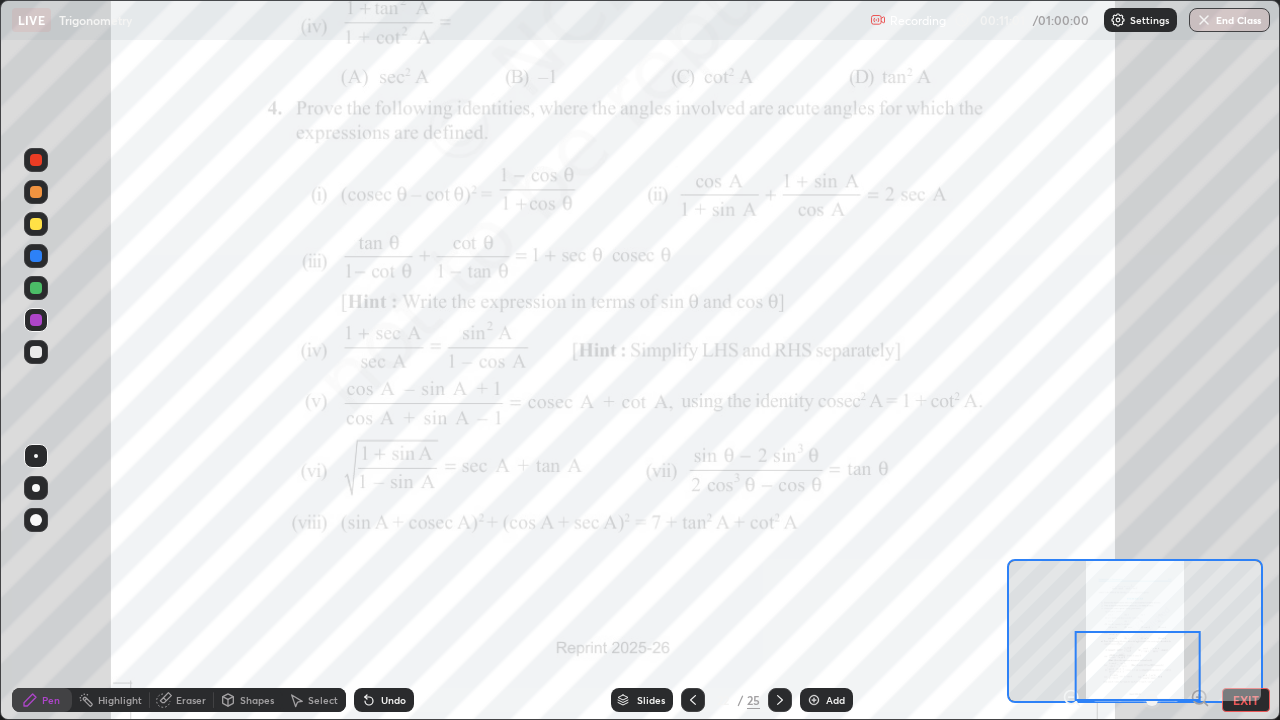 click on "Add" at bounding box center (826, 700) 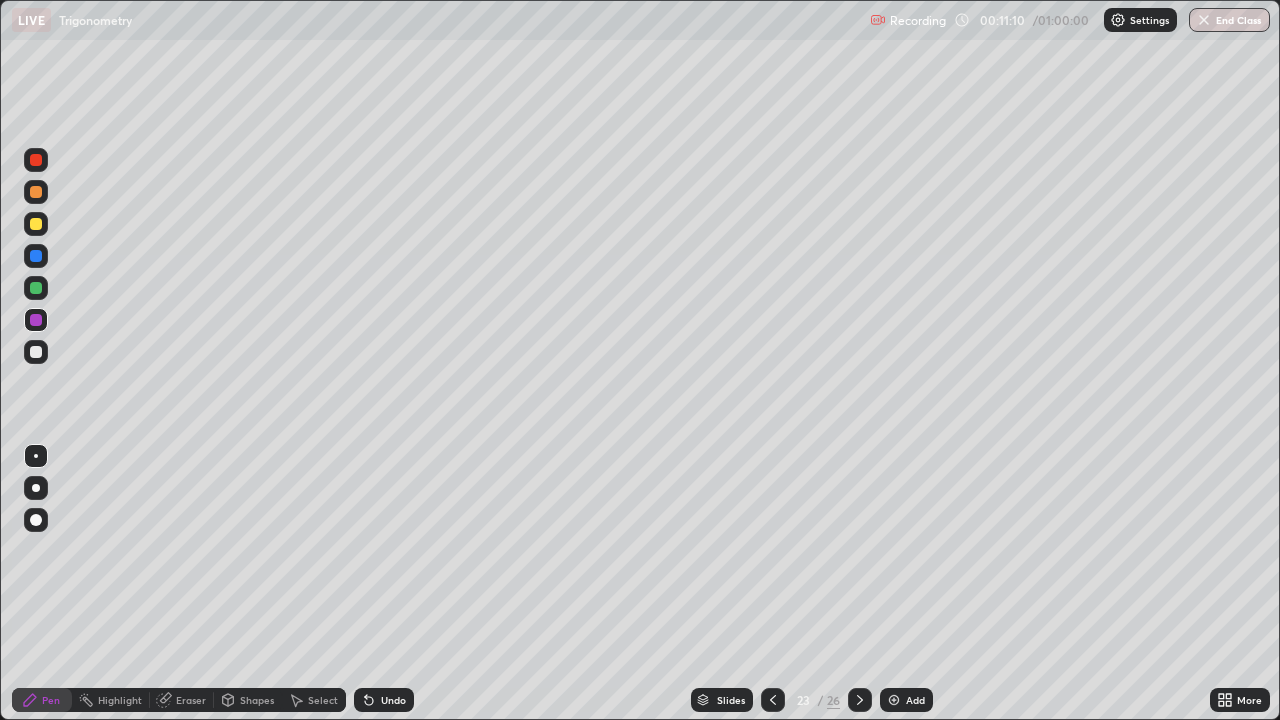 click on "Slides" at bounding box center (722, 700) 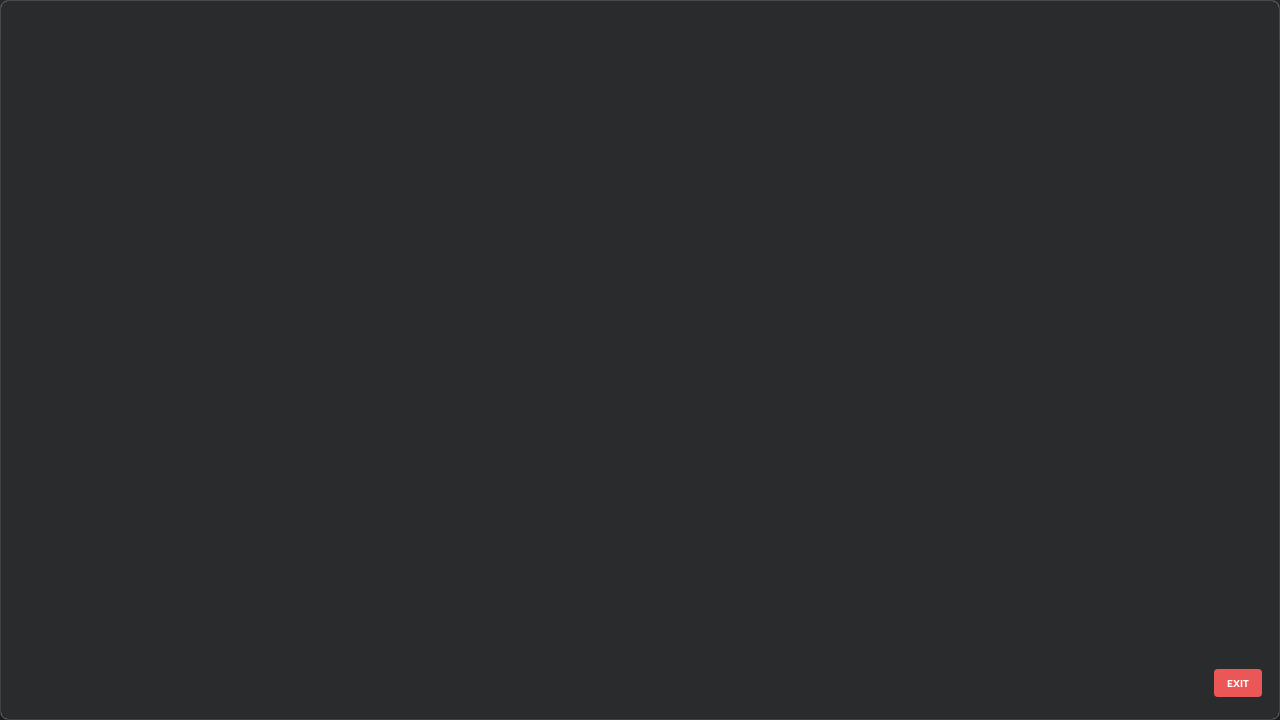 scroll, scrollTop: 1079, scrollLeft: 0, axis: vertical 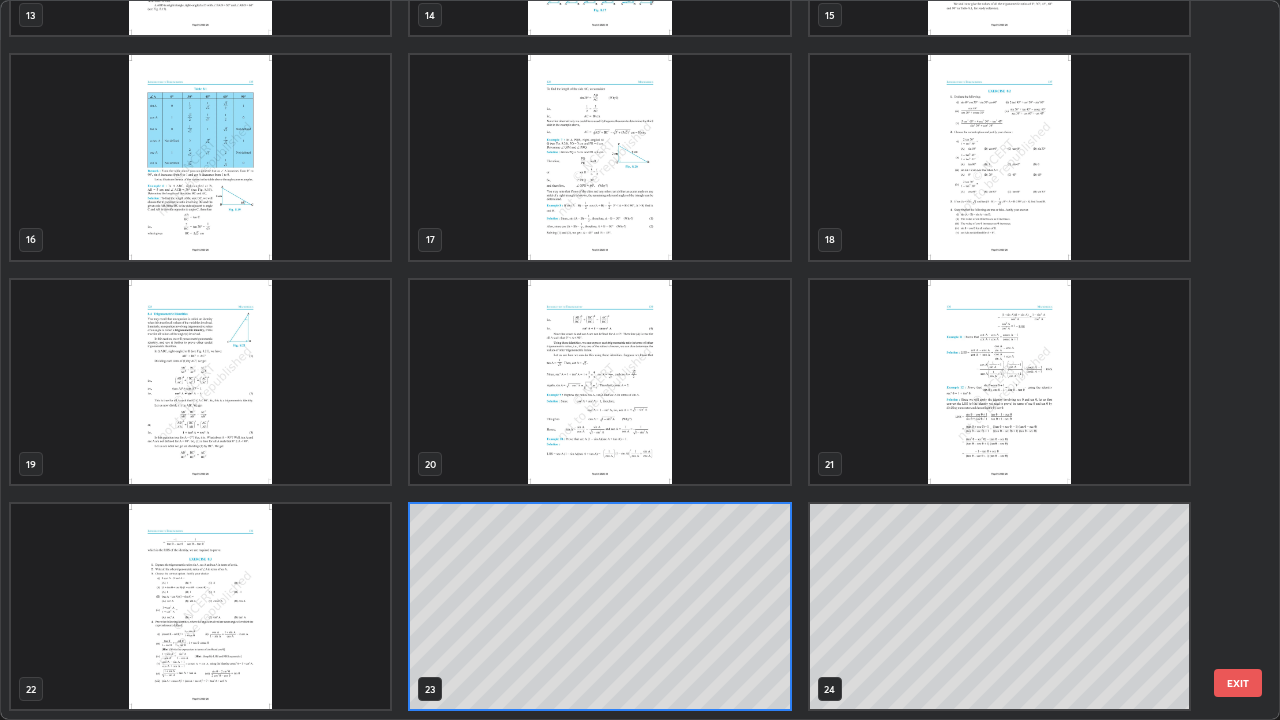 click at bounding box center [200, 606] 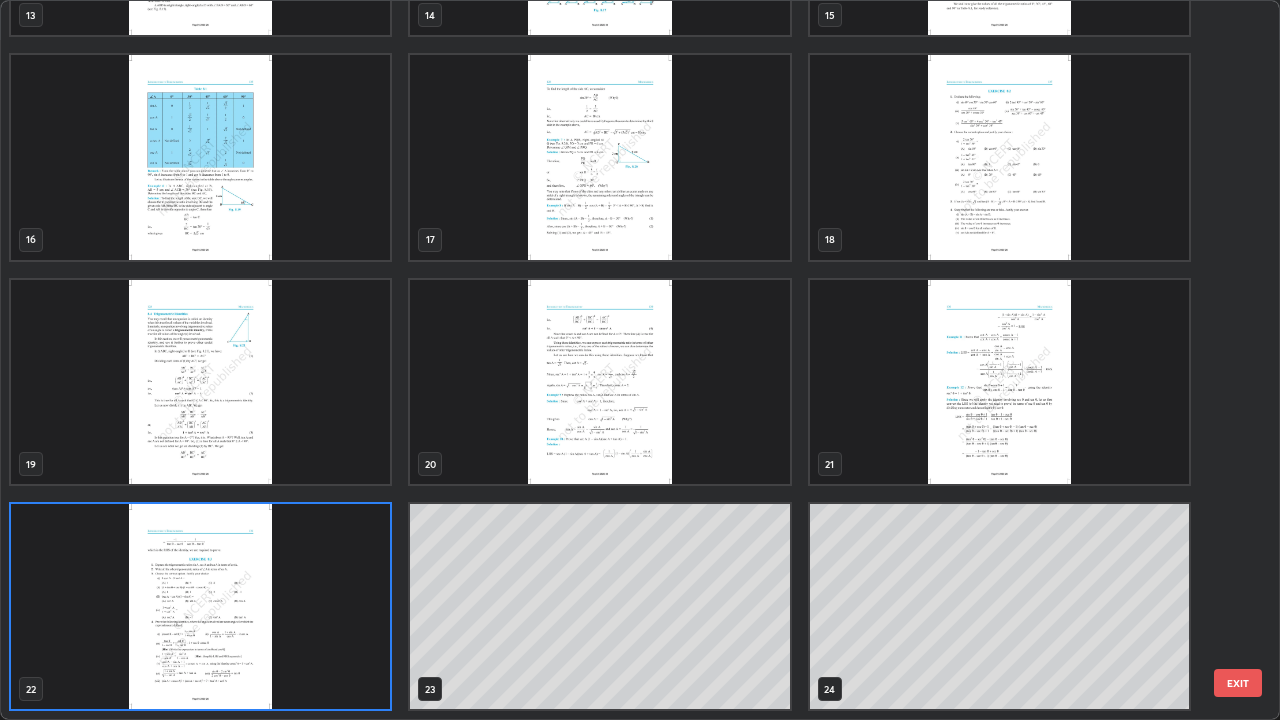 click at bounding box center [200, 606] 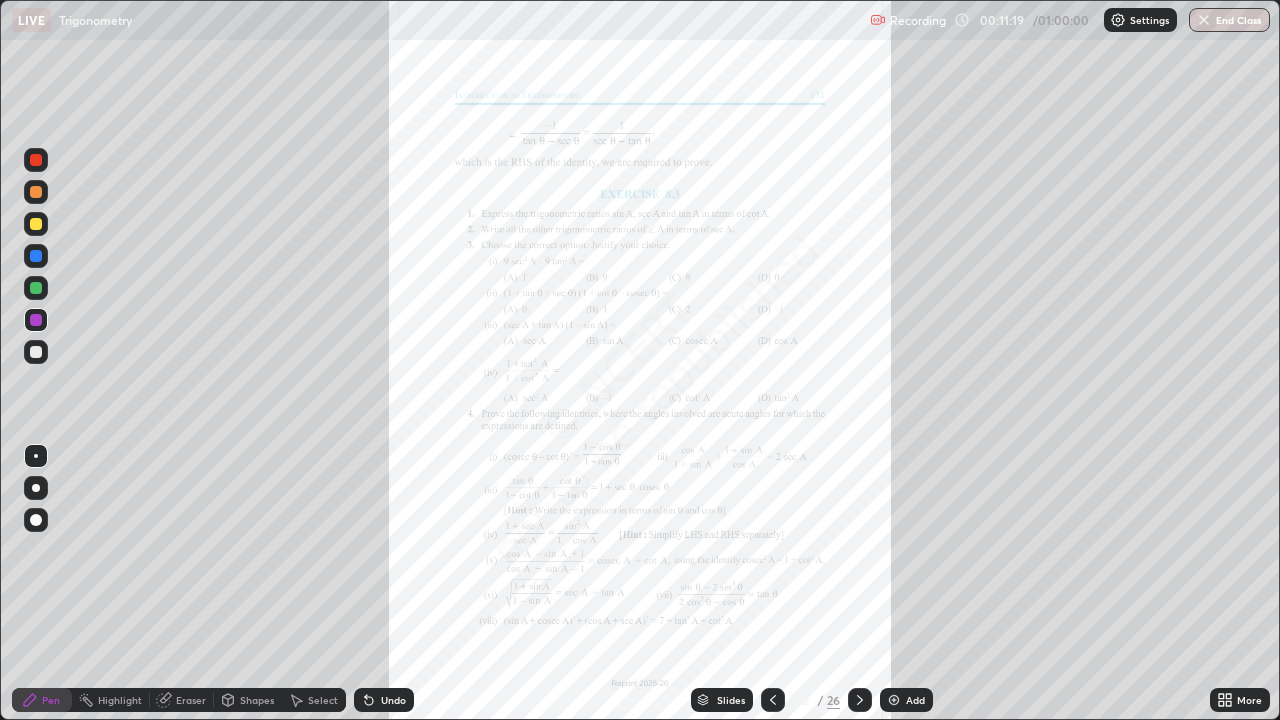 click 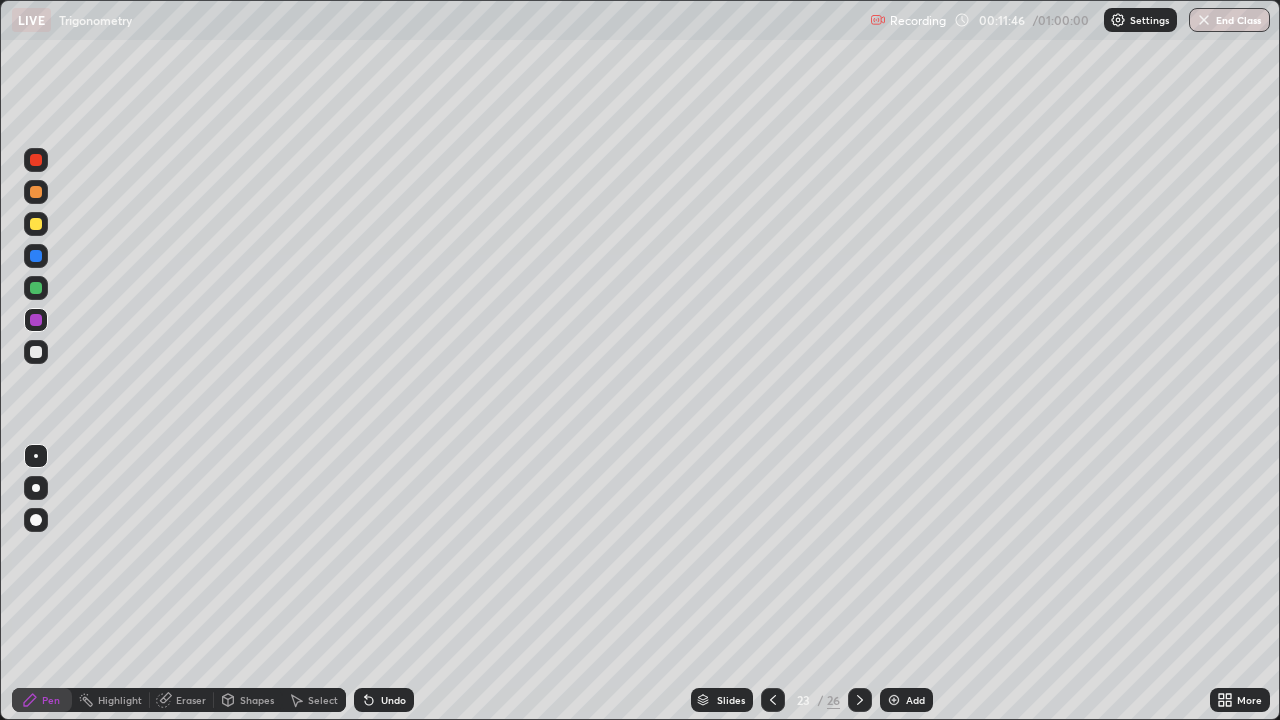 click at bounding box center [36, 520] 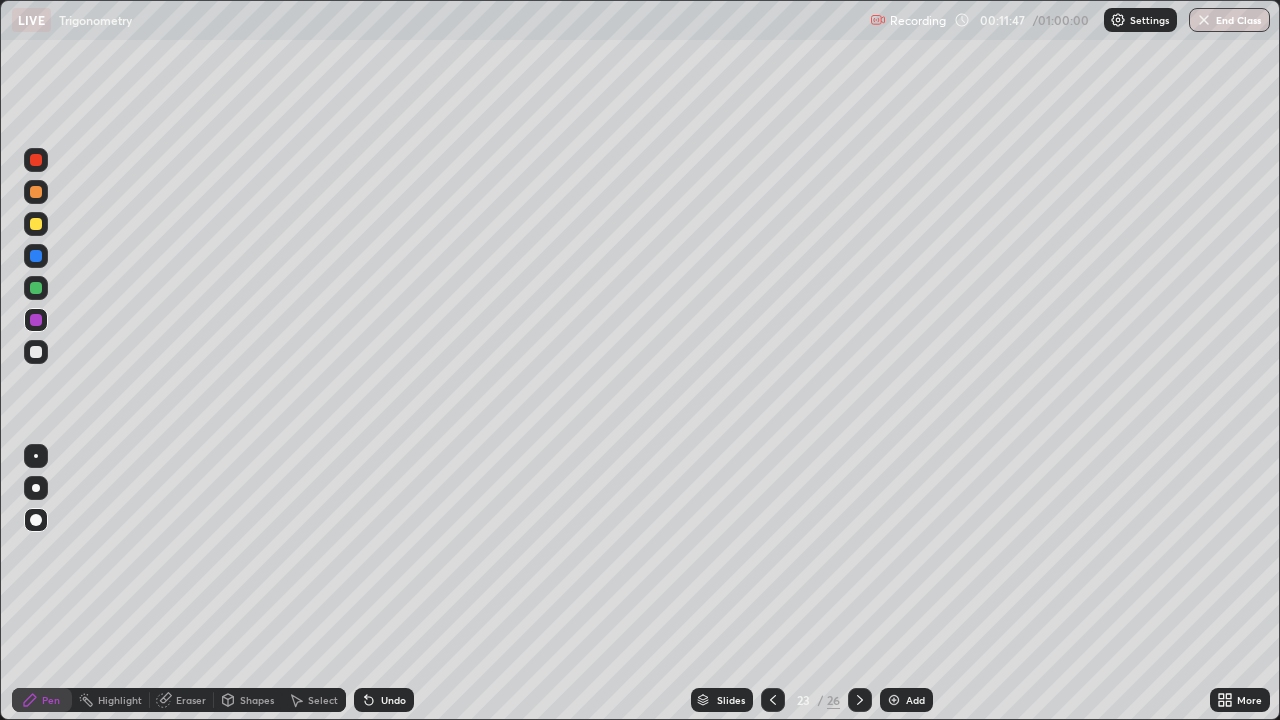 click on "Undo" at bounding box center [393, 700] 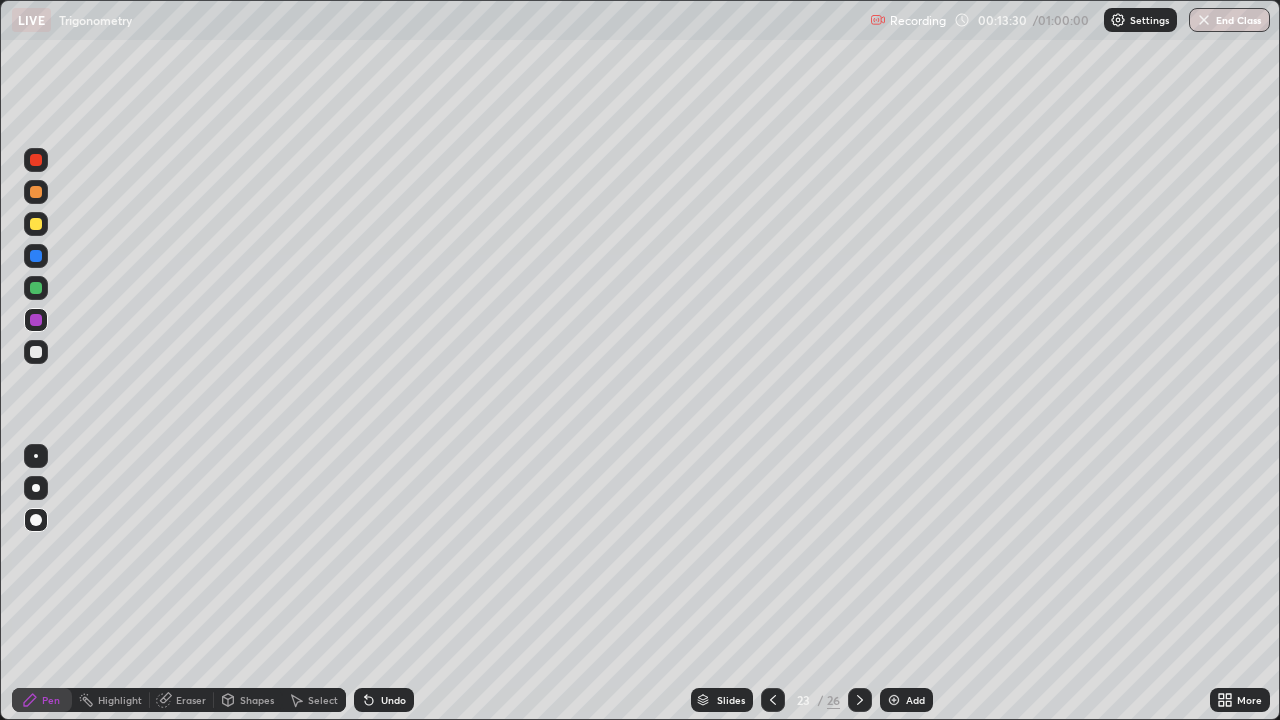click on "Eraser" at bounding box center [191, 700] 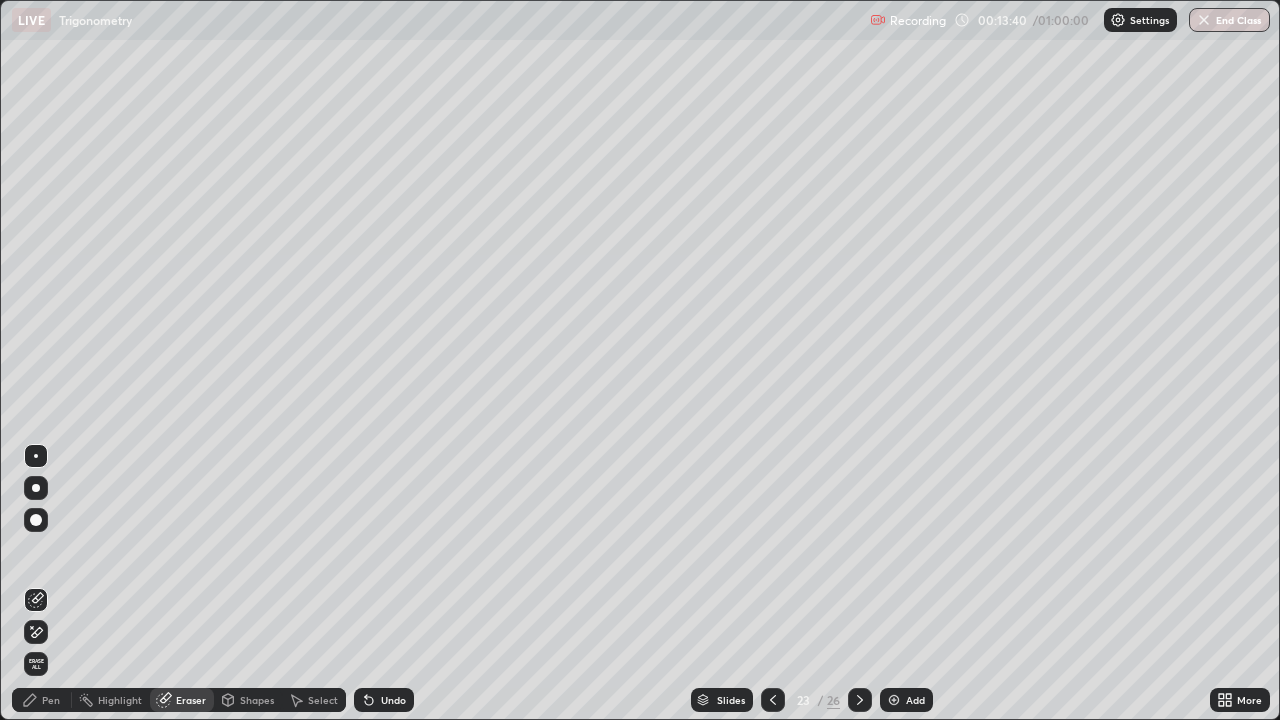 click 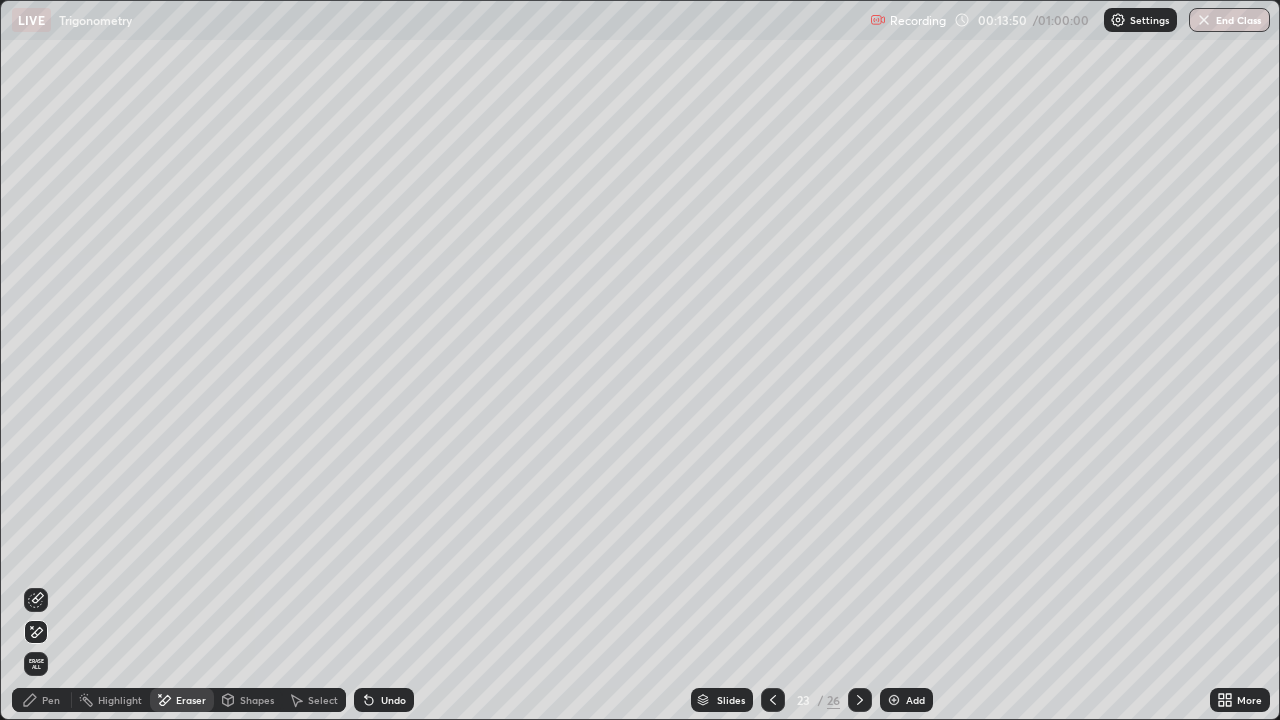 click 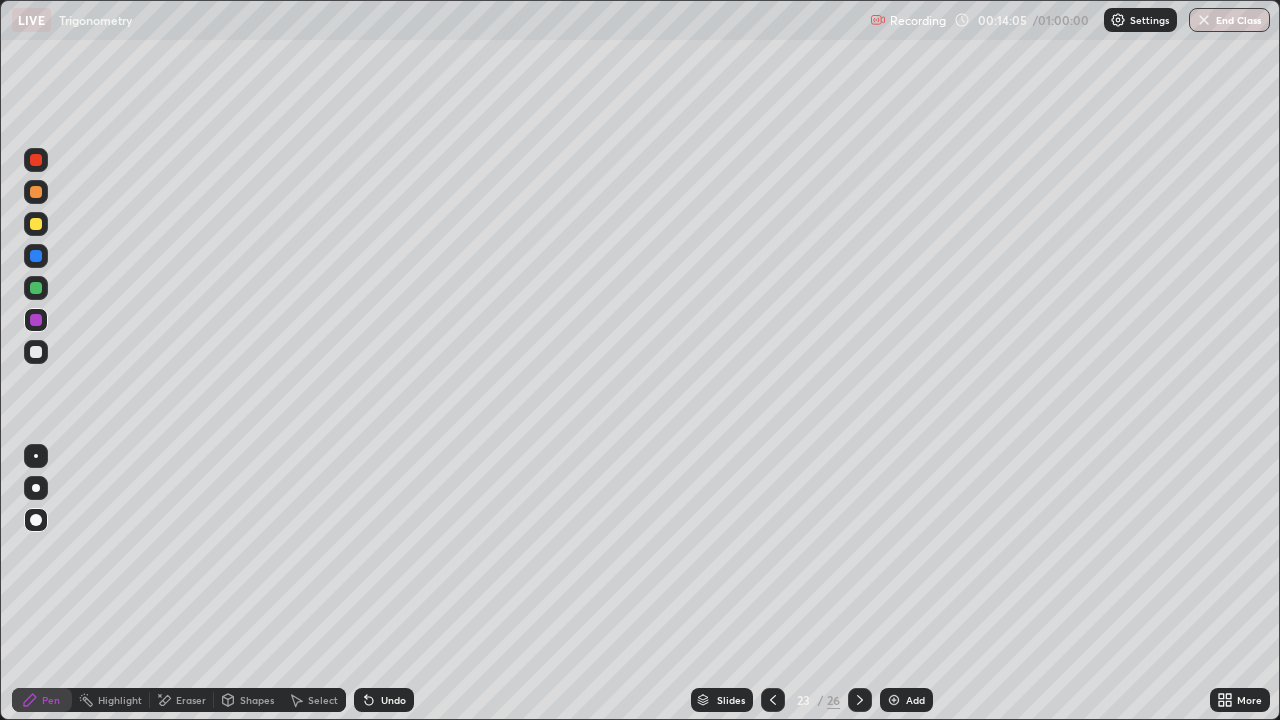 click on "Undo" at bounding box center [384, 700] 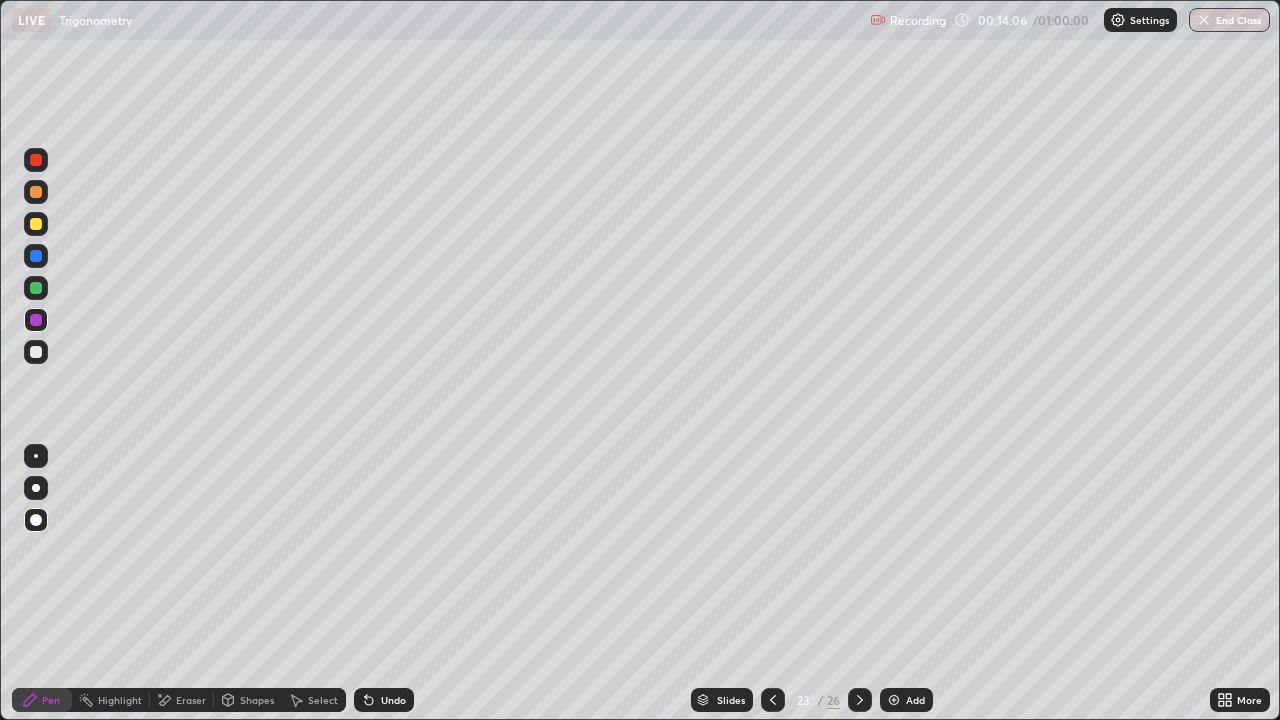 click on "Undo" at bounding box center [384, 700] 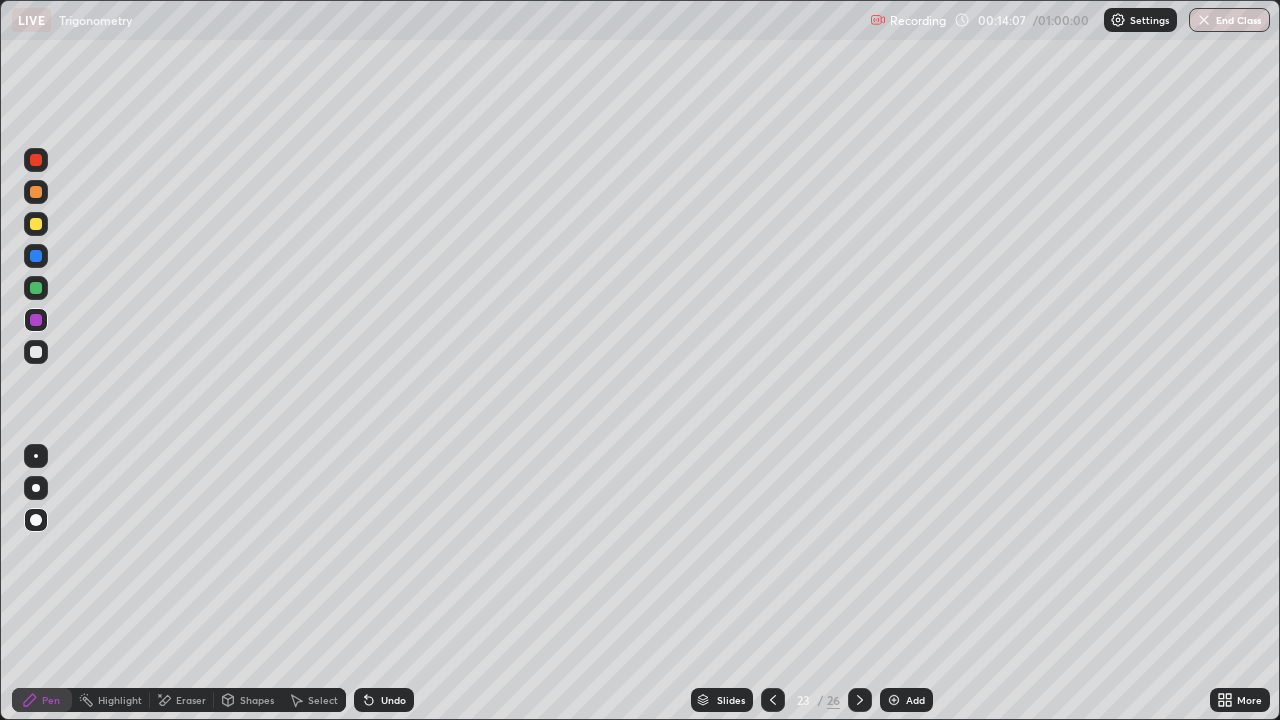 click on "Undo" at bounding box center [384, 700] 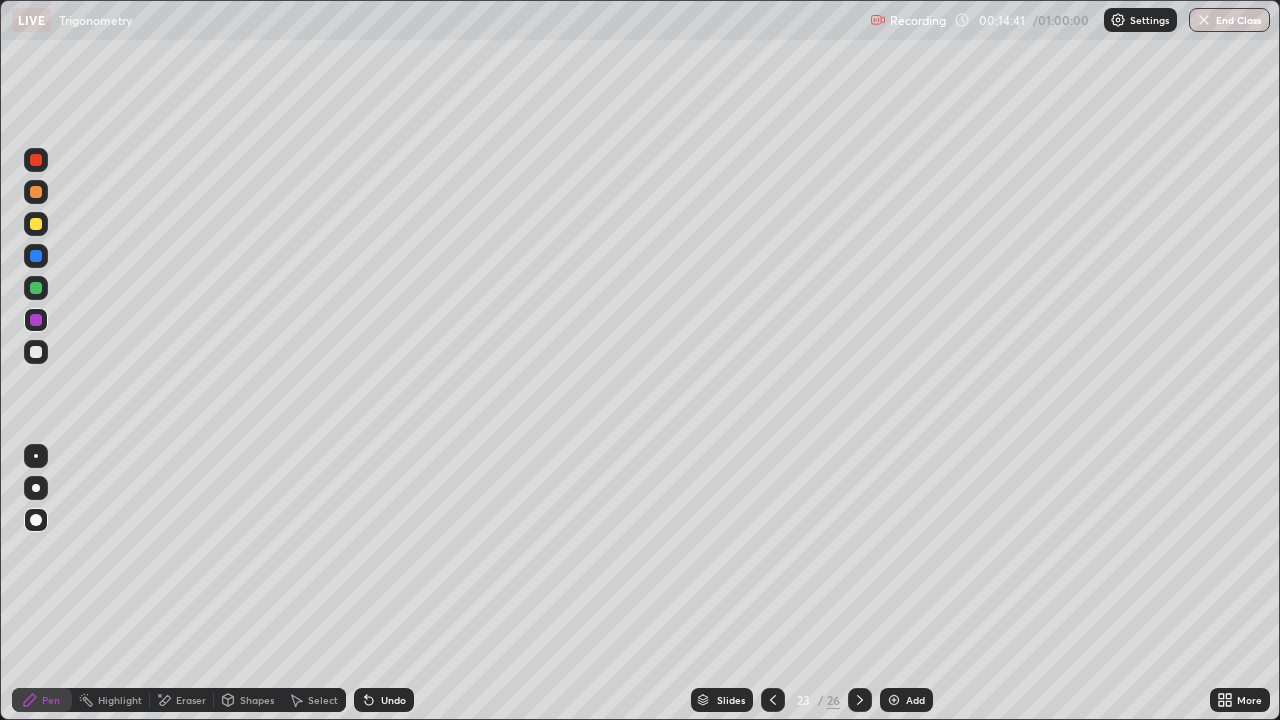 click on "Eraser" at bounding box center (191, 700) 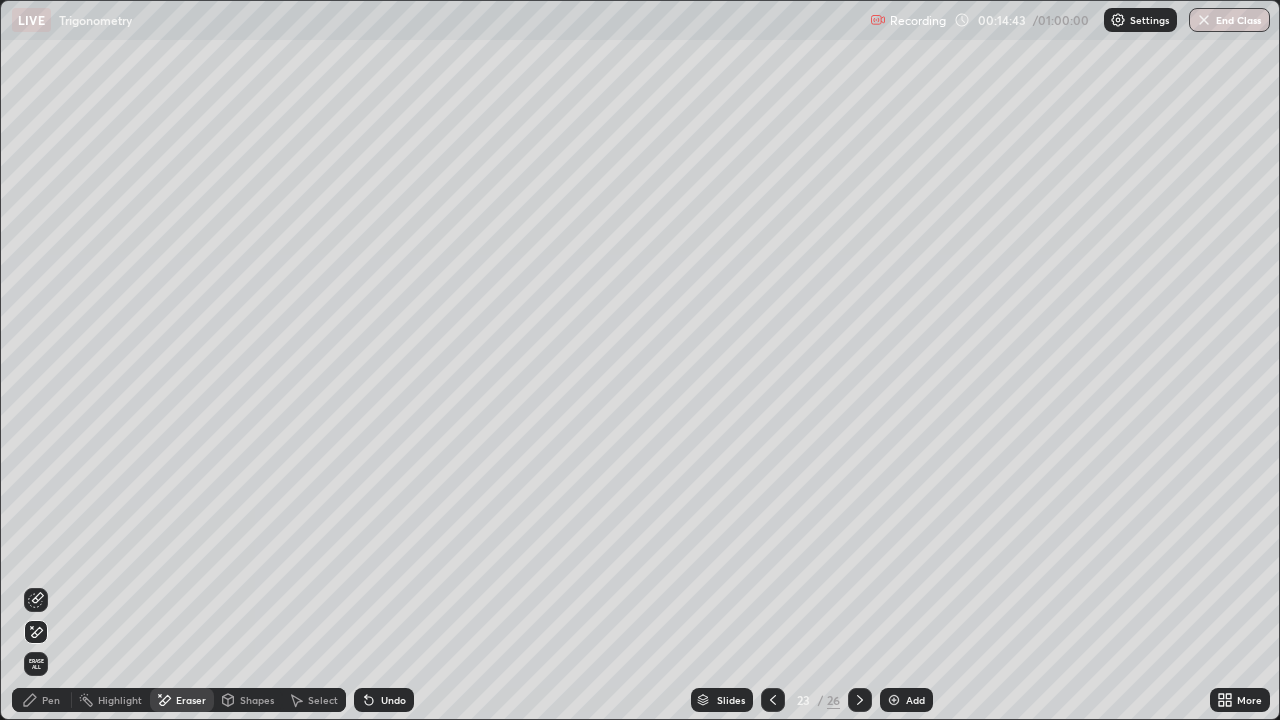 click on "Pen" at bounding box center (51, 700) 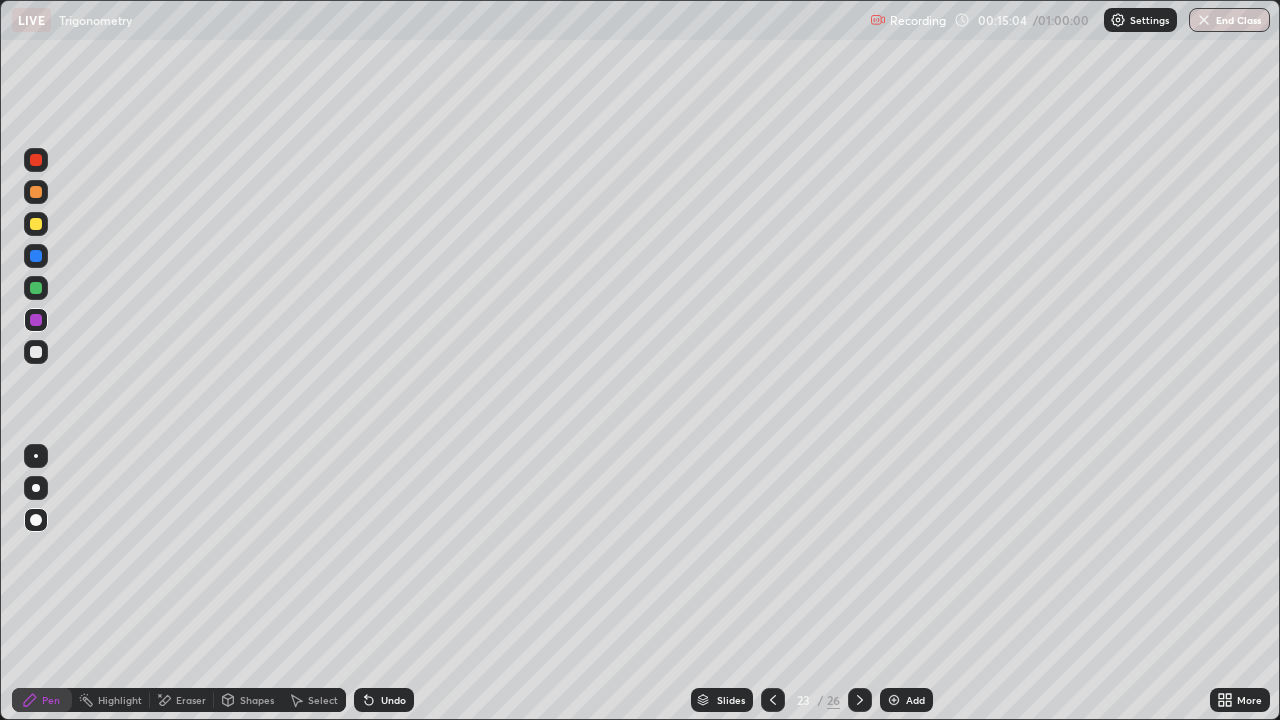 click on "Undo" at bounding box center (384, 700) 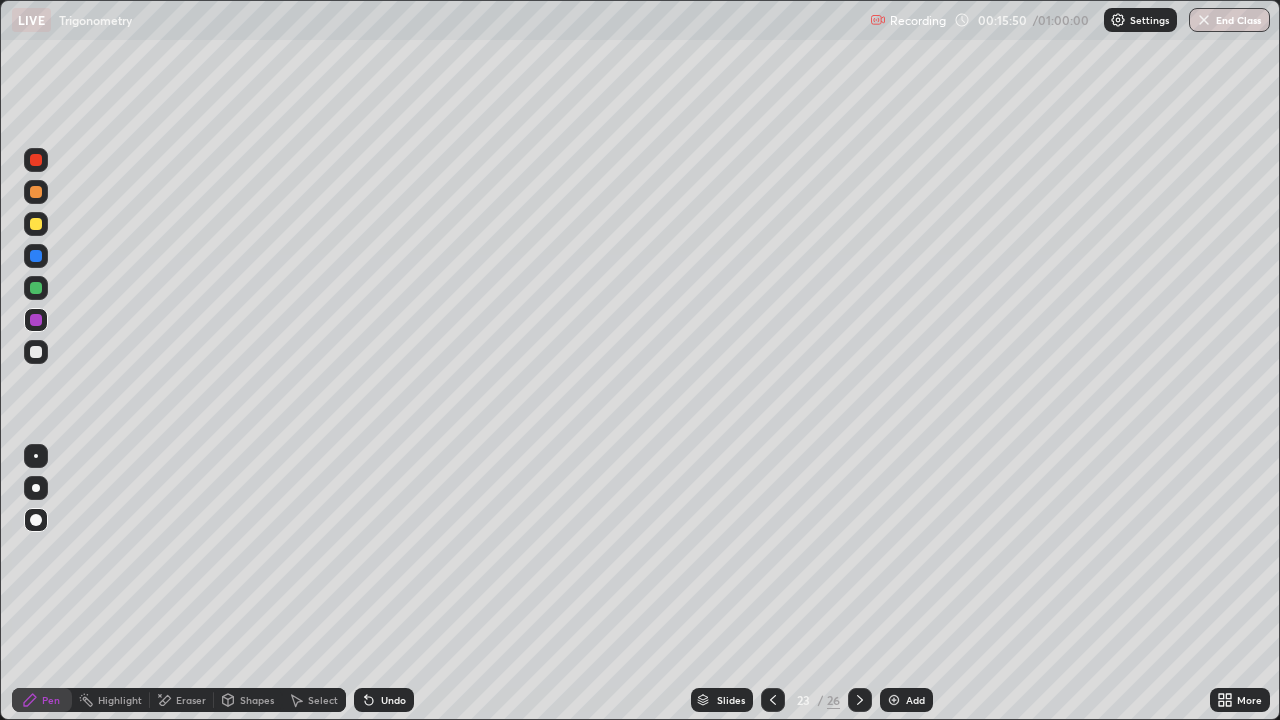 click 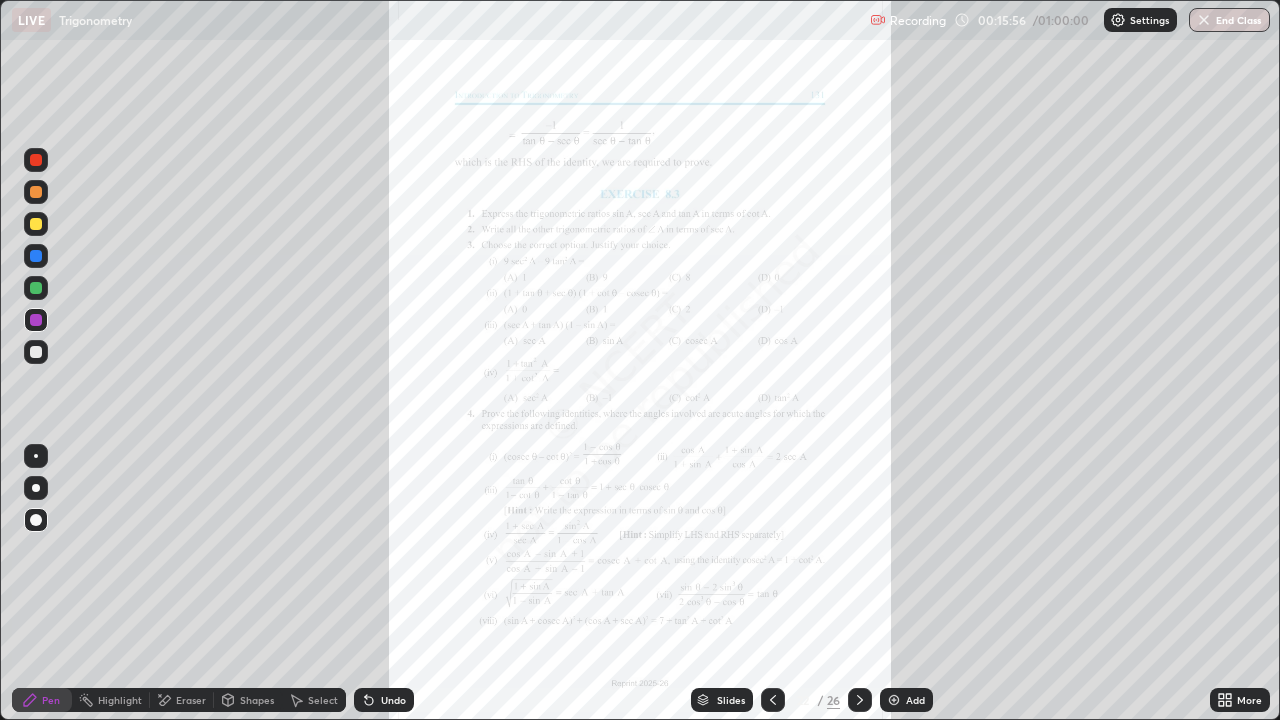 click 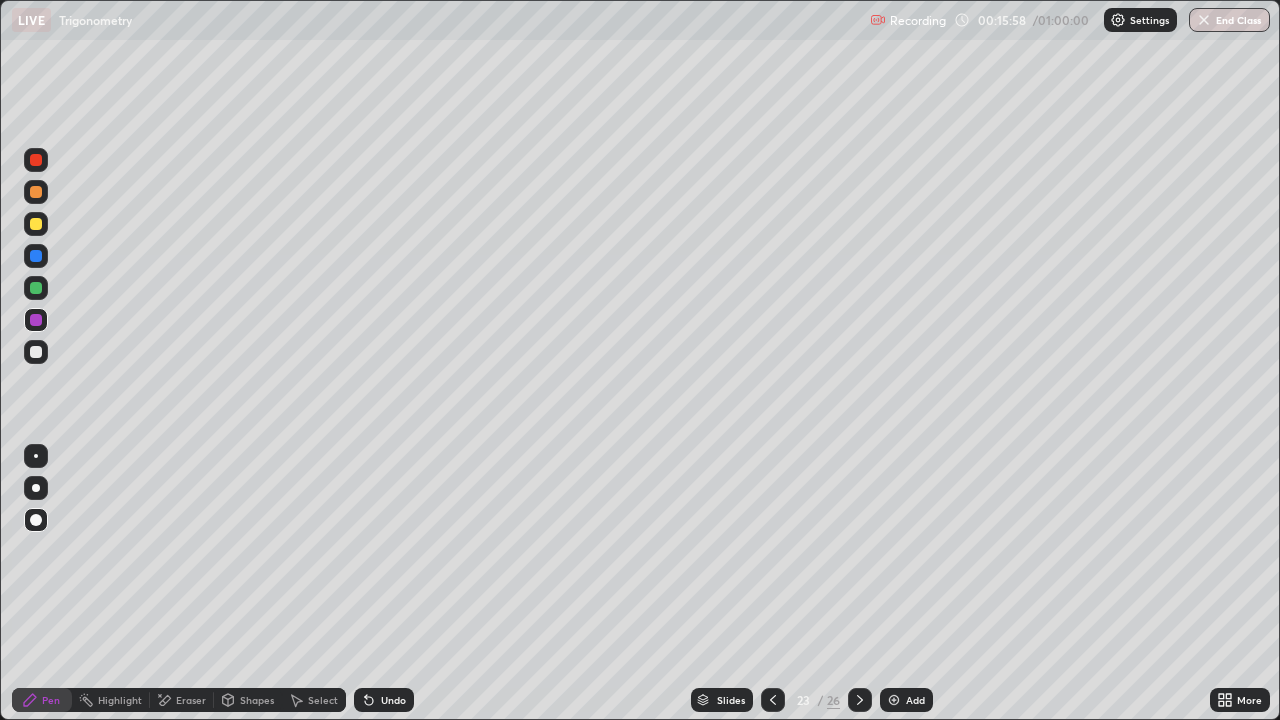 click on "Eraser" at bounding box center (191, 700) 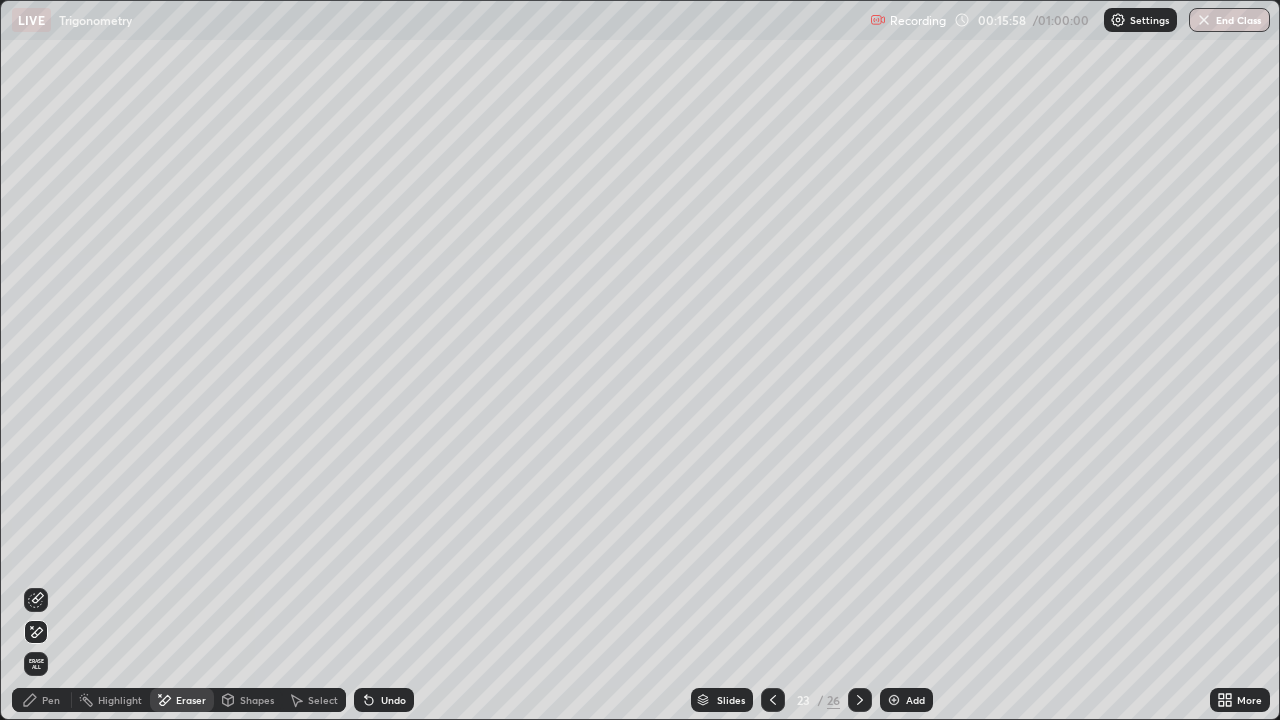 click on "Erase all" at bounding box center [36, 664] 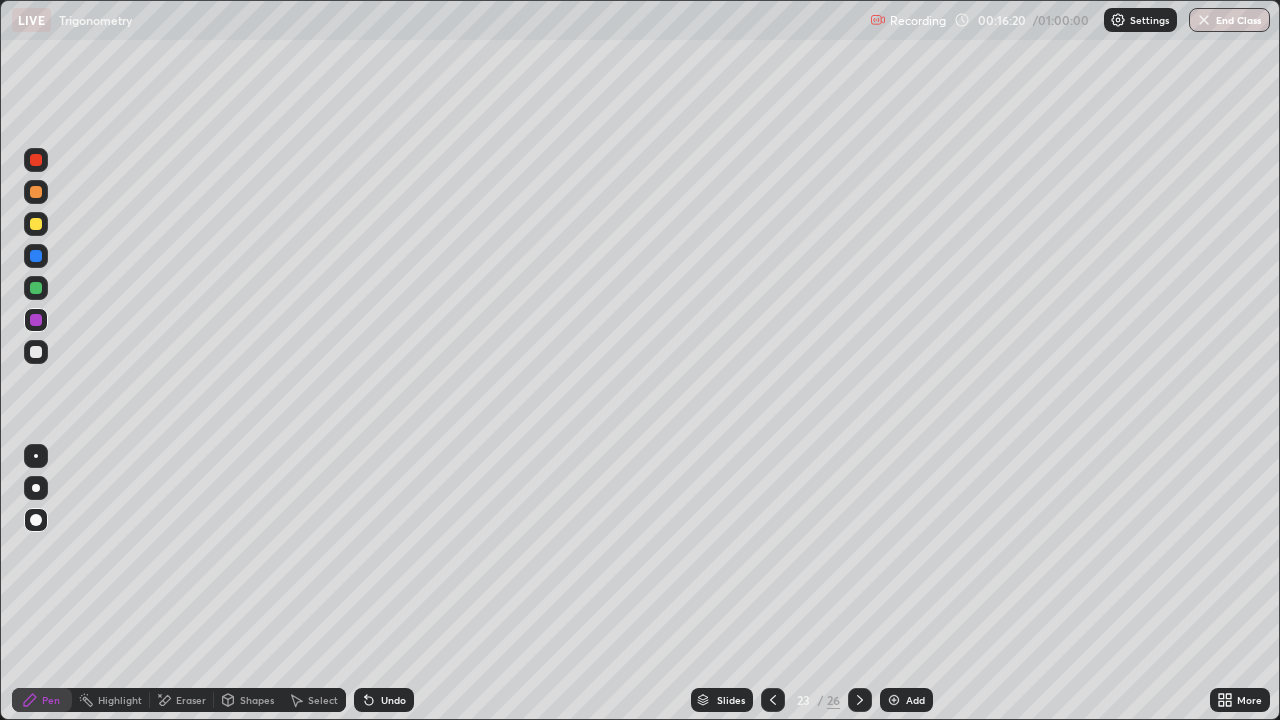 click at bounding box center [36, 288] 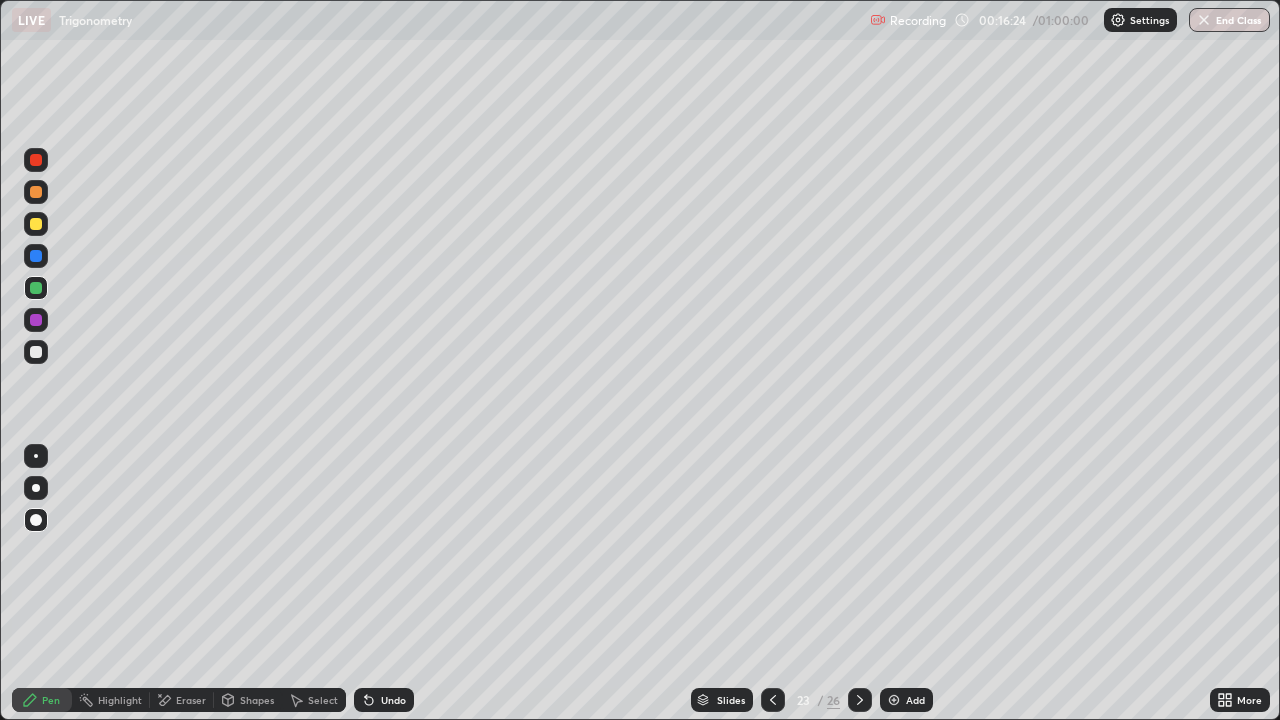 click on "Undo" at bounding box center (393, 700) 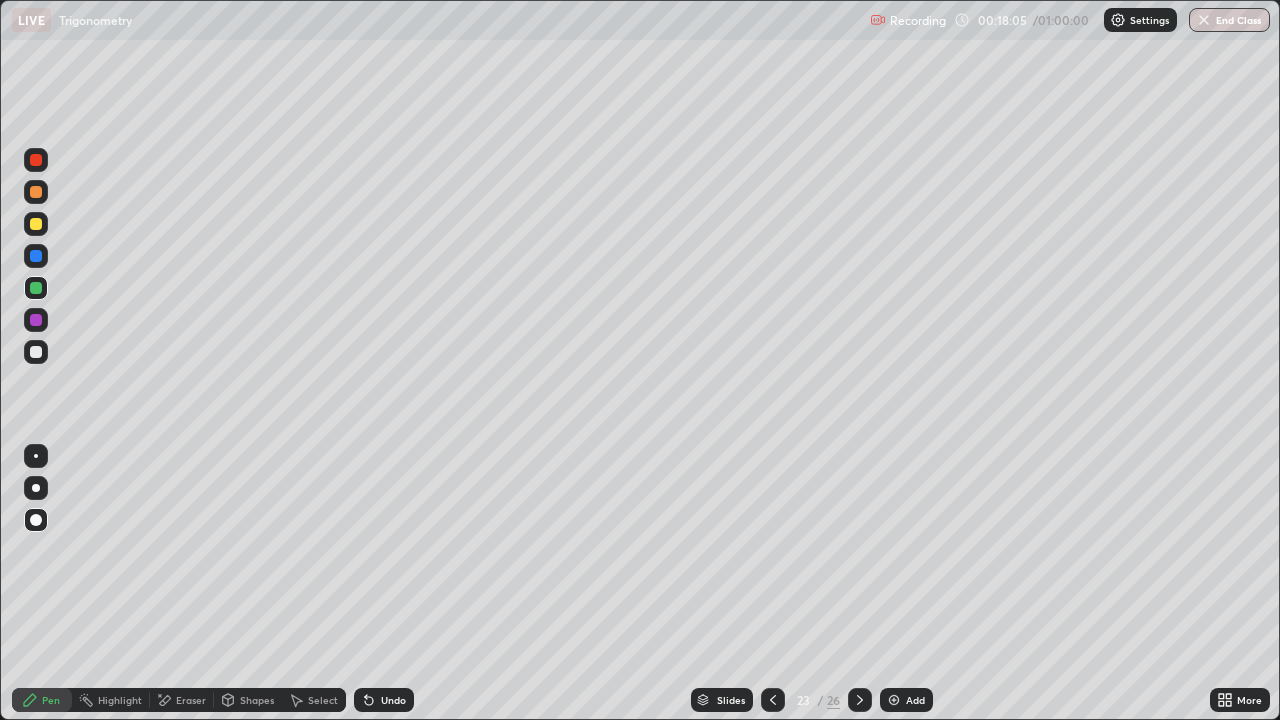 click on "Undo" at bounding box center (393, 700) 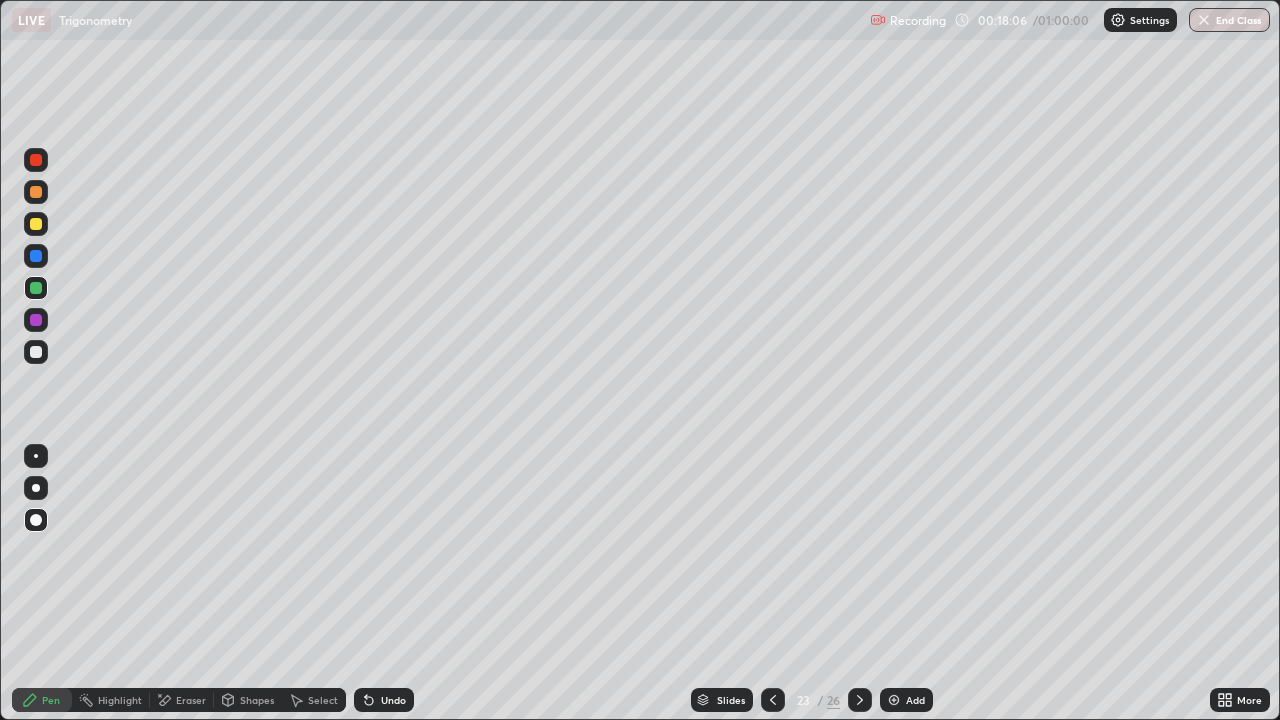 click on "Undo" at bounding box center [384, 700] 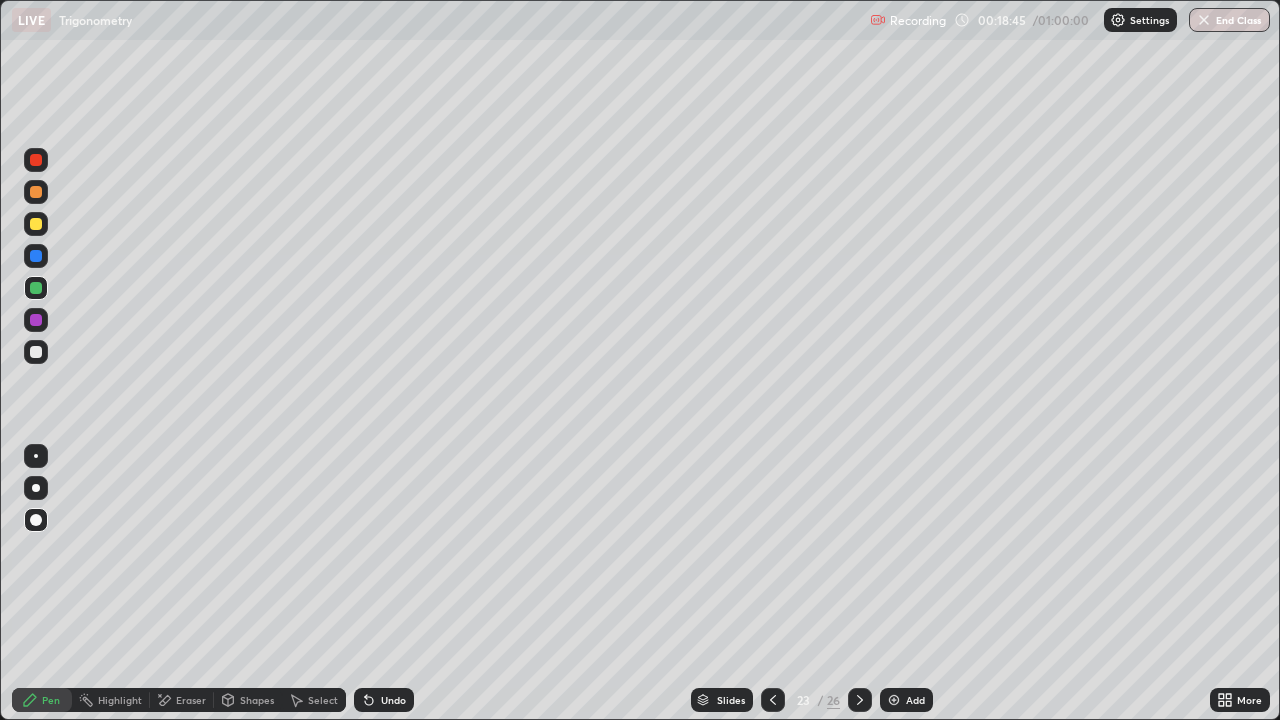 click on "Add" at bounding box center (906, 700) 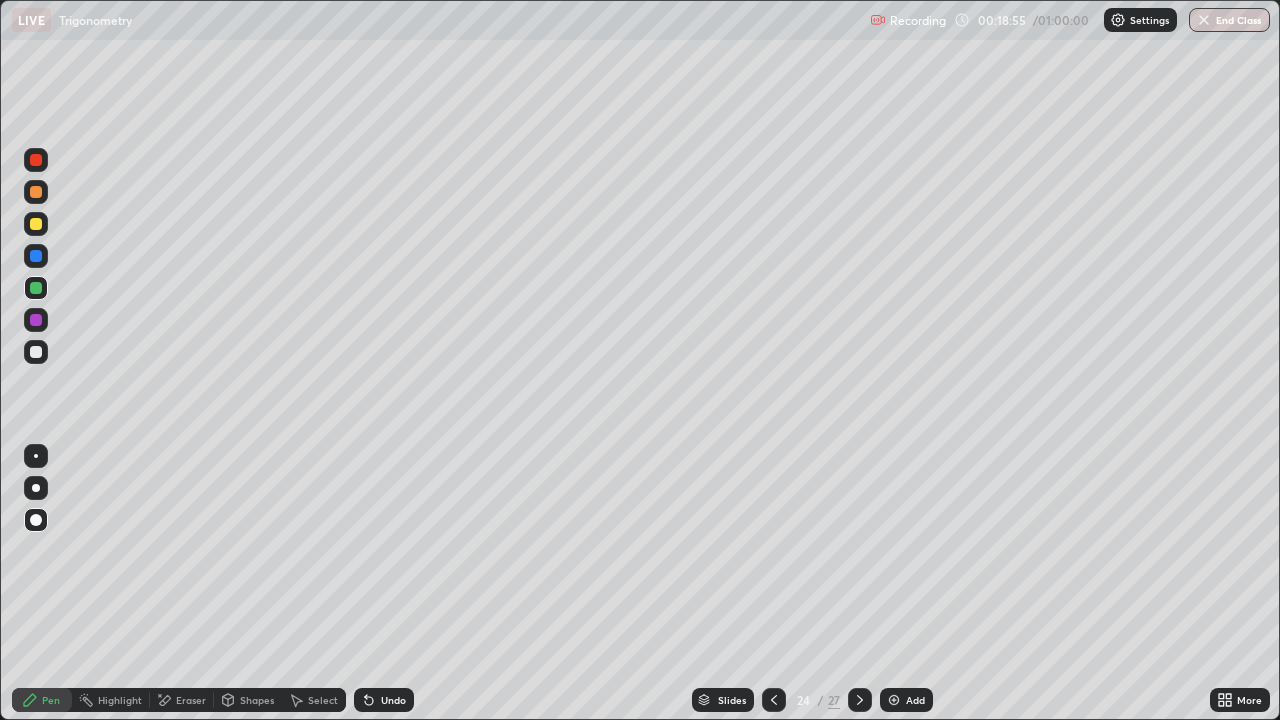 click 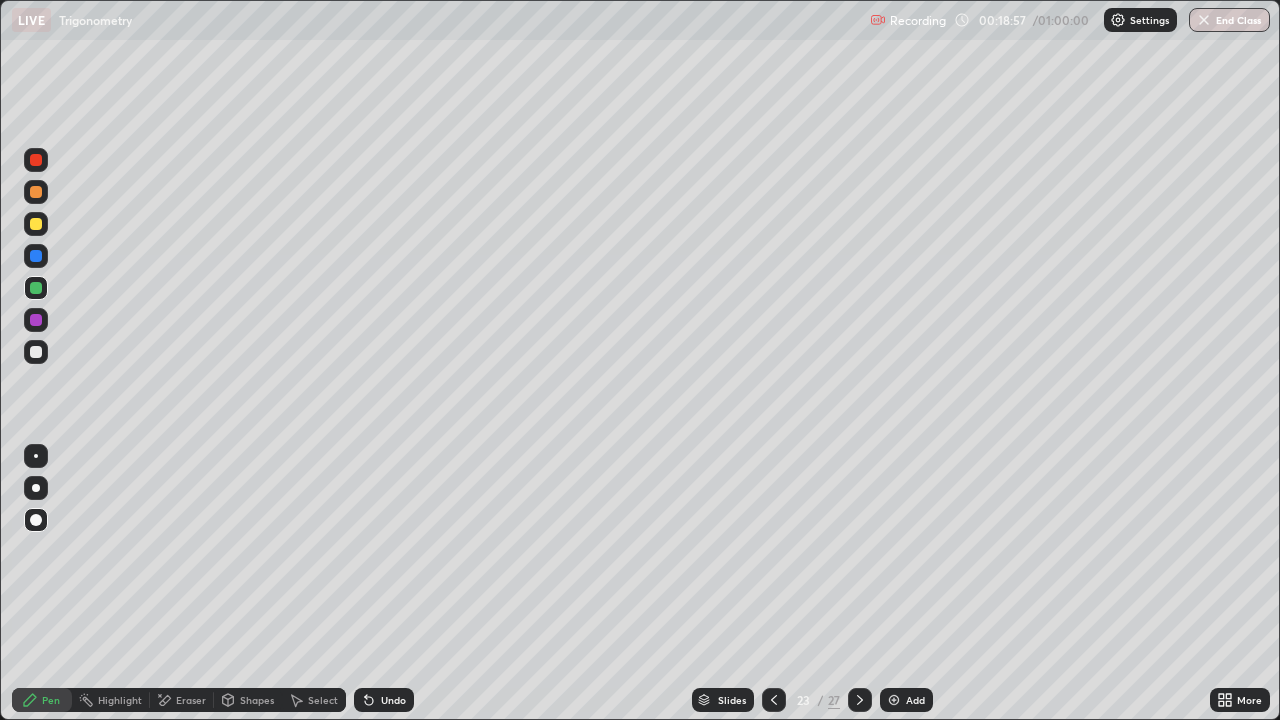 click 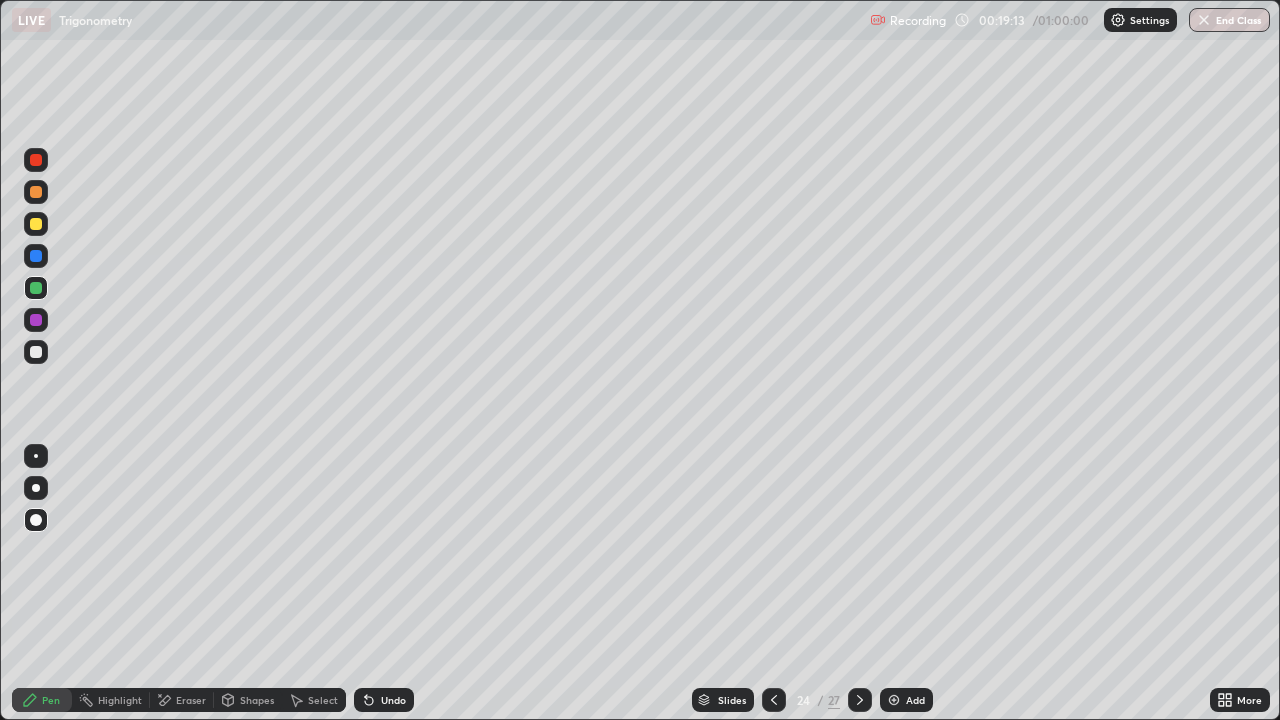 click at bounding box center [774, 700] 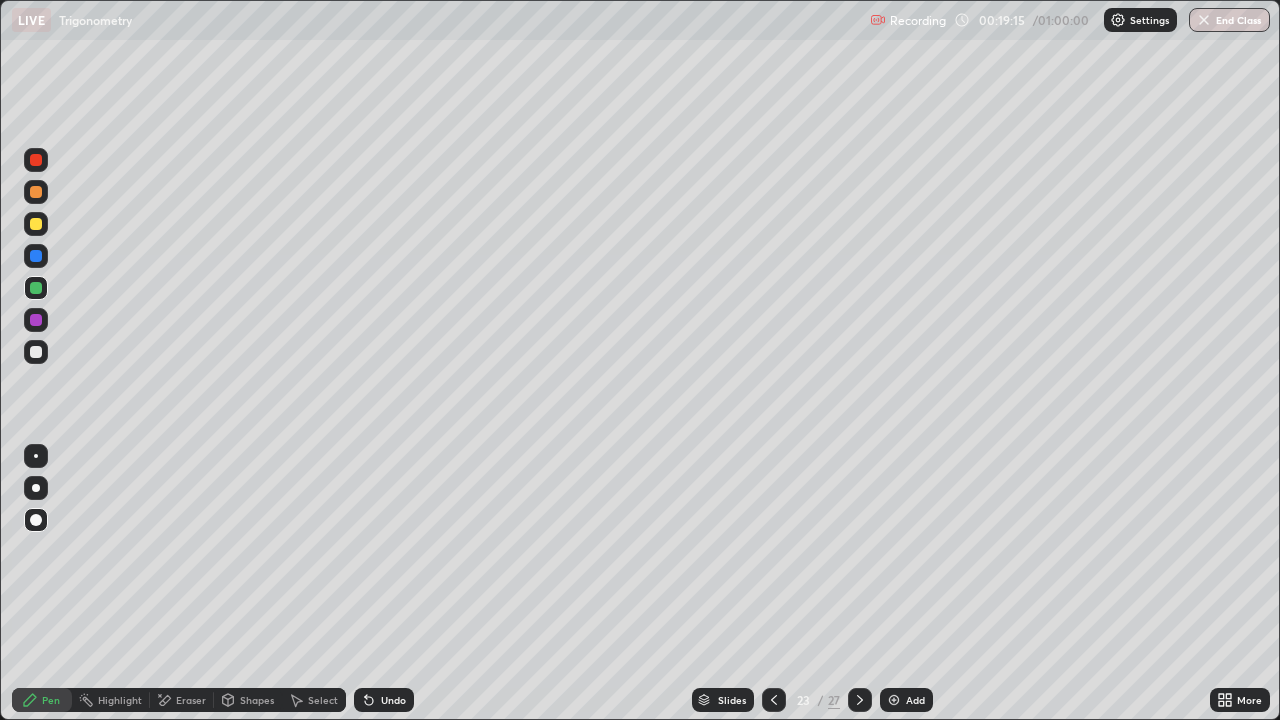 click at bounding box center (860, 700) 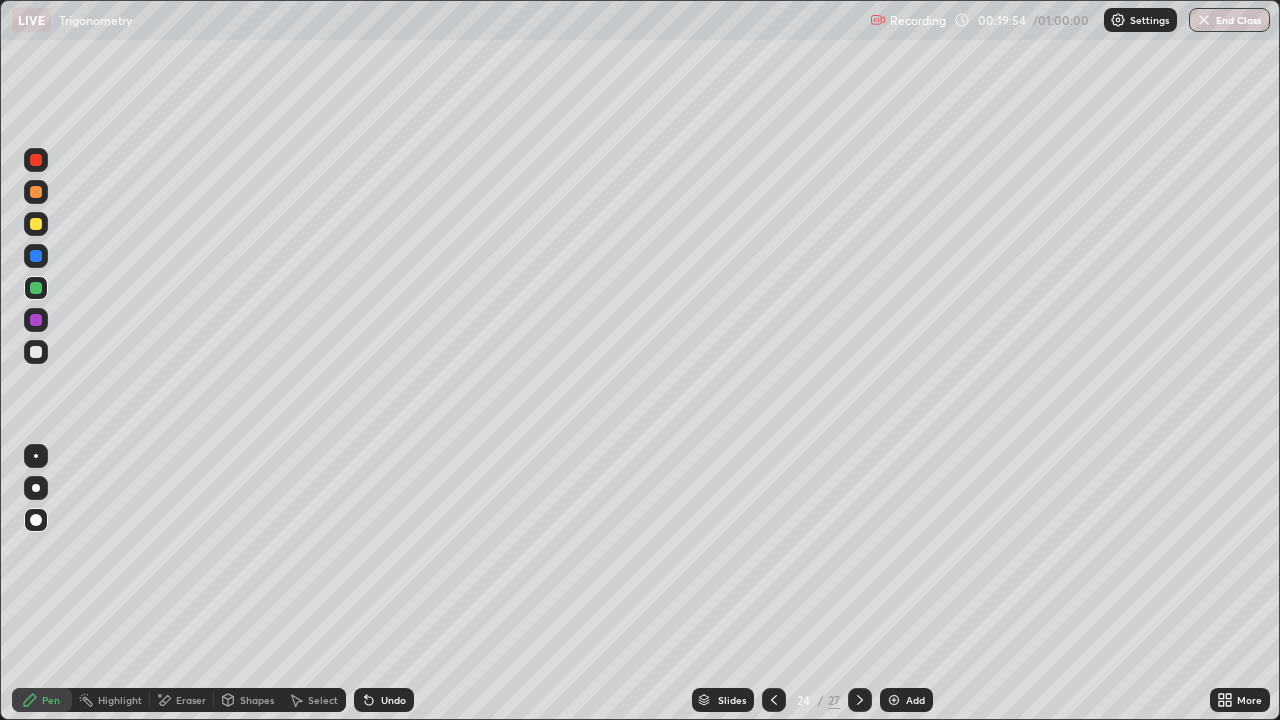 click 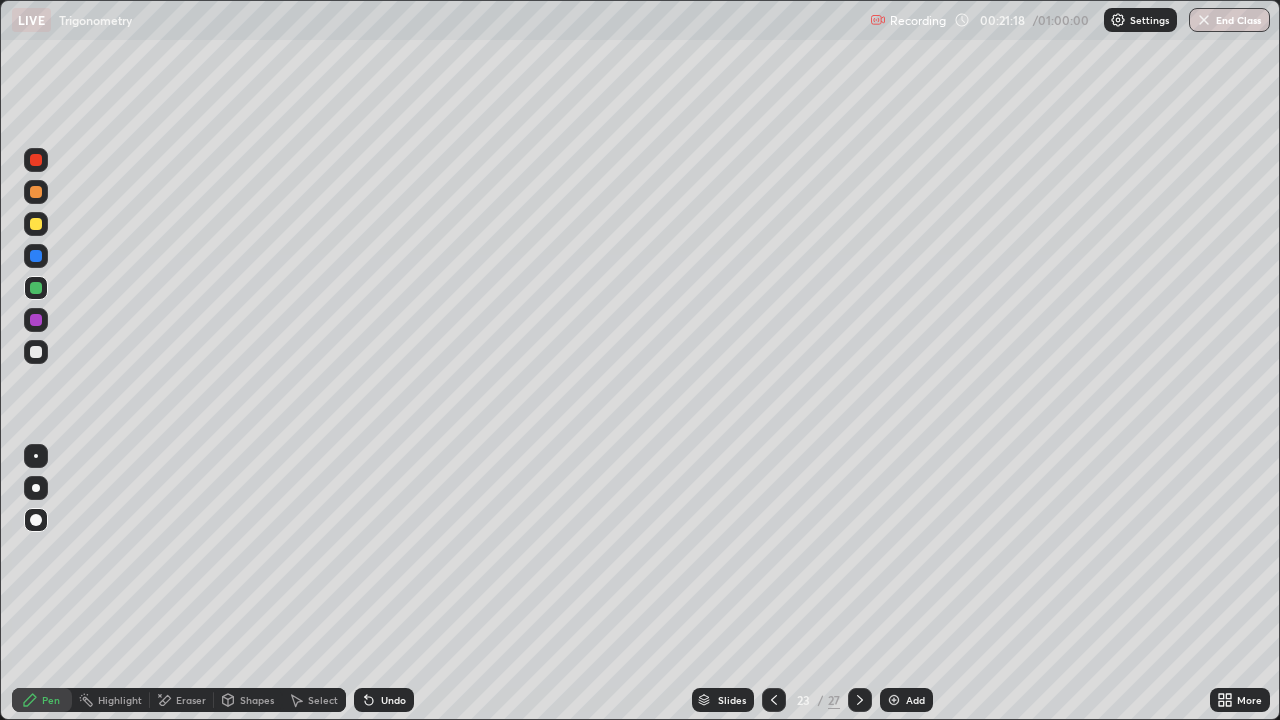 click 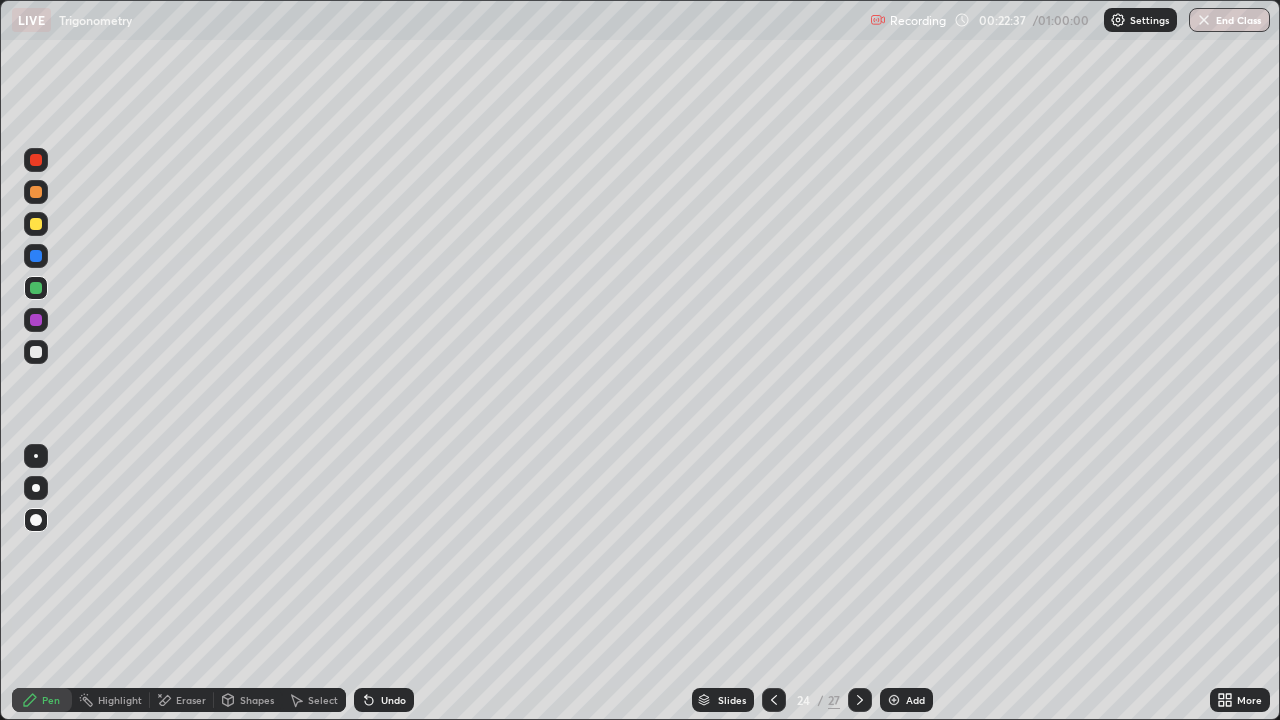click 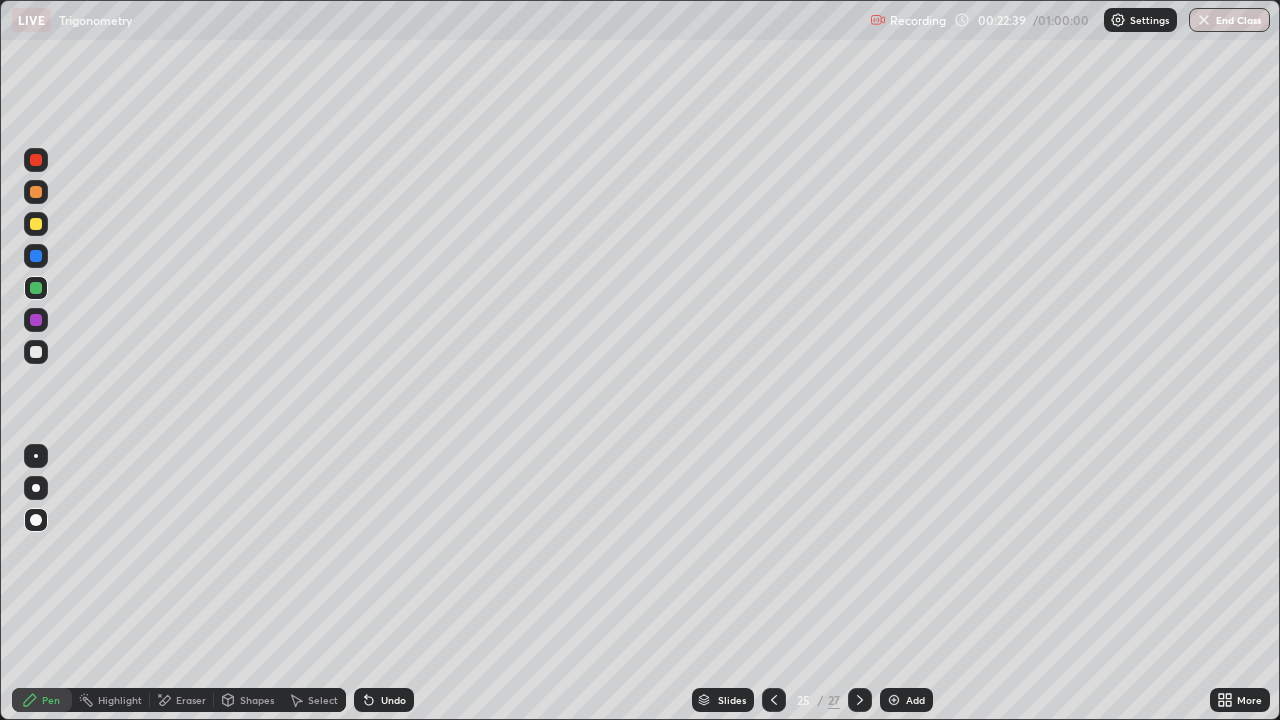 click 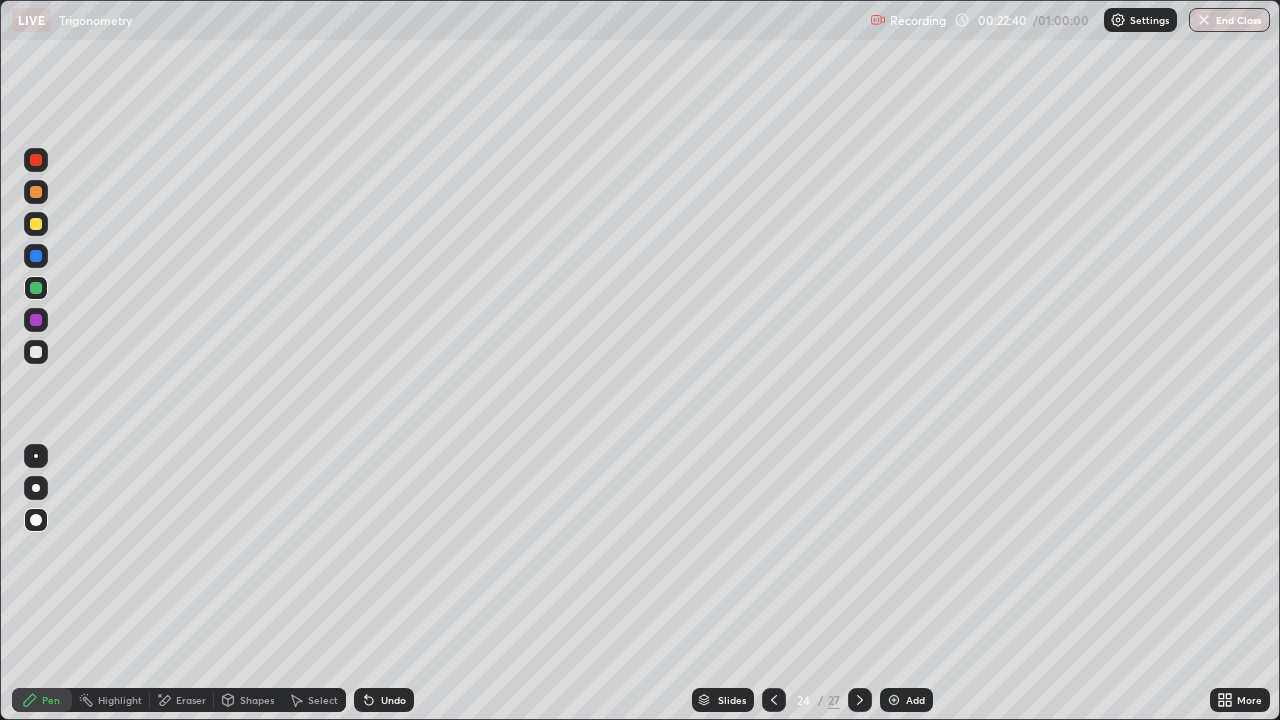 click 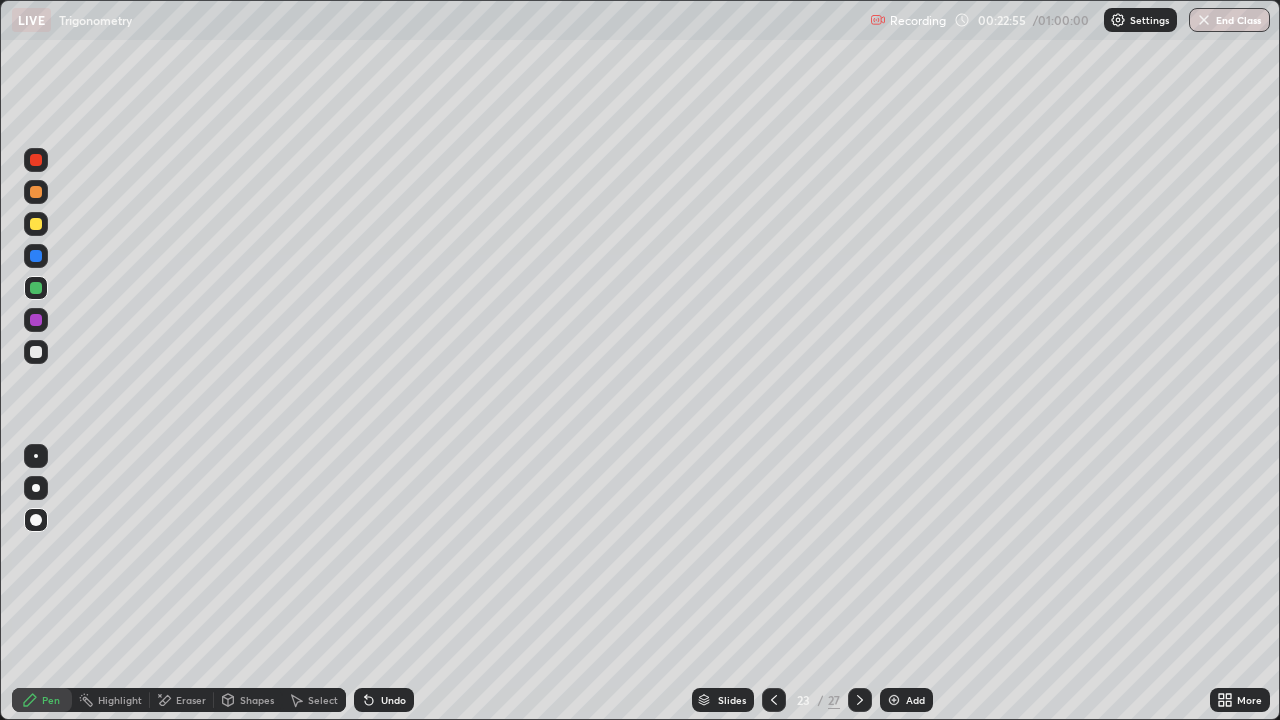 click 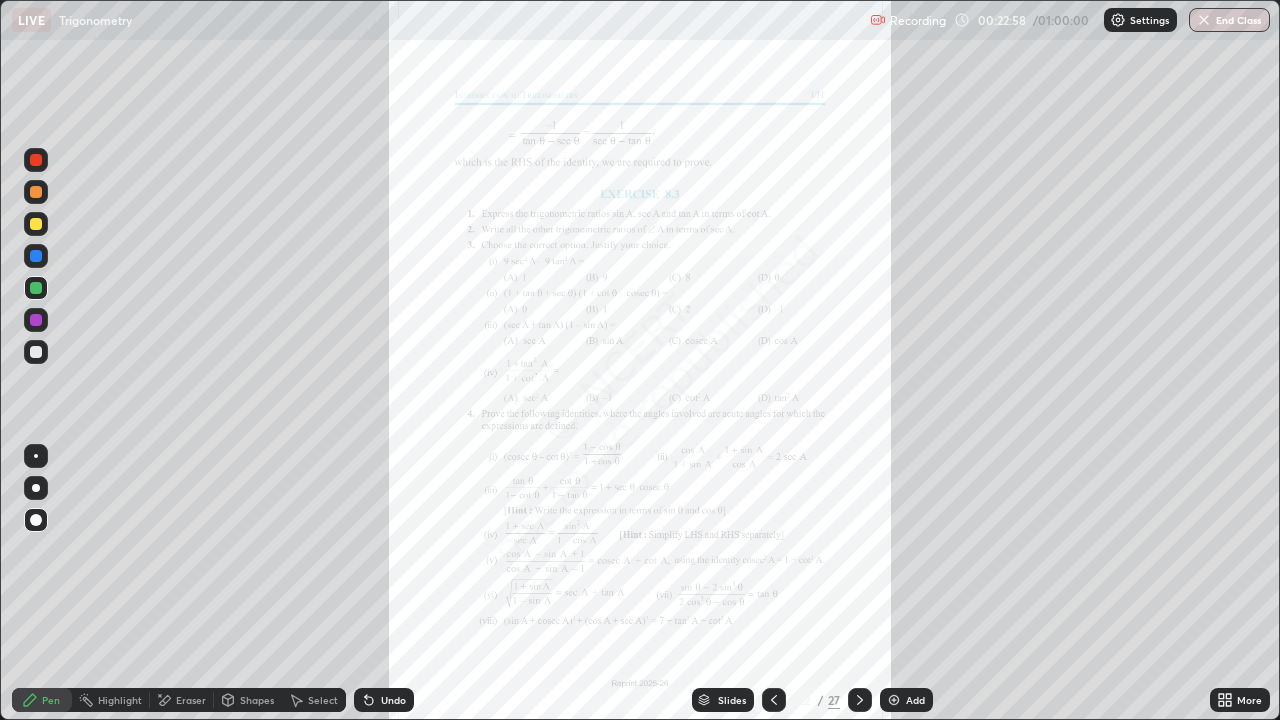 click 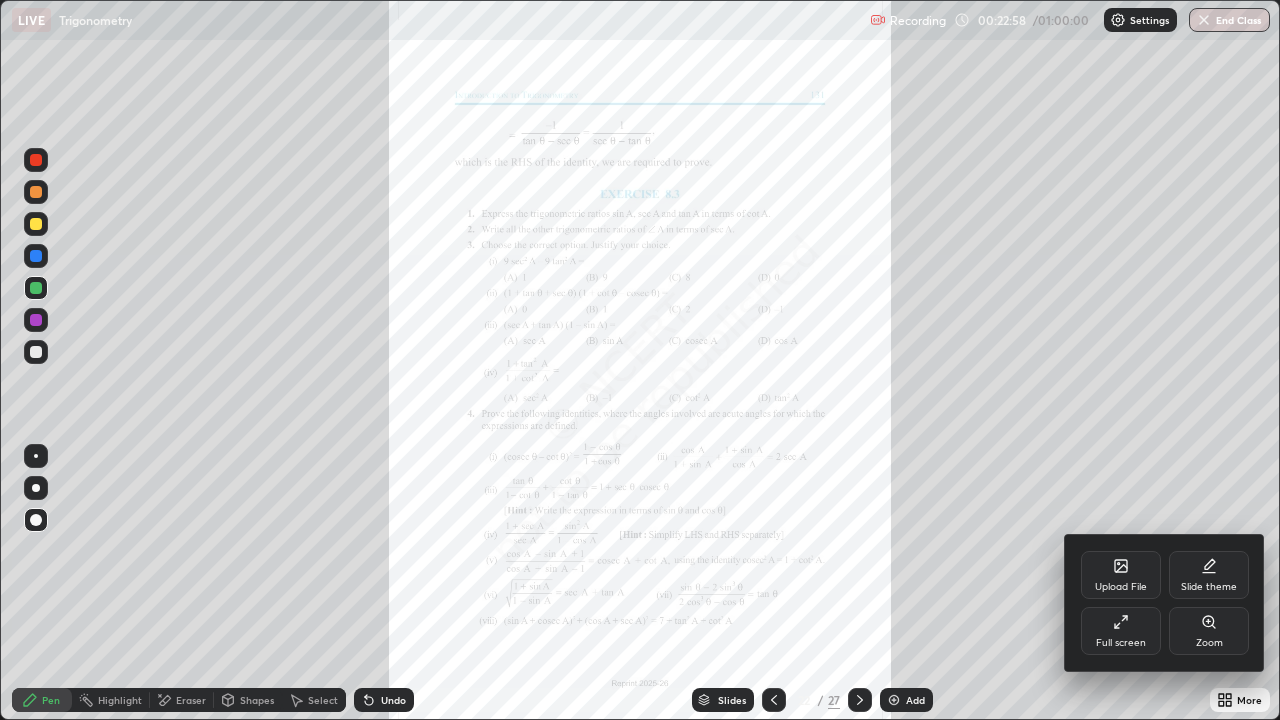 click on "Zoom" at bounding box center [1209, 643] 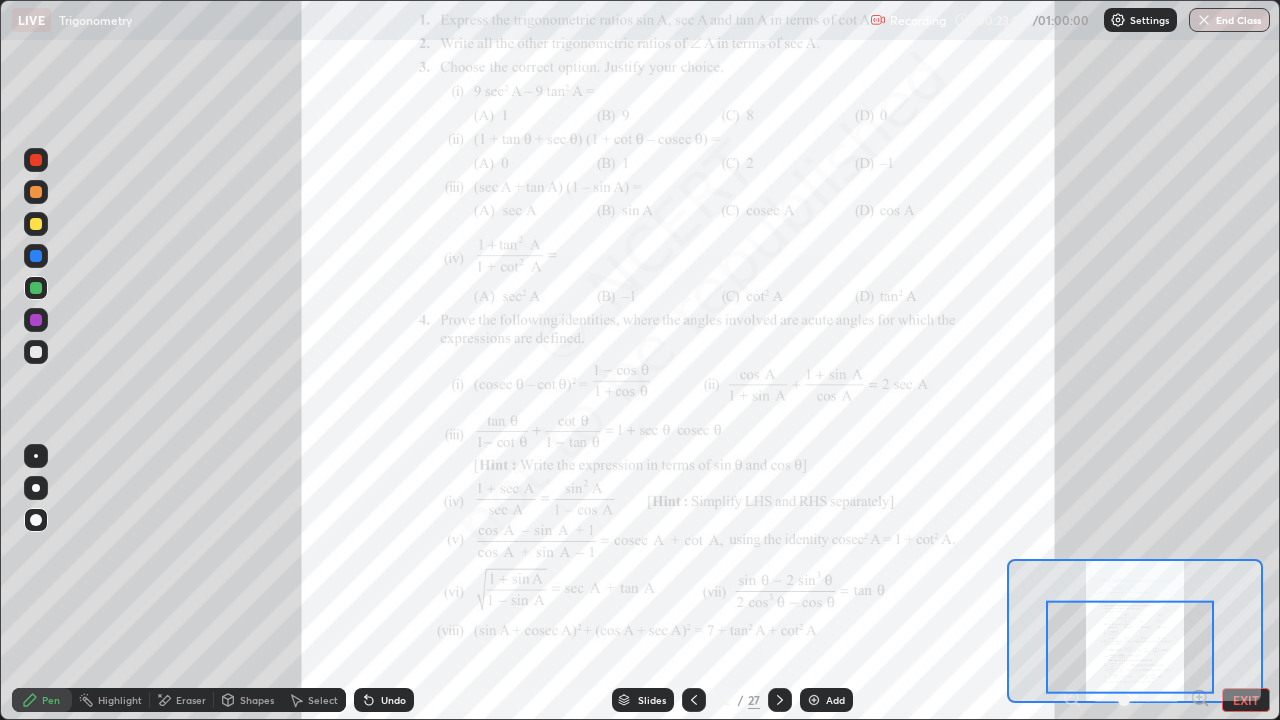 click 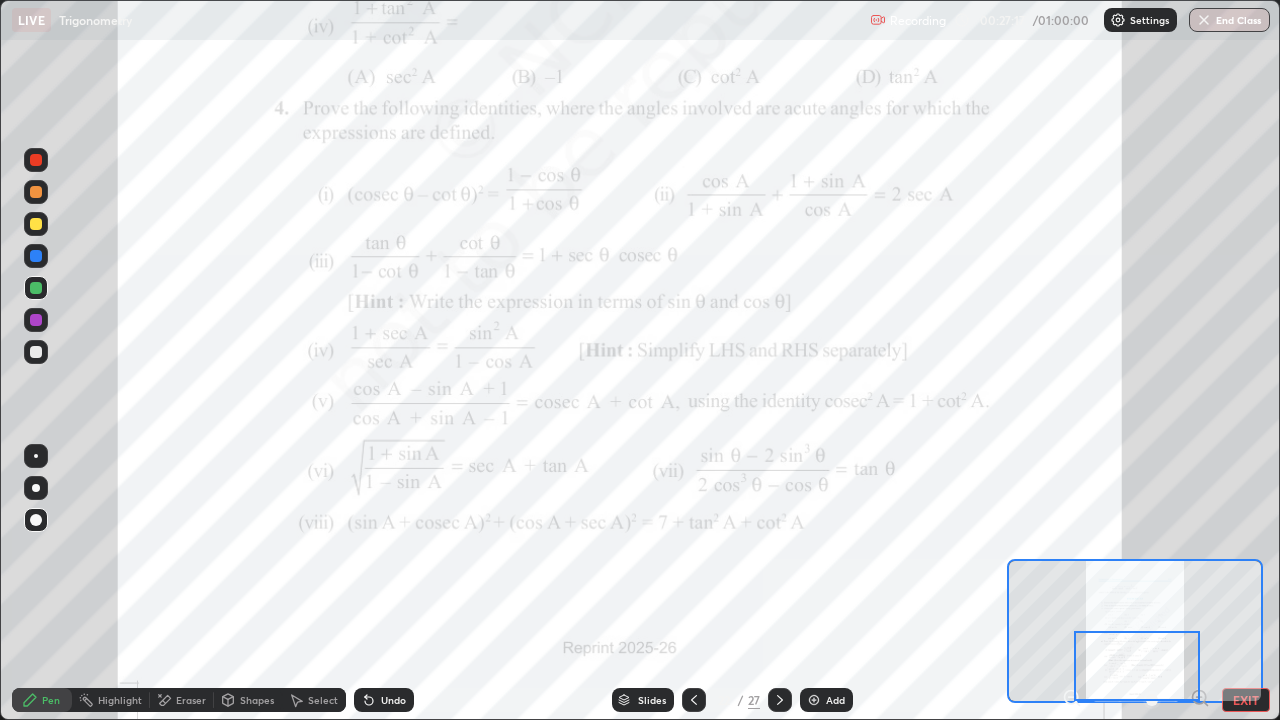 click on "Add" at bounding box center (826, 700) 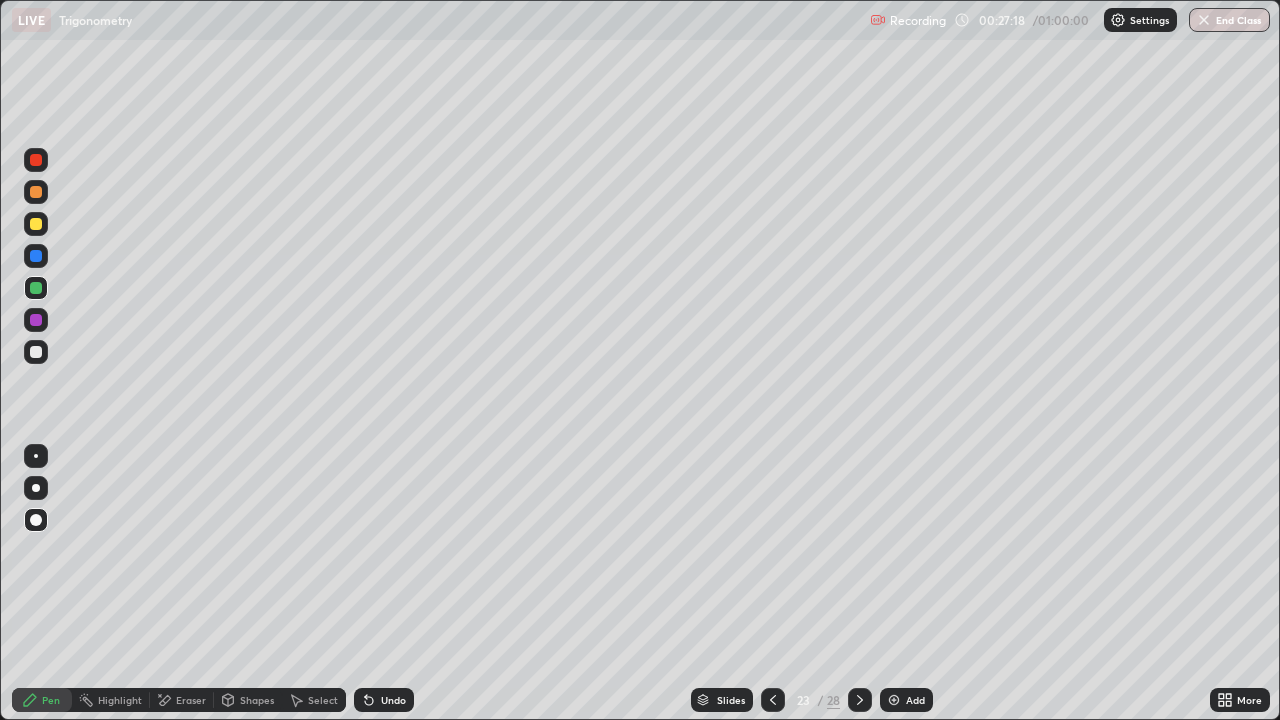 click at bounding box center [36, 224] 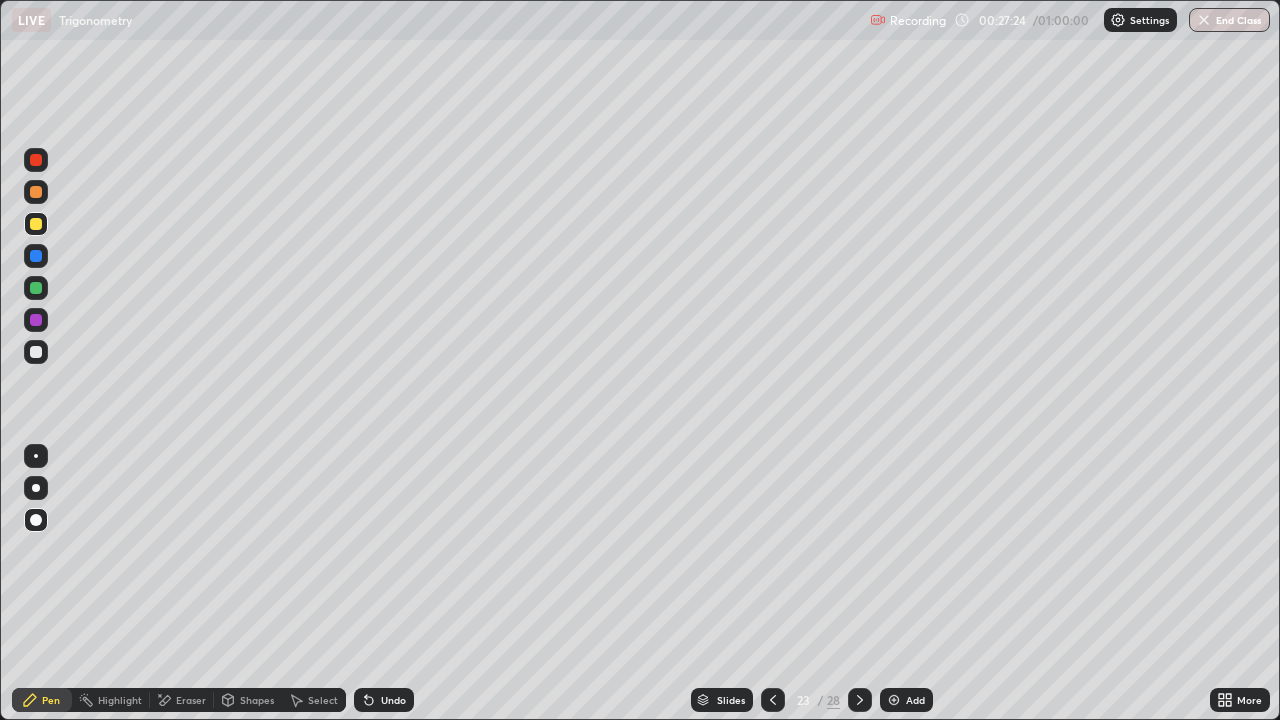 click 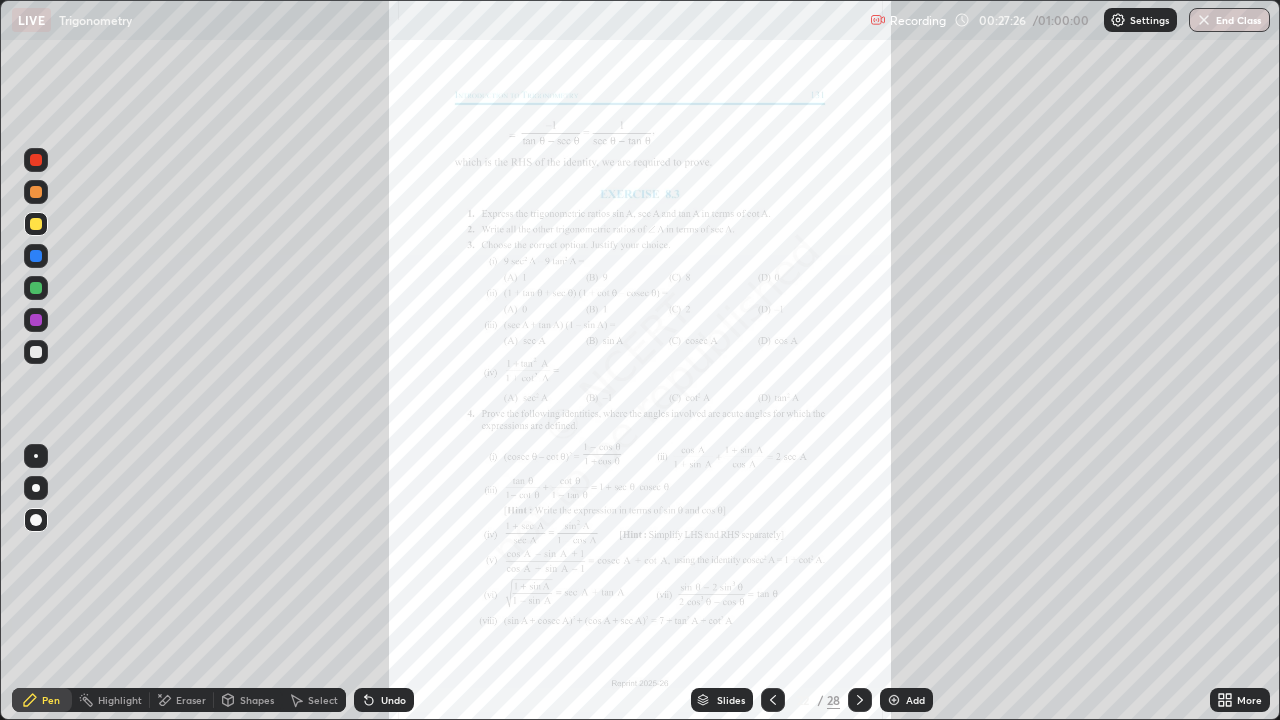 click 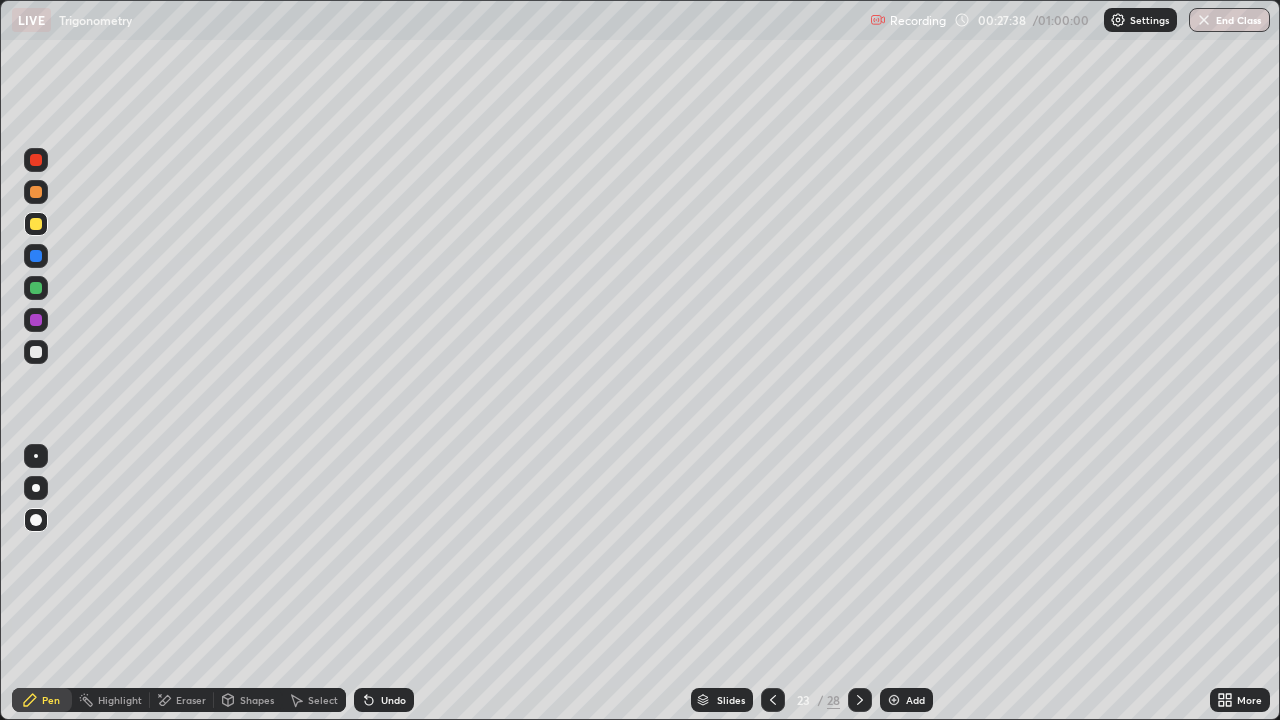 click 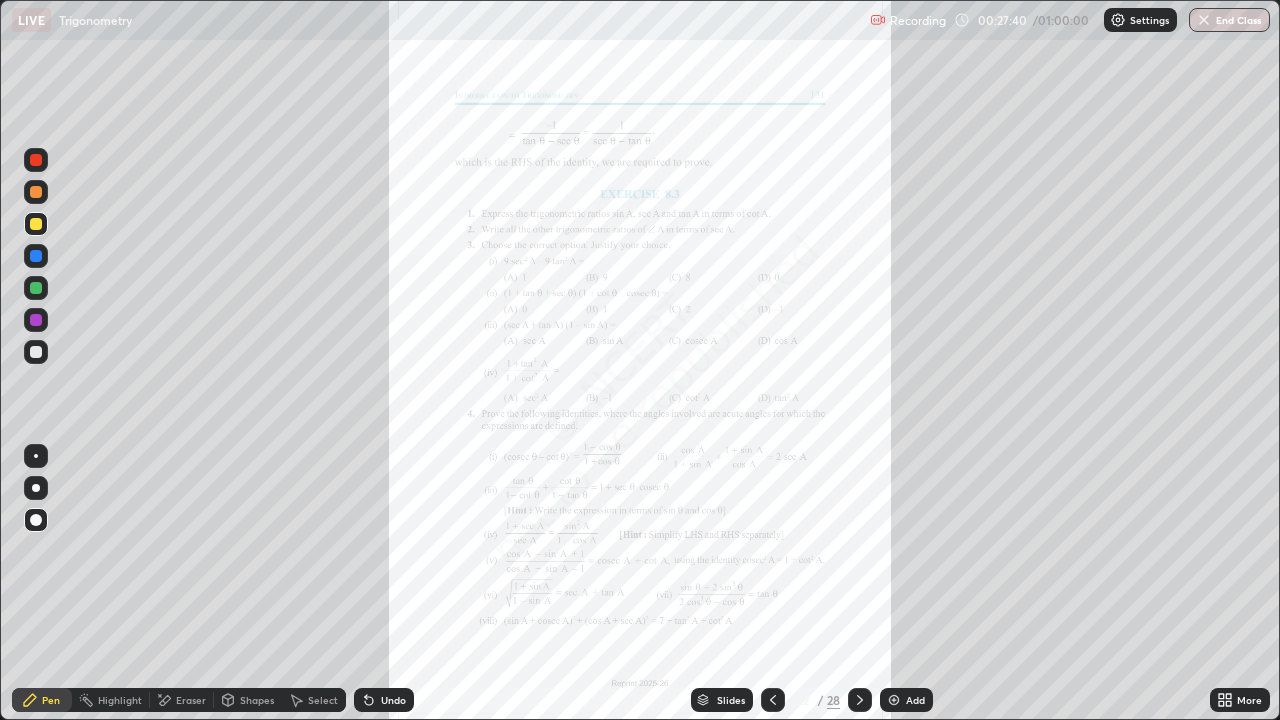 click 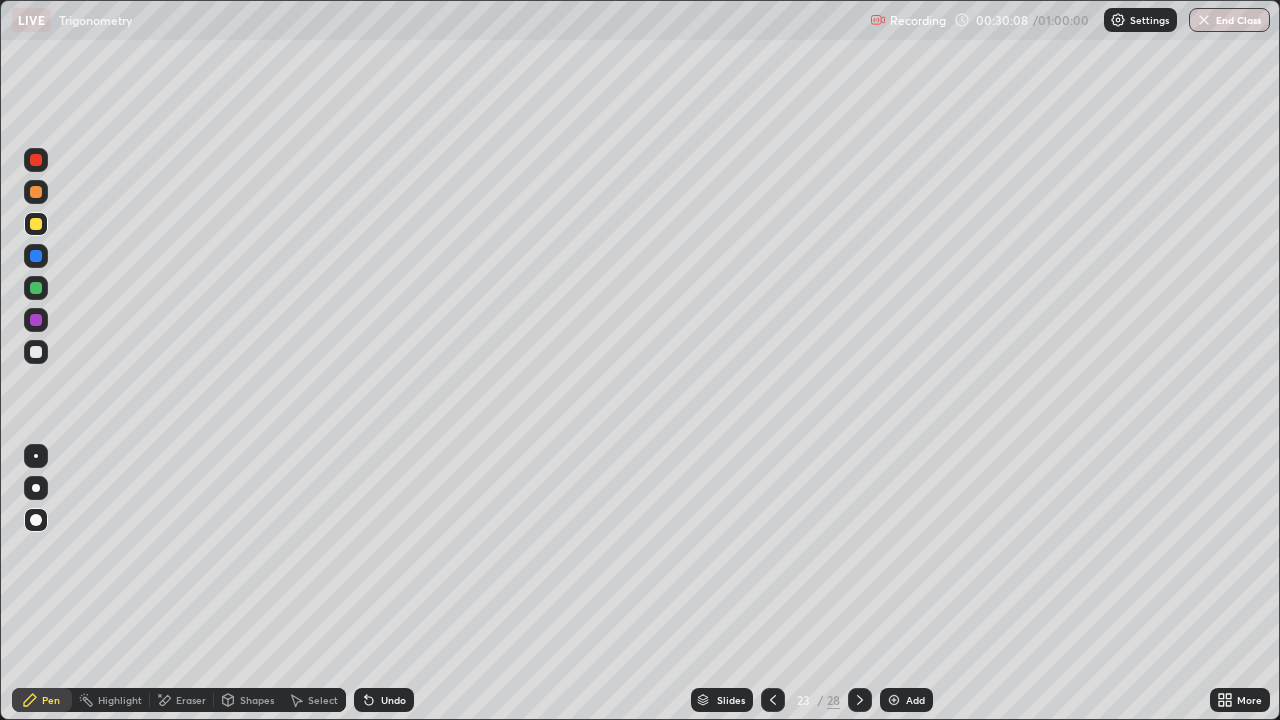 click on "Select" at bounding box center [323, 700] 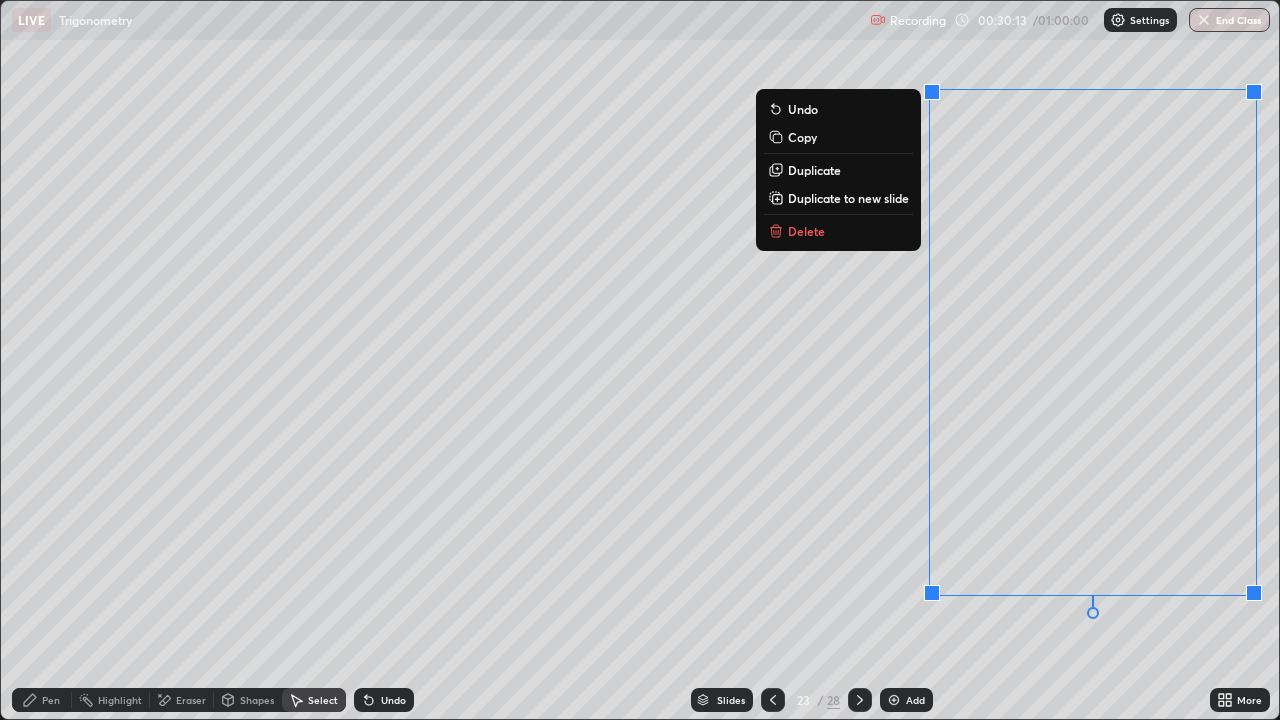 click on "Duplicate to new slide" at bounding box center (848, 198) 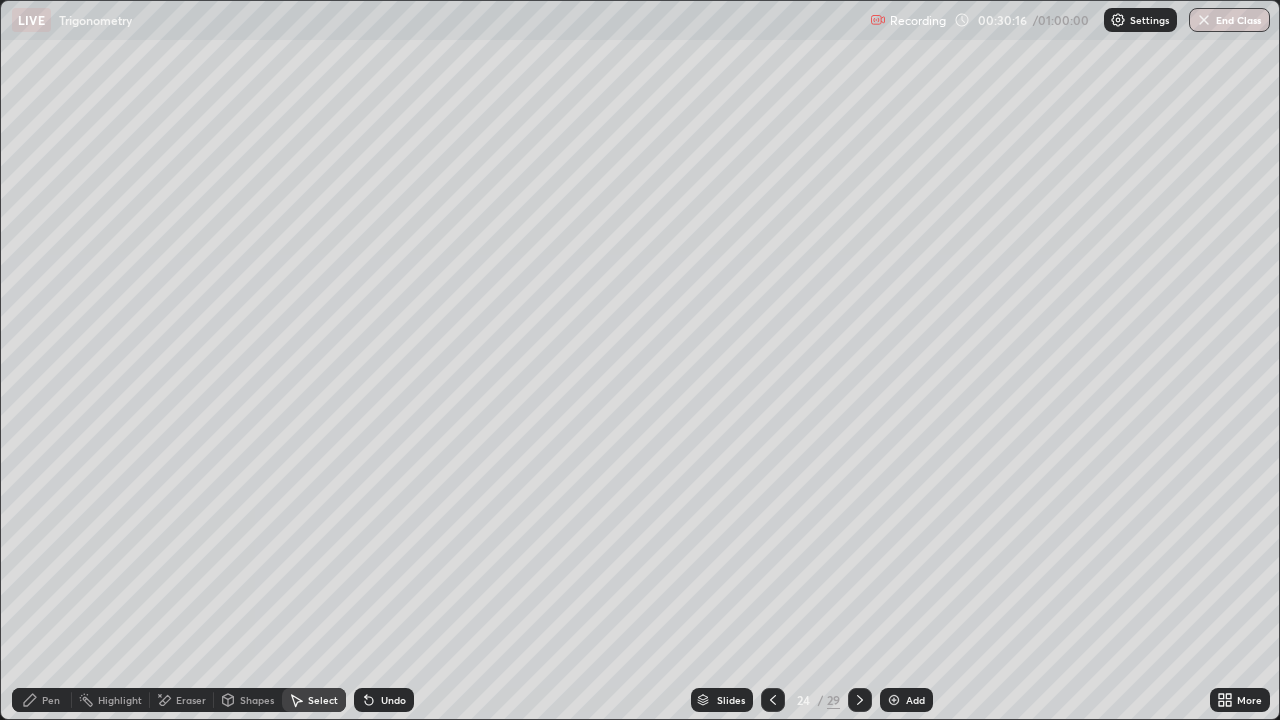 click on "Pen" at bounding box center (42, 700) 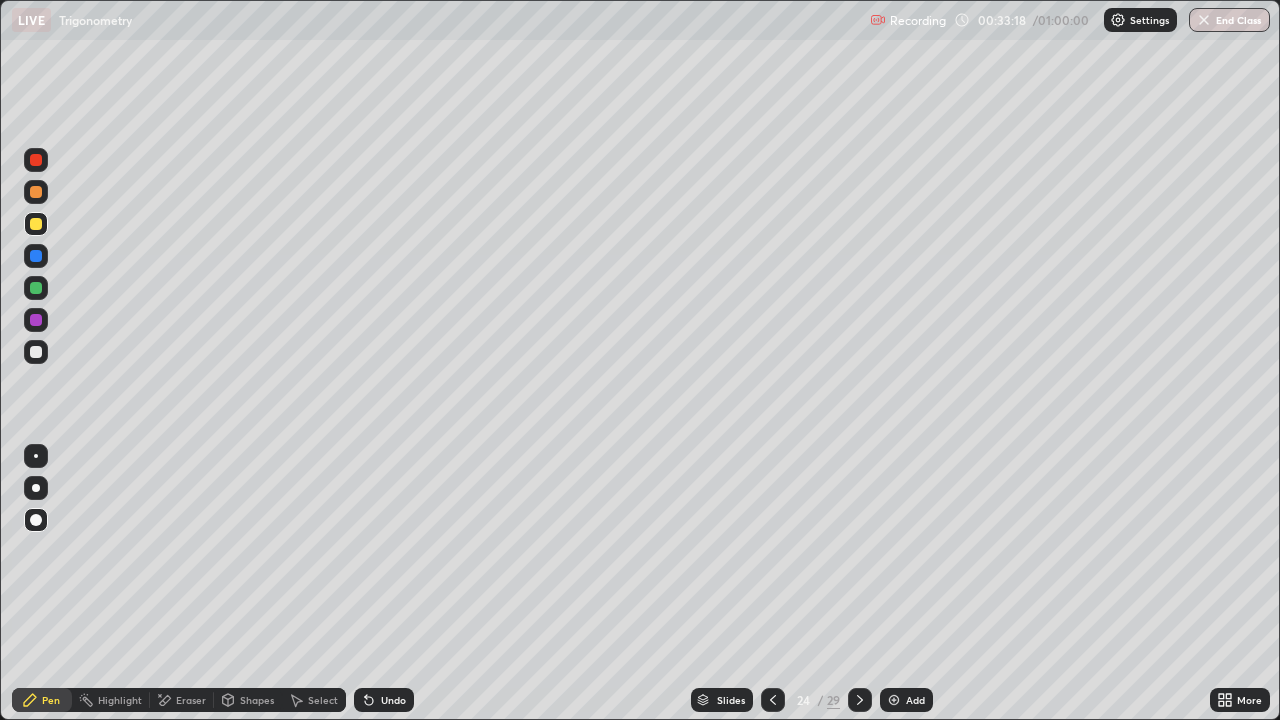 click 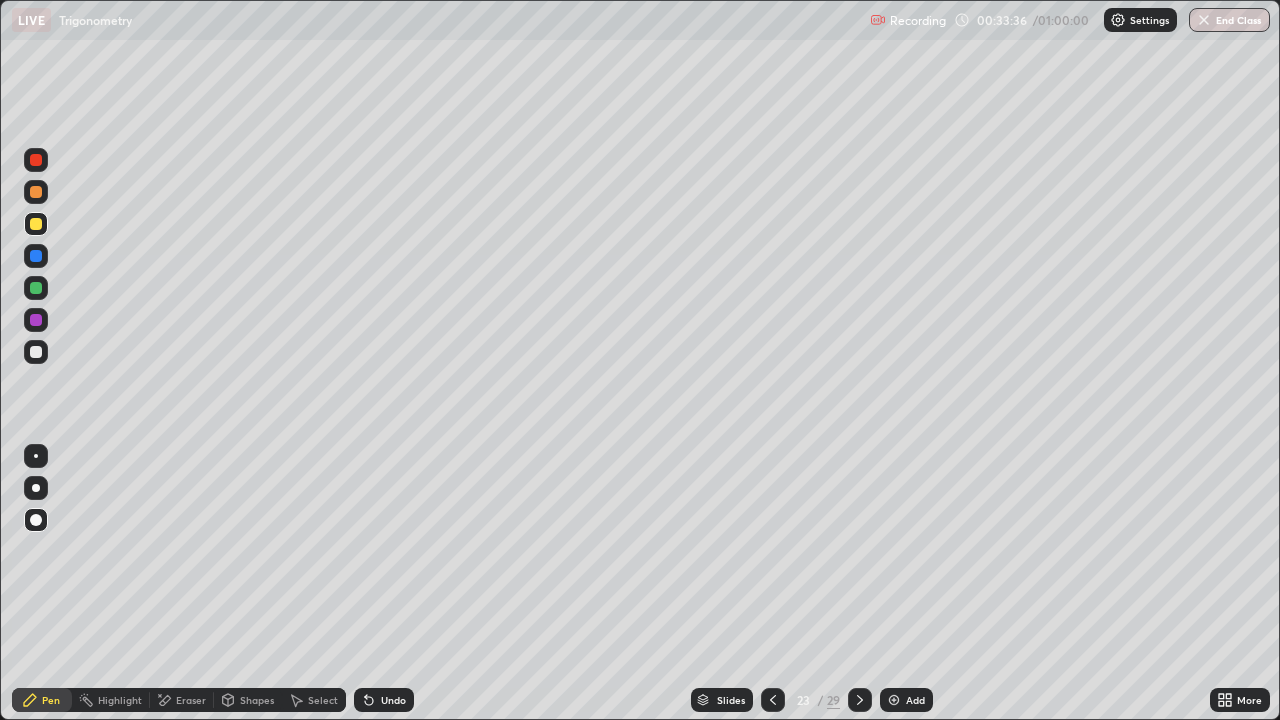 click 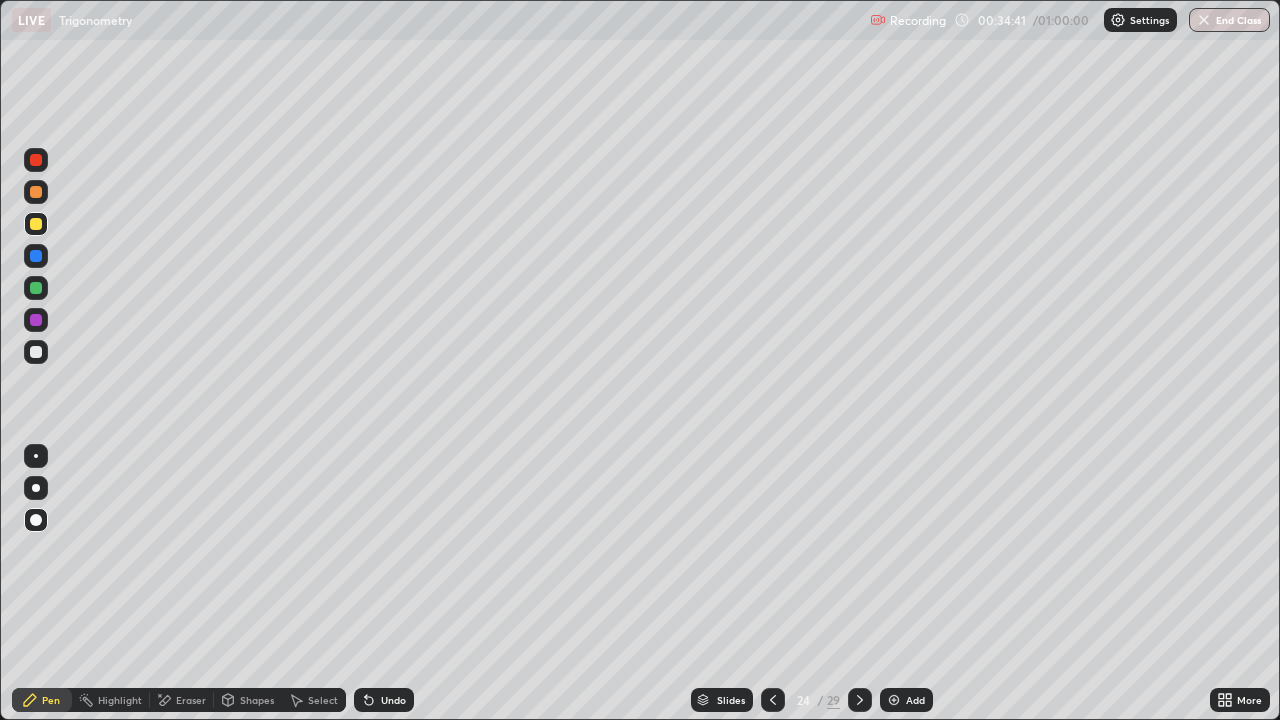 click 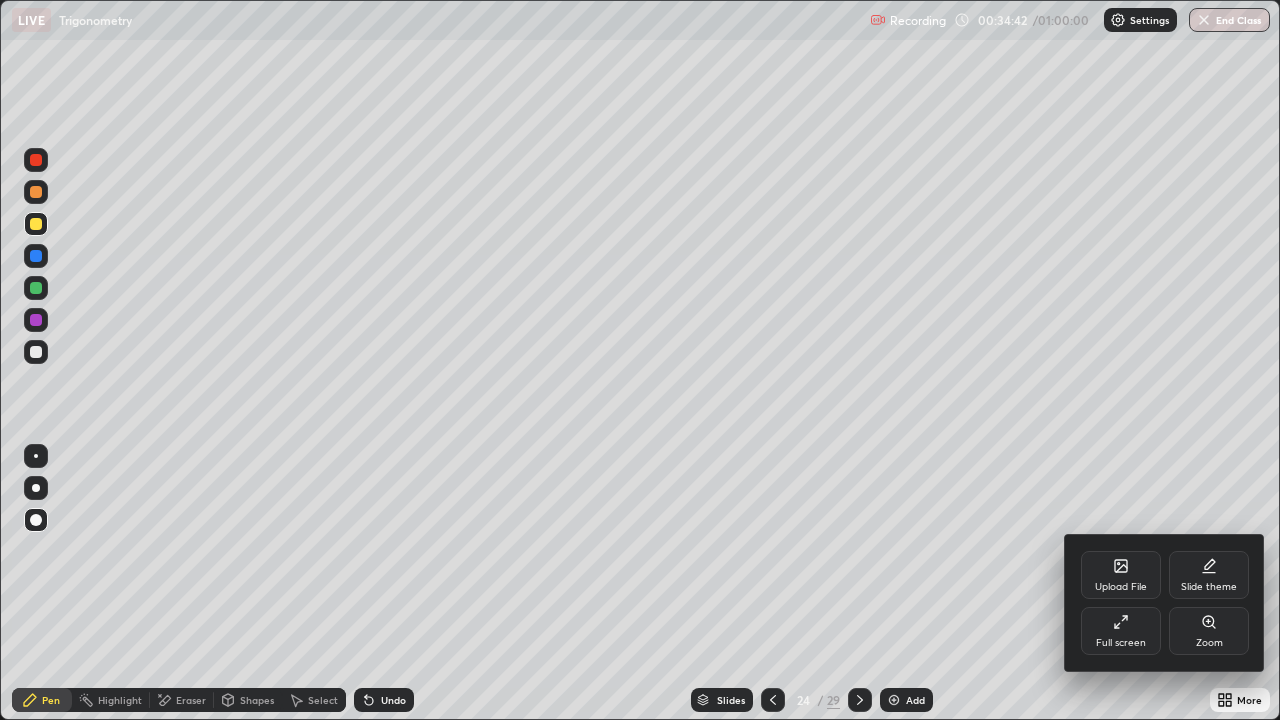 click on "Upload File" at bounding box center (1121, 575) 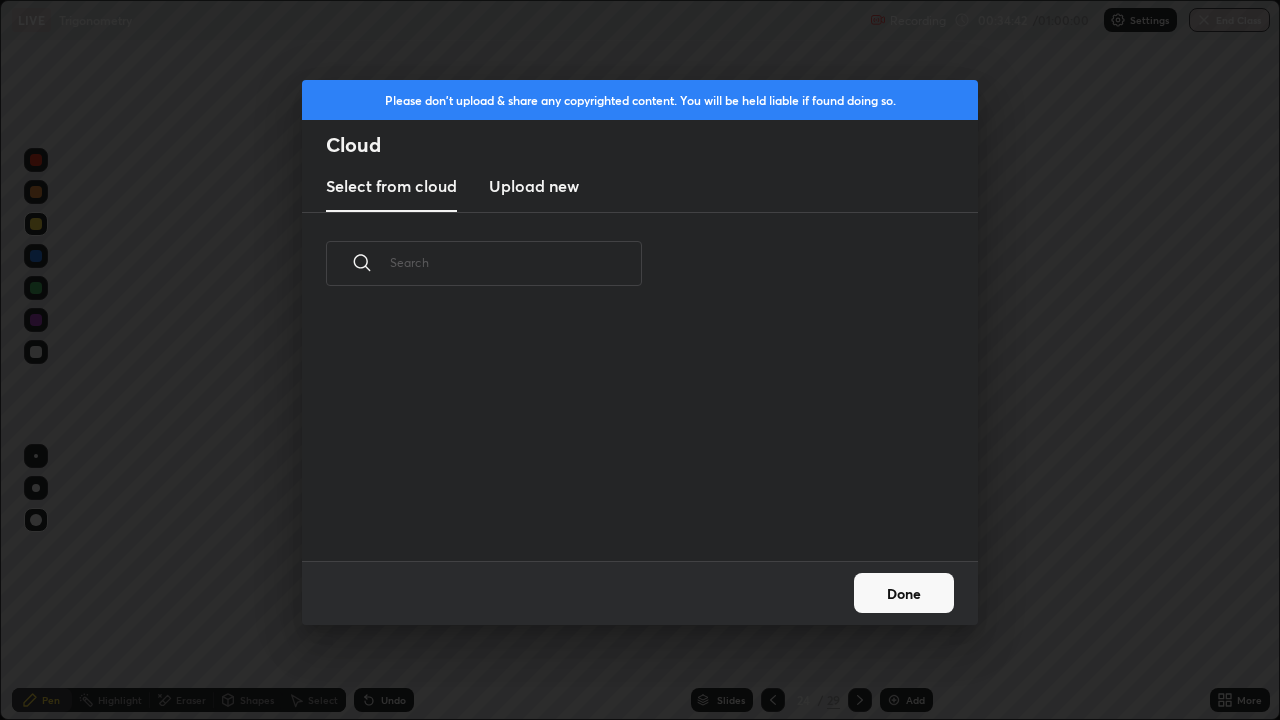 scroll, scrollTop: 7, scrollLeft: 11, axis: both 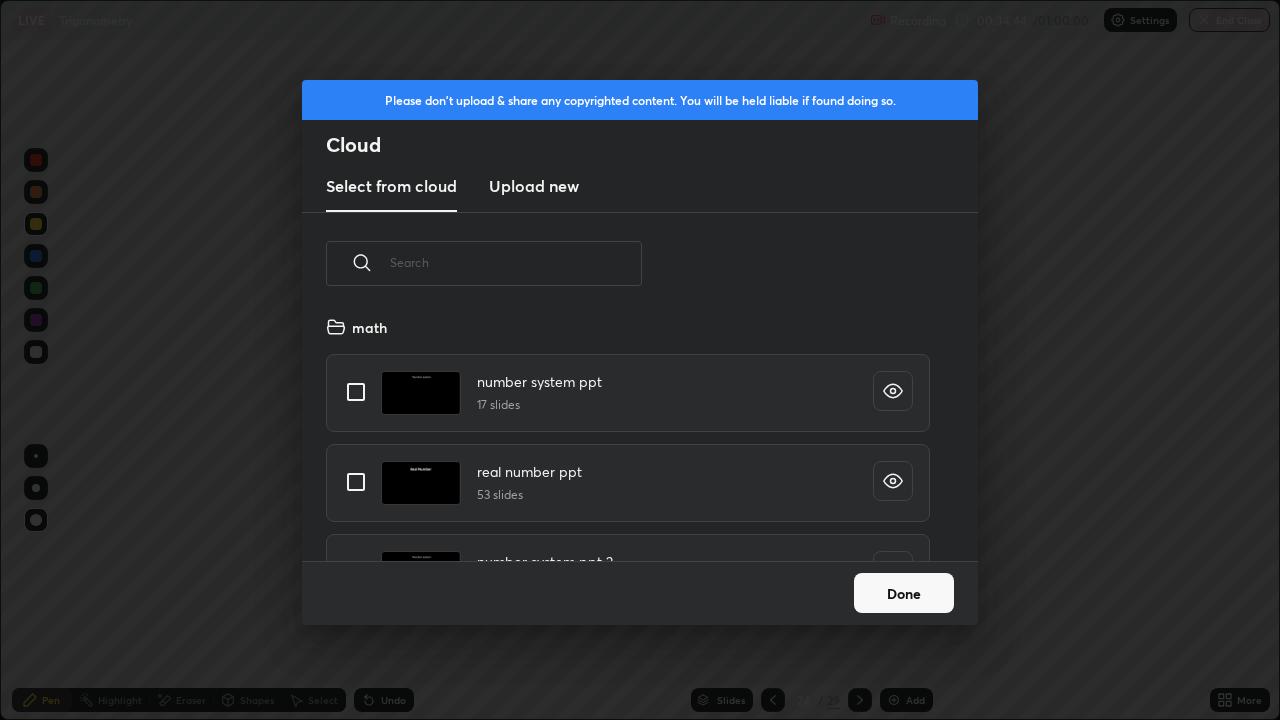 click on "Upload new" at bounding box center (534, 186) 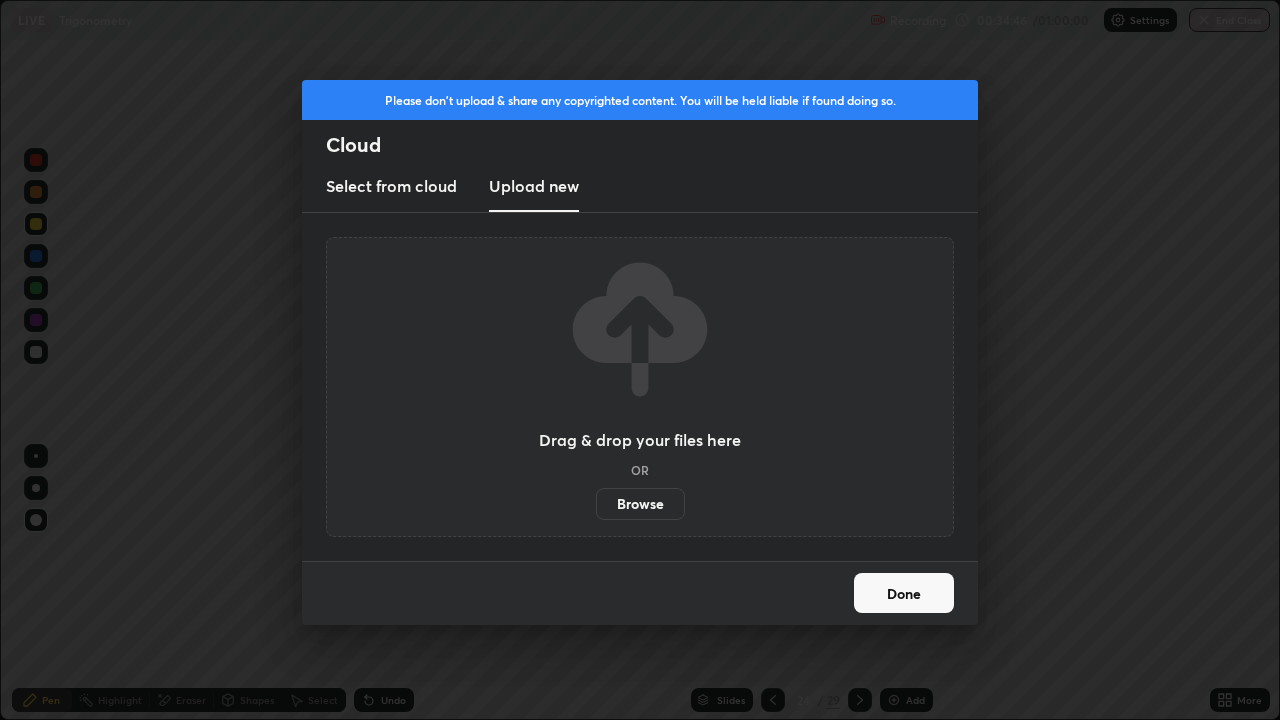 click on "Browse" at bounding box center (640, 504) 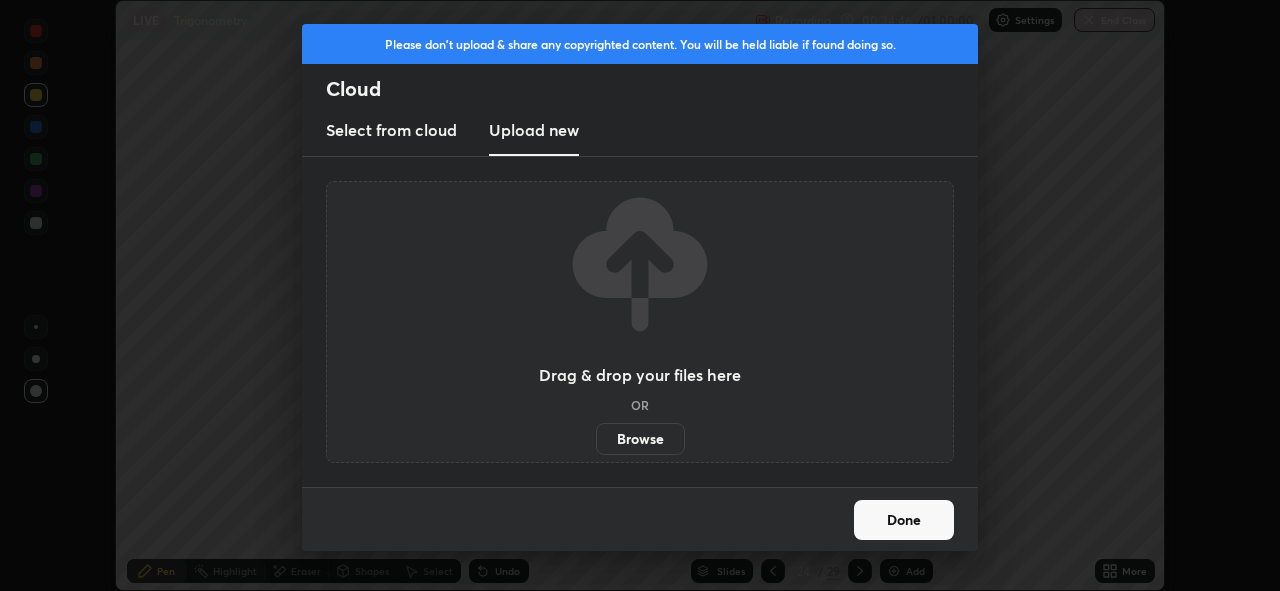 scroll, scrollTop: 591, scrollLeft: 1280, axis: both 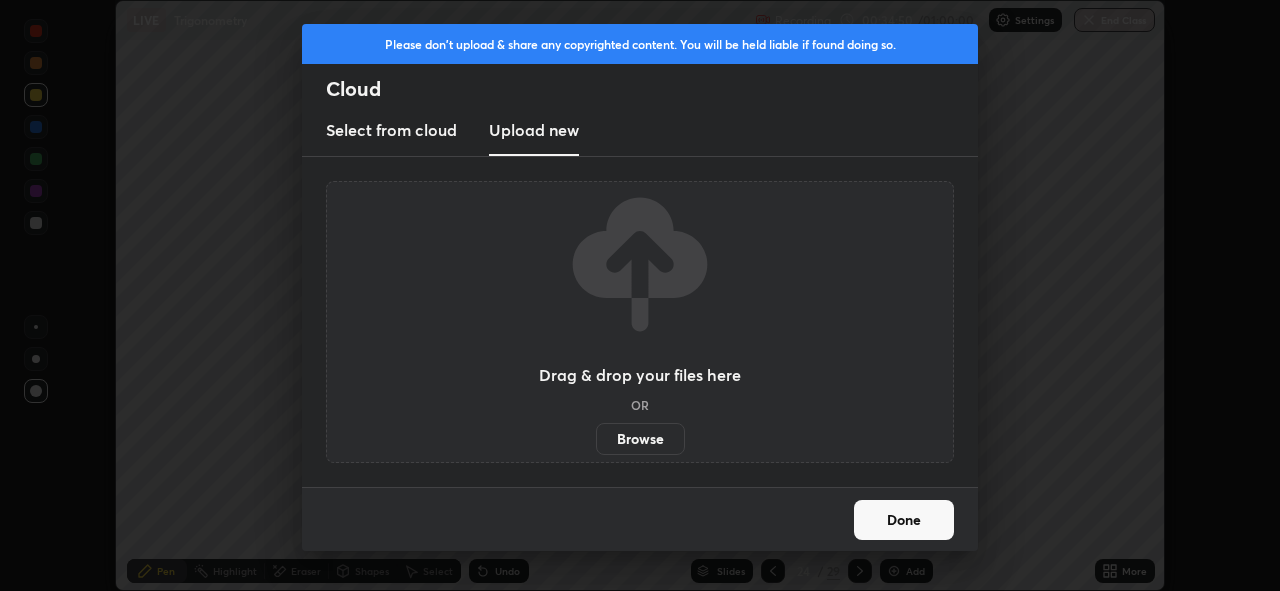 click on "Done" at bounding box center (904, 520) 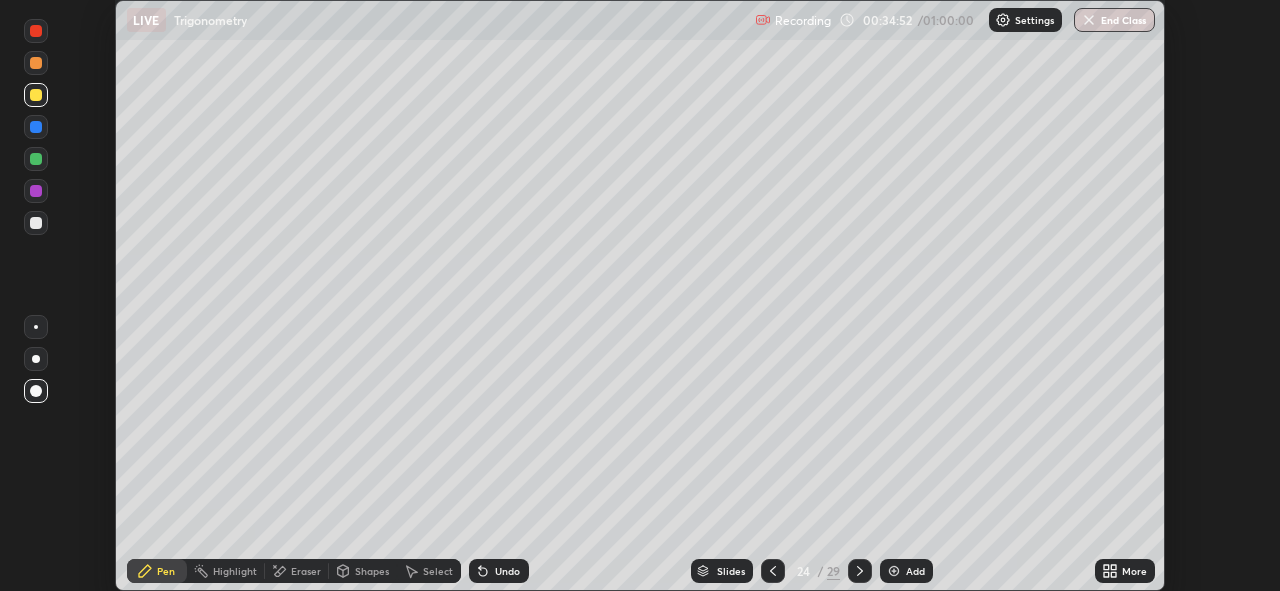 click 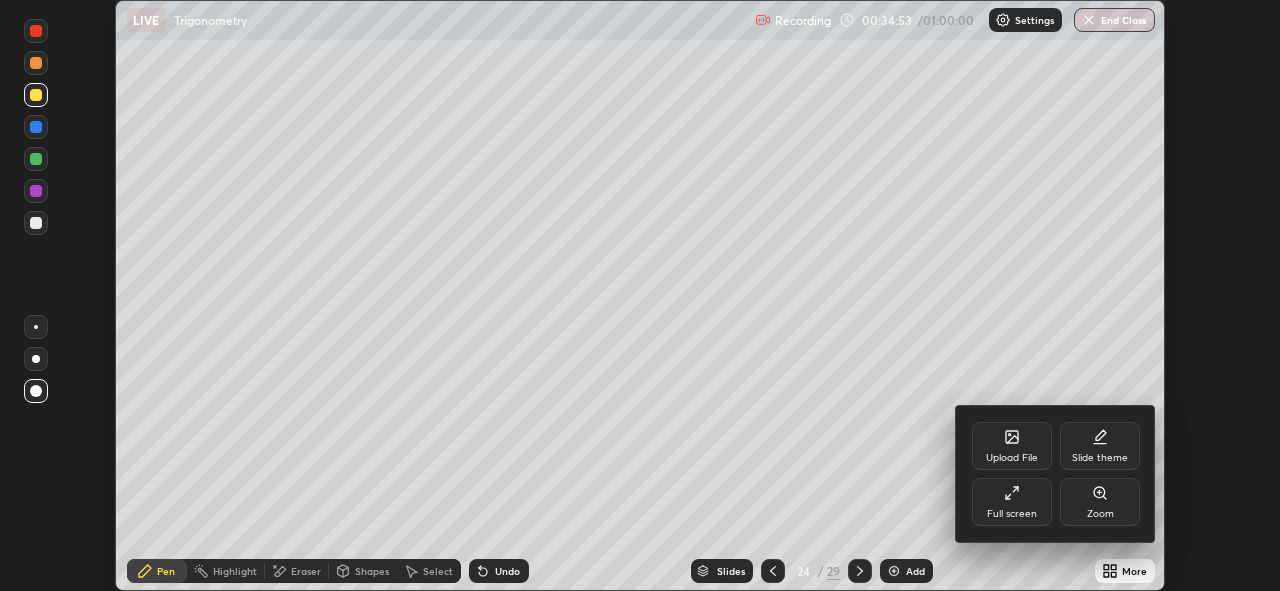 click on "Upload File" at bounding box center (1012, 446) 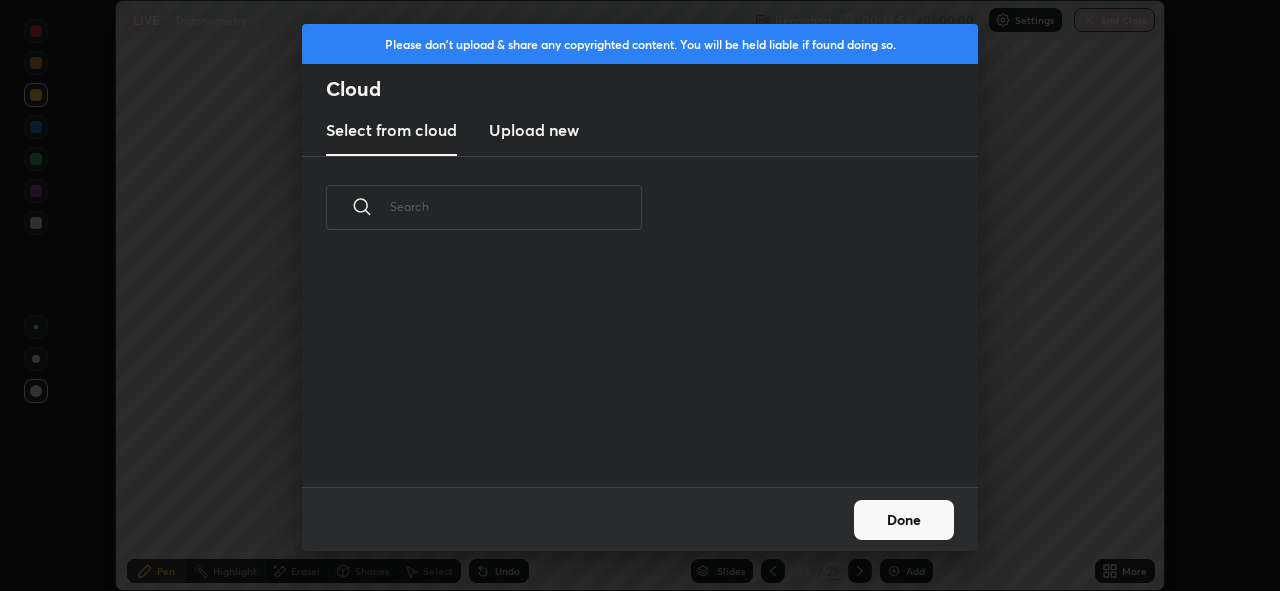 scroll, scrollTop: 7, scrollLeft: 11, axis: both 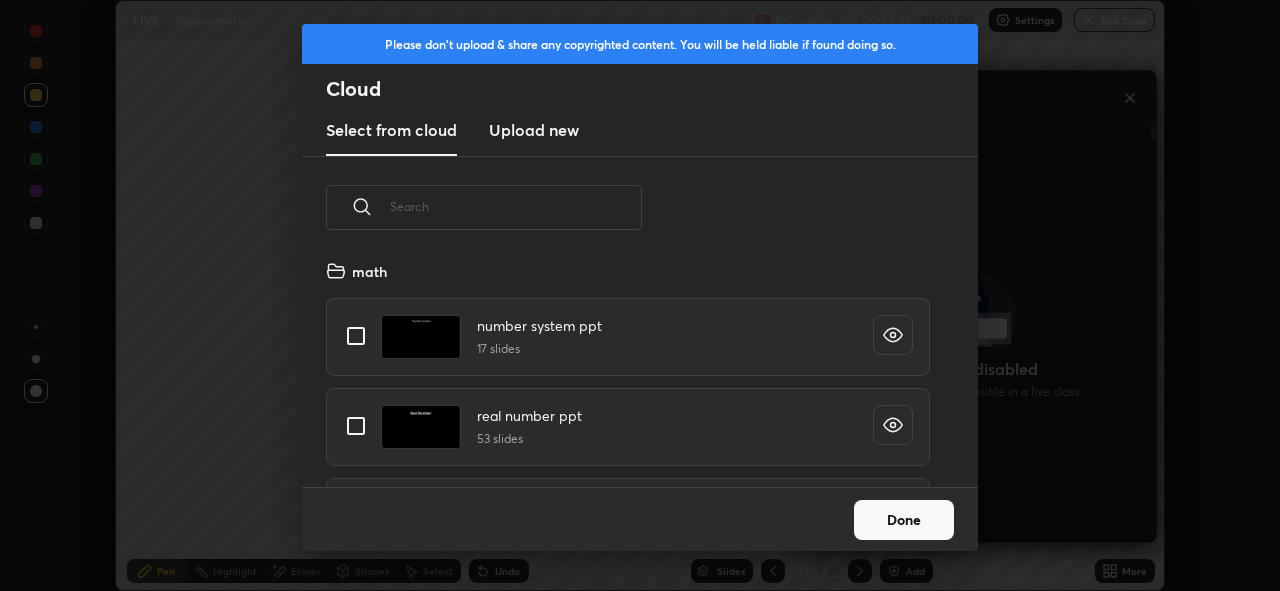 click at bounding box center (516, 206) 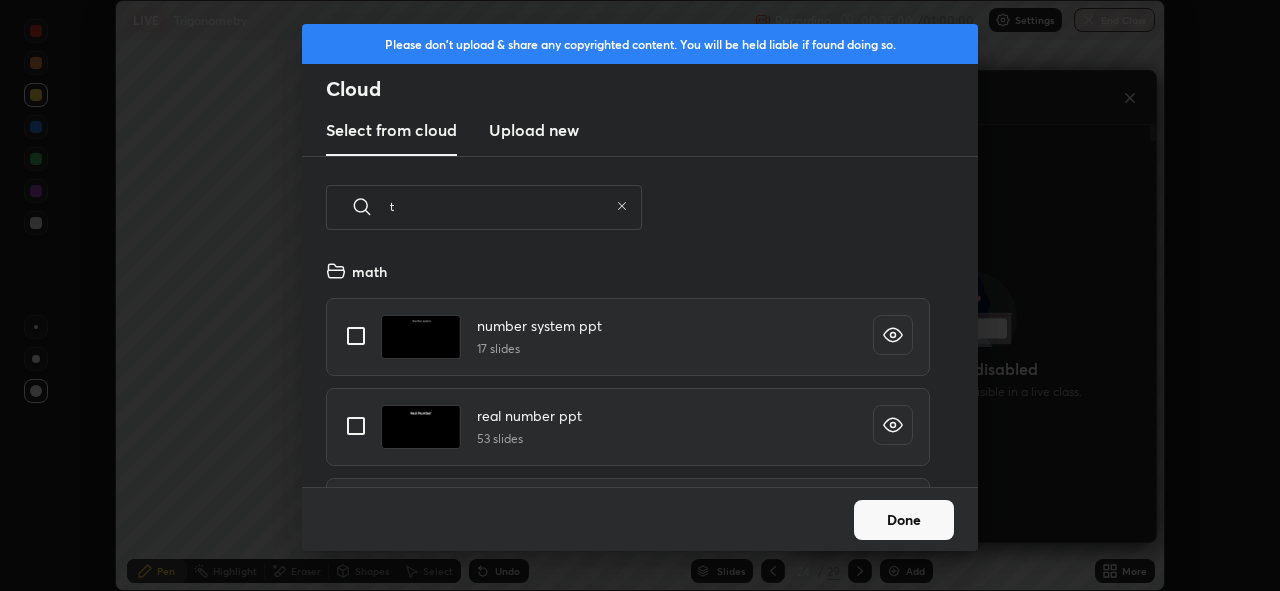 scroll, scrollTop: 7, scrollLeft: 7, axis: both 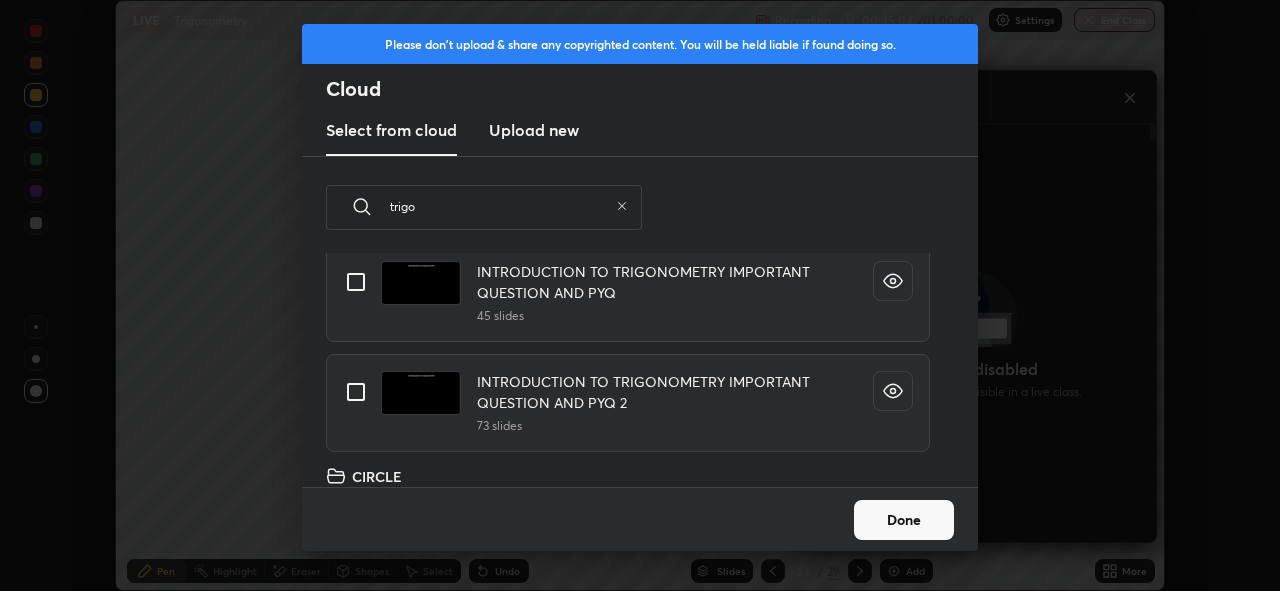 type on "trigo" 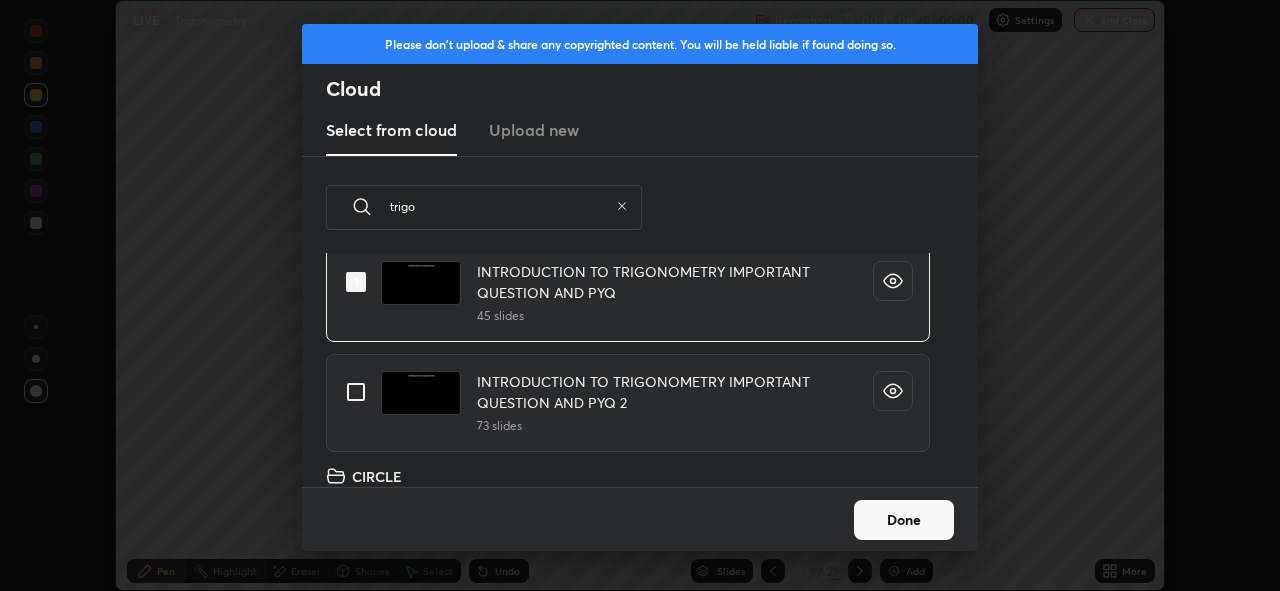 click at bounding box center [356, 282] 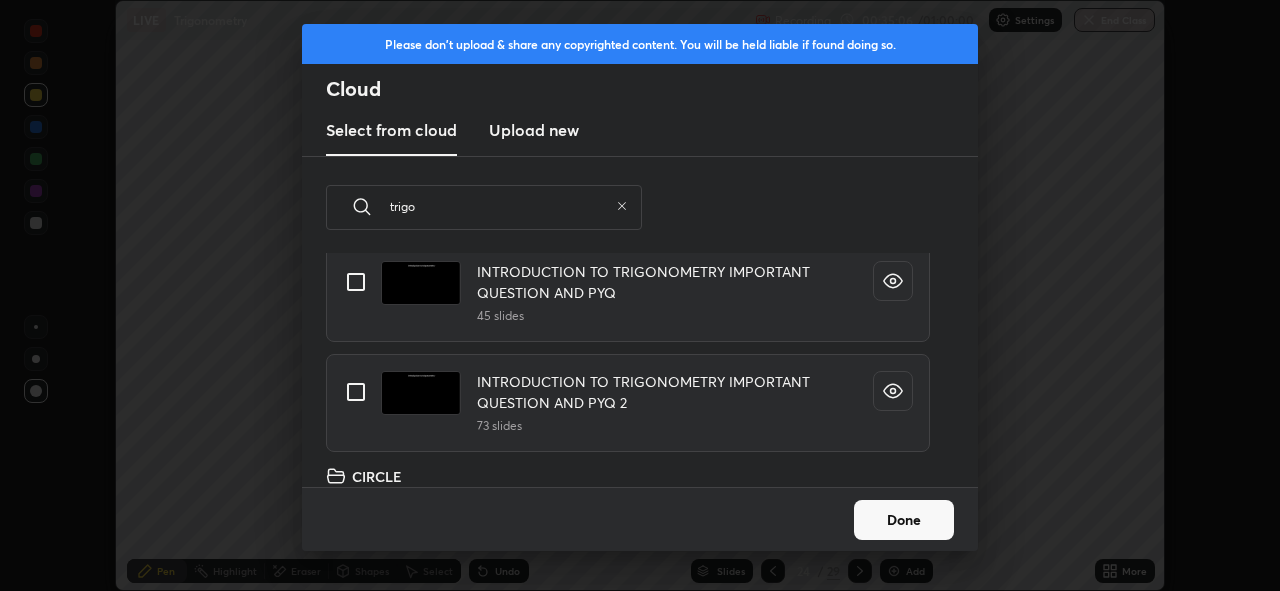 click at bounding box center [356, 392] 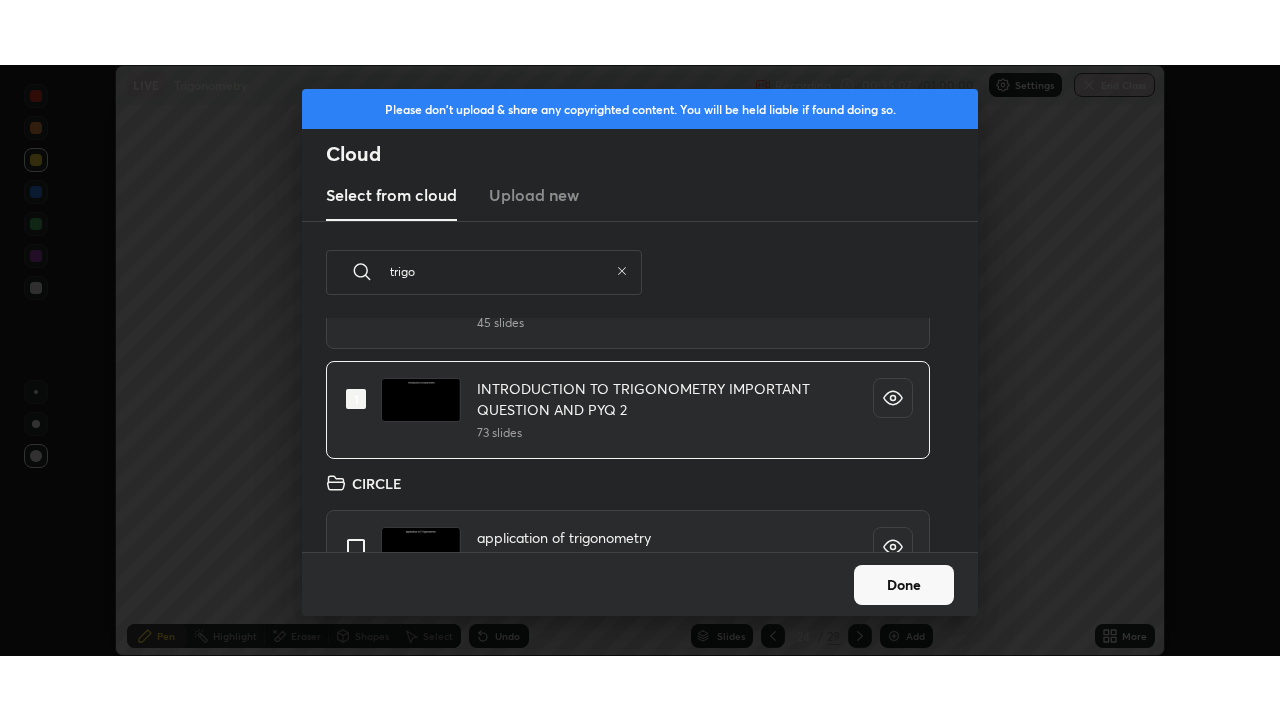 scroll, scrollTop: 334, scrollLeft: 0, axis: vertical 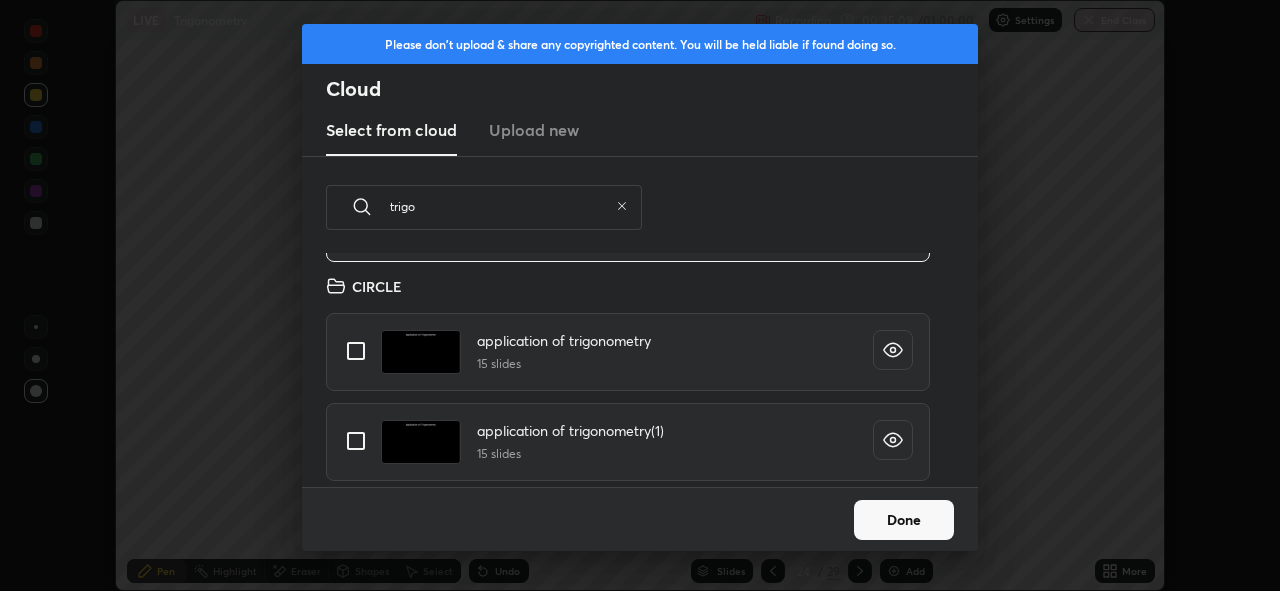 click on "Done" at bounding box center (904, 520) 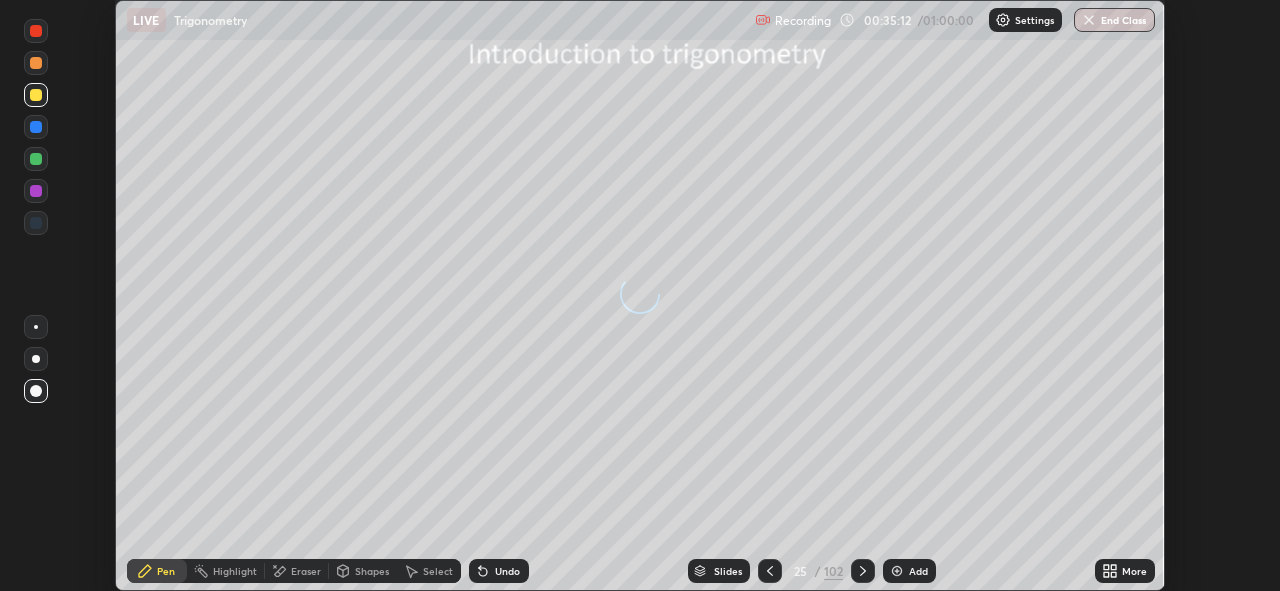 click 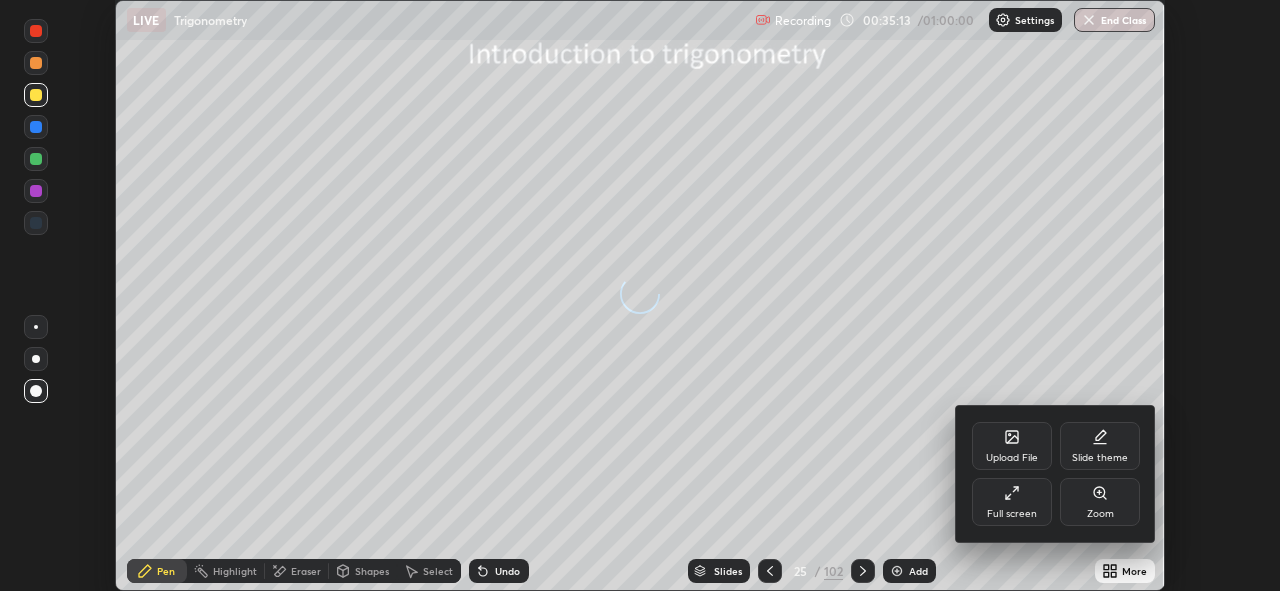 click 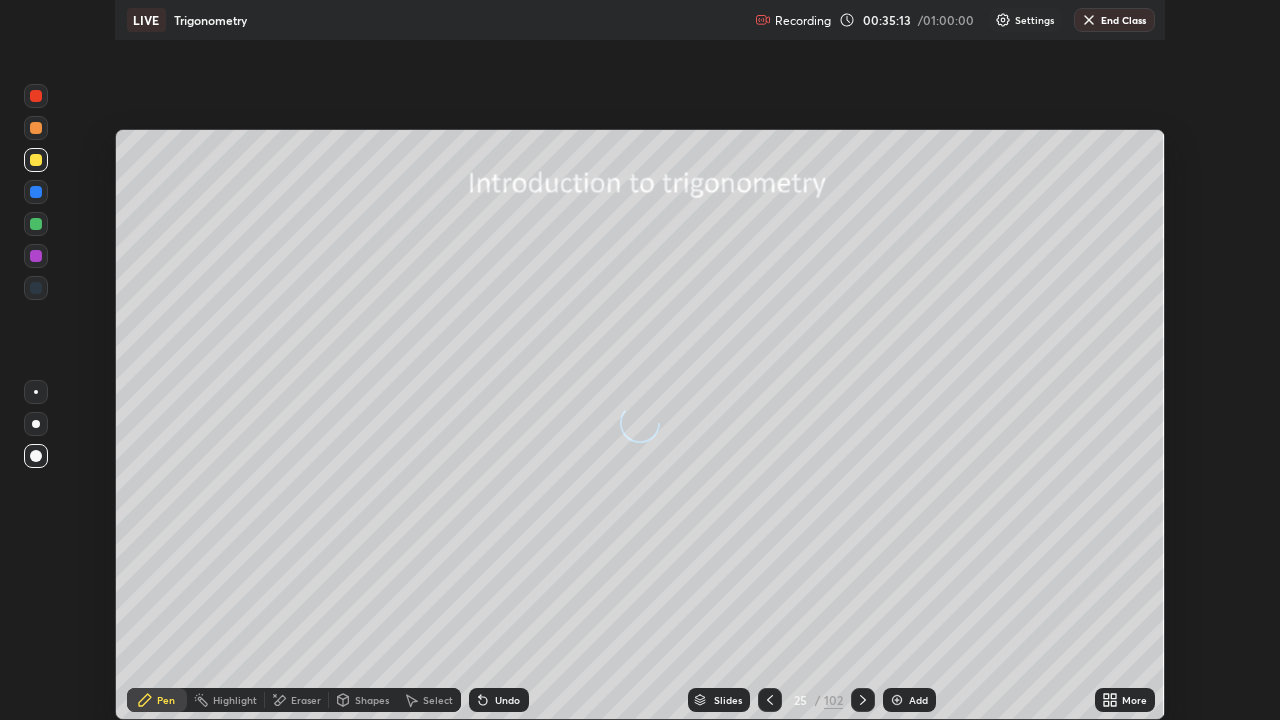 scroll, scrollTop: 99280, scrollLeft: 98720, axis: both 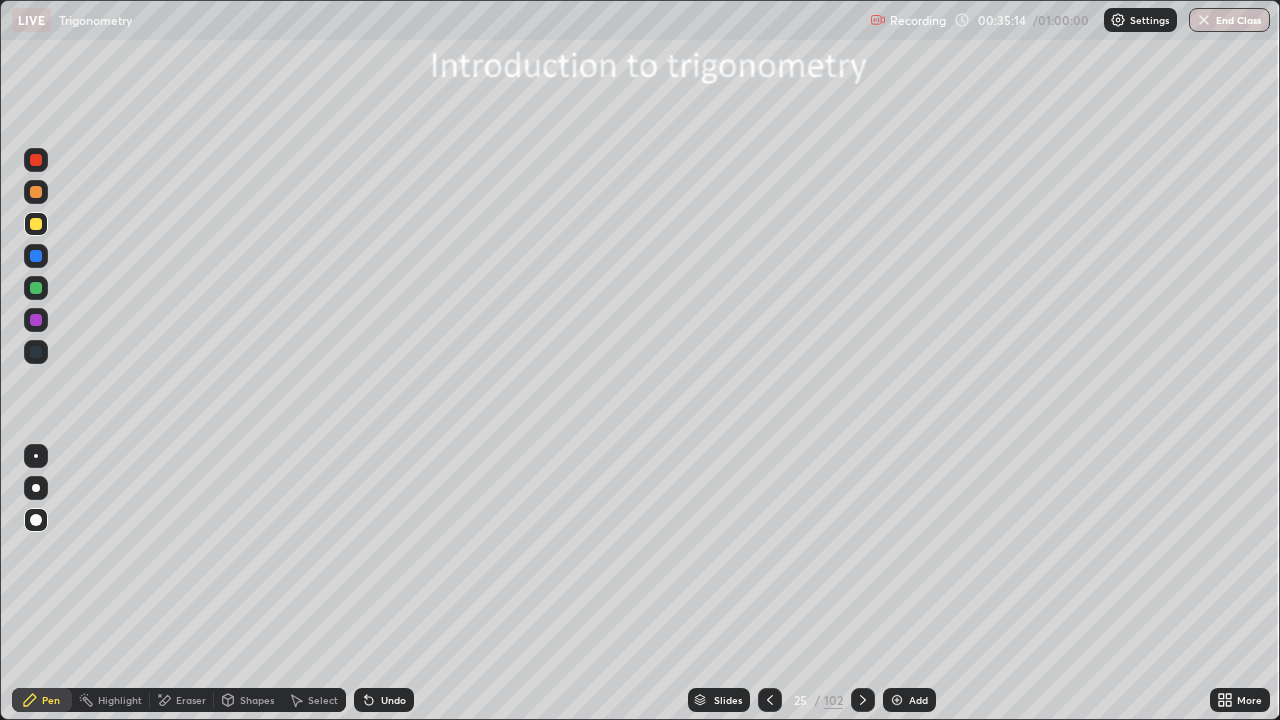 click on "Slides" at bounding box center [728, 700] 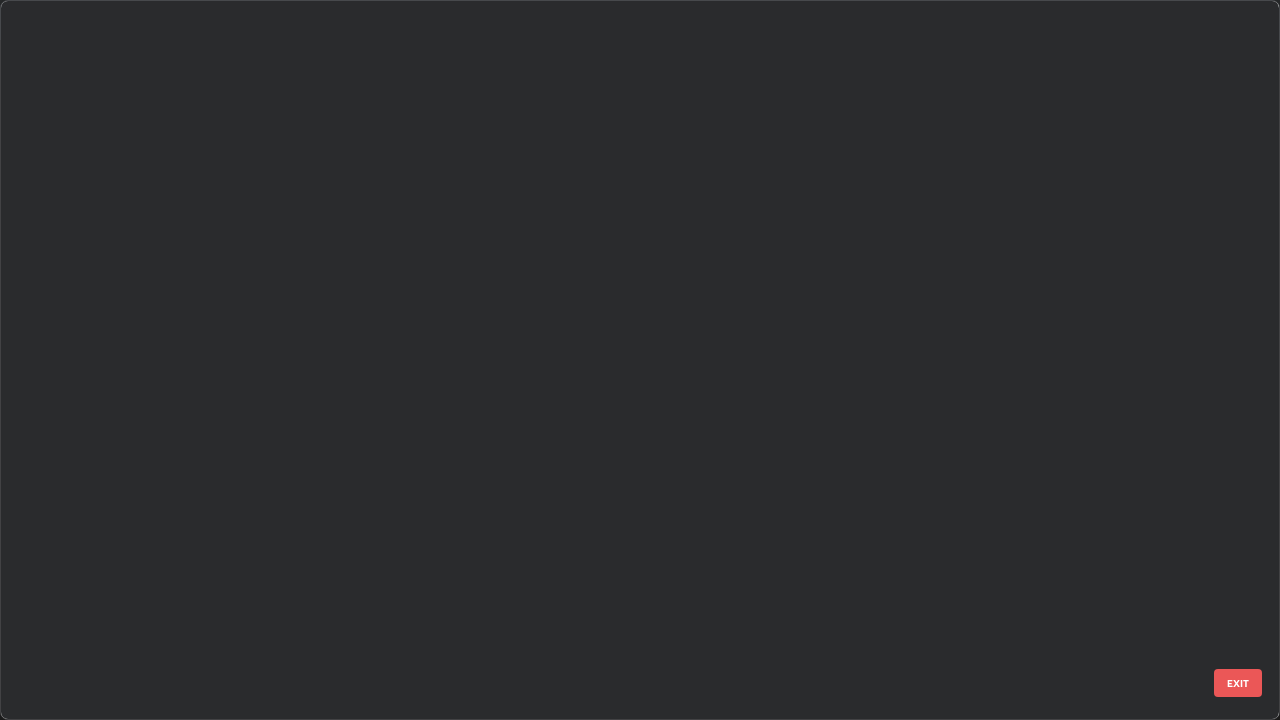 scroll, scrollTop: 1303, scrollLeft: 0, axis: vertical 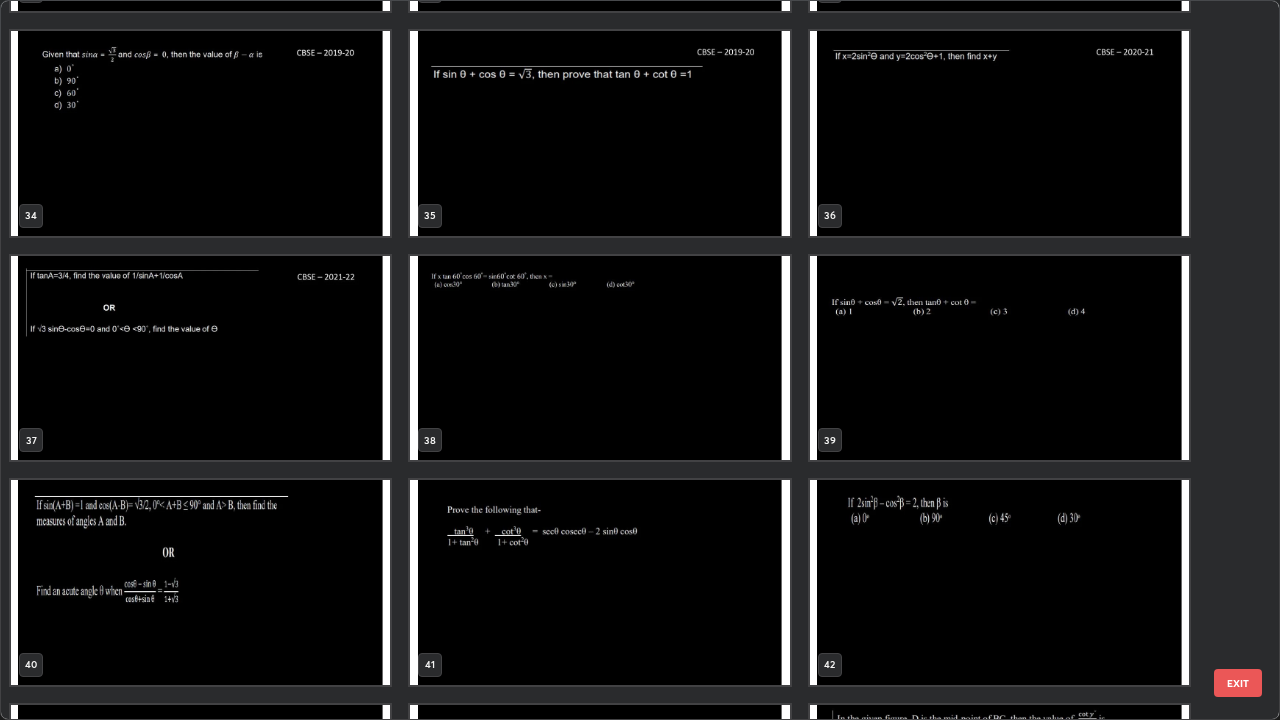 click at bounding box center (999, 358) 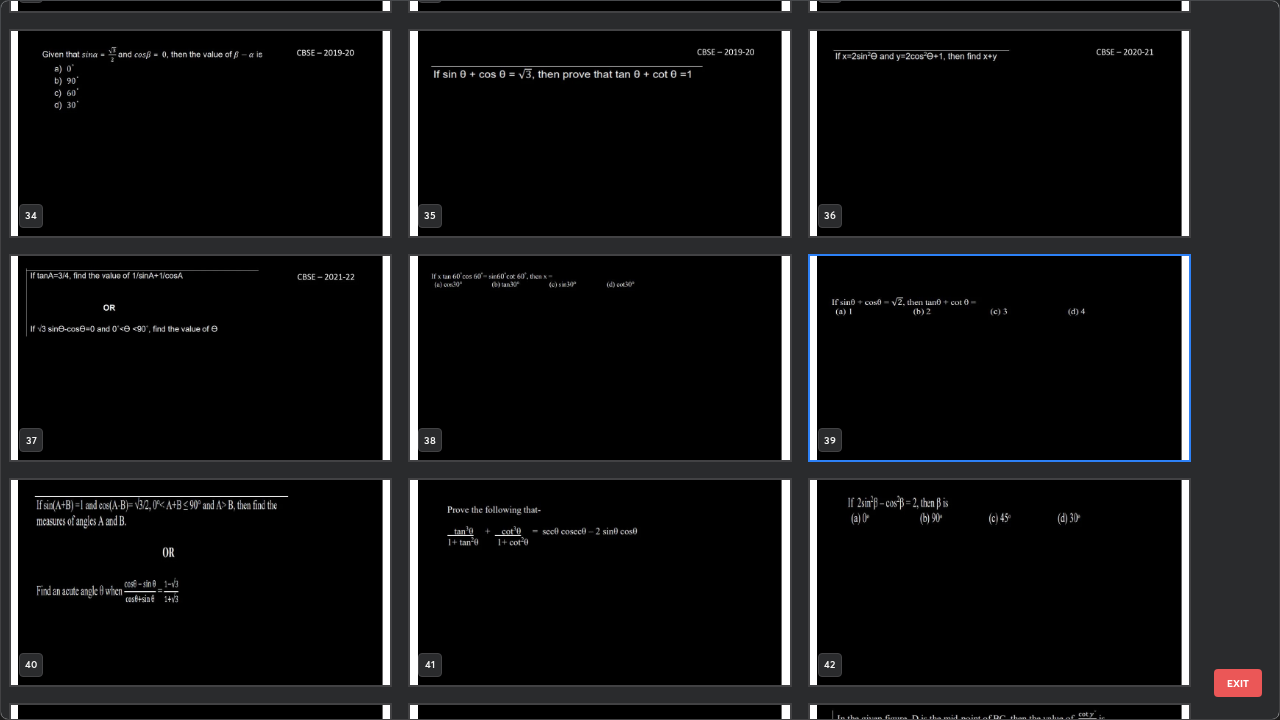 click at bounding box center (999, 358) 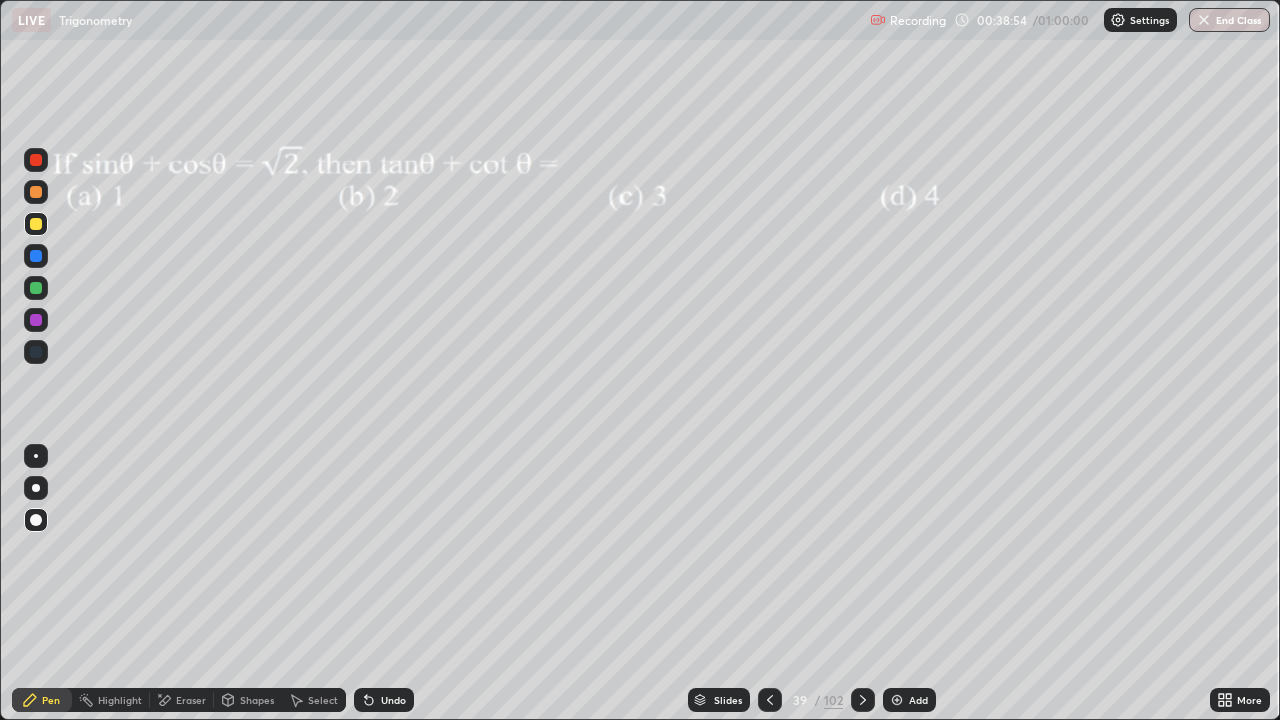 click on "Add" at bounding box center [918, 700] 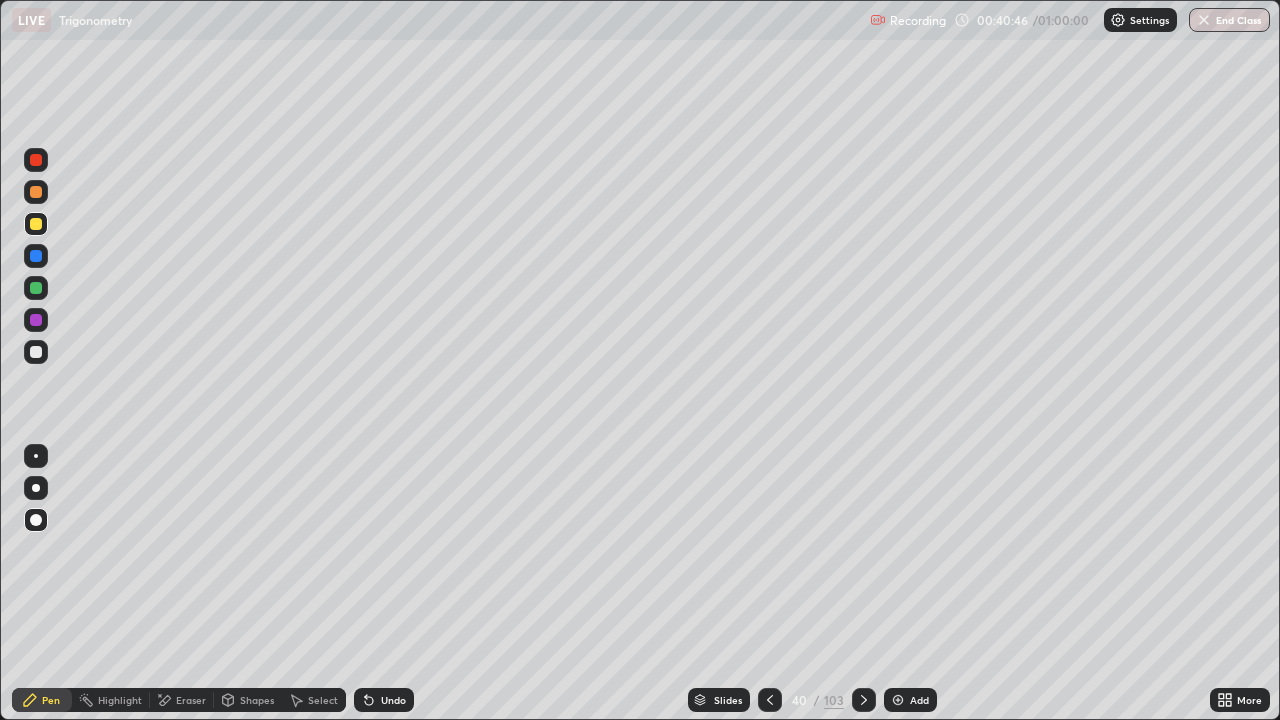click 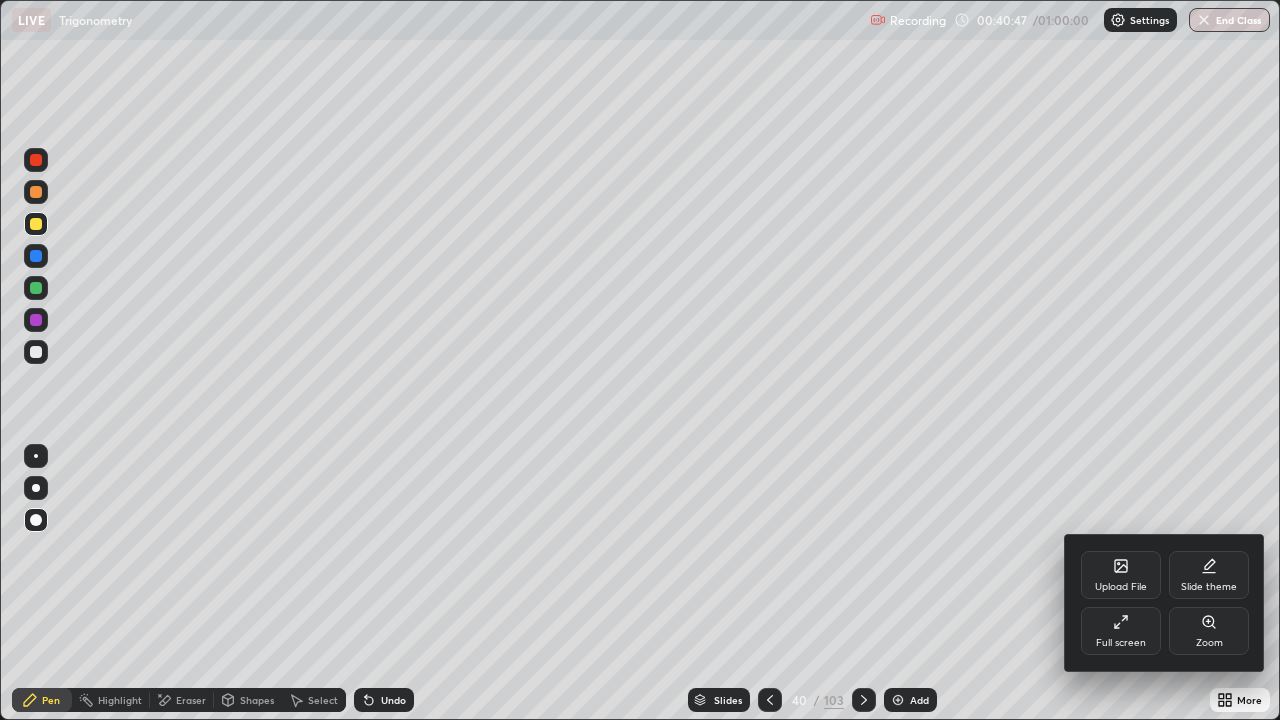 click on "Full screen" at bounding box center (1121, 643) 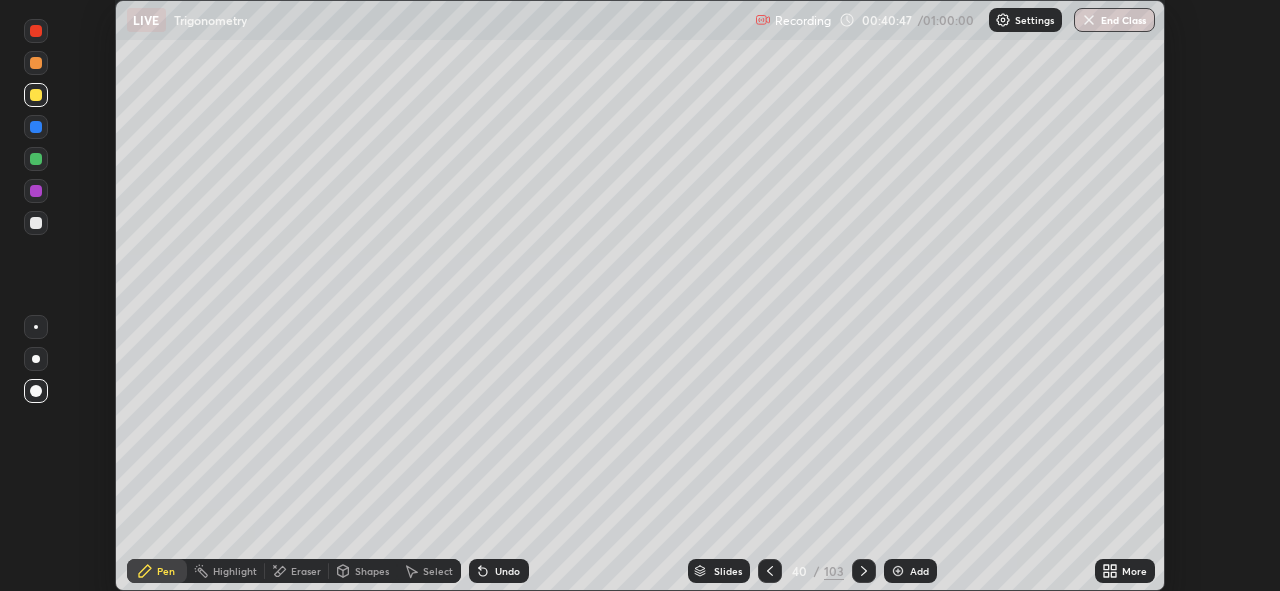 scroll, scrollTop: 591, scrollLeft: 1280, axis: both 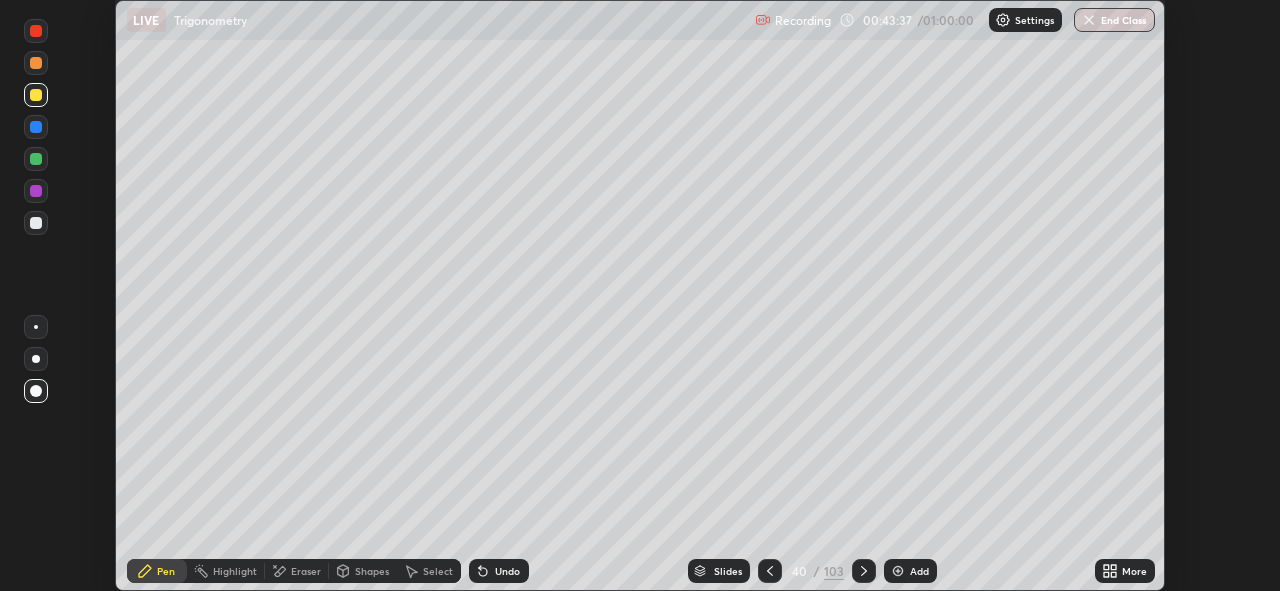 click on "Add" at bounding box center [910, 571] 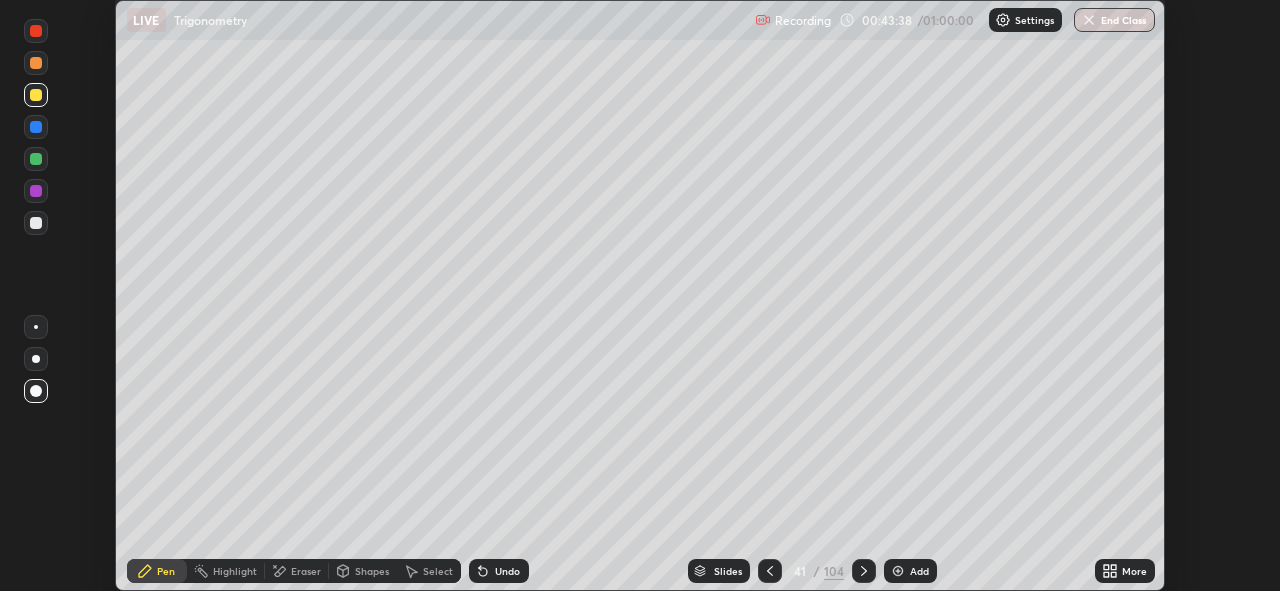click 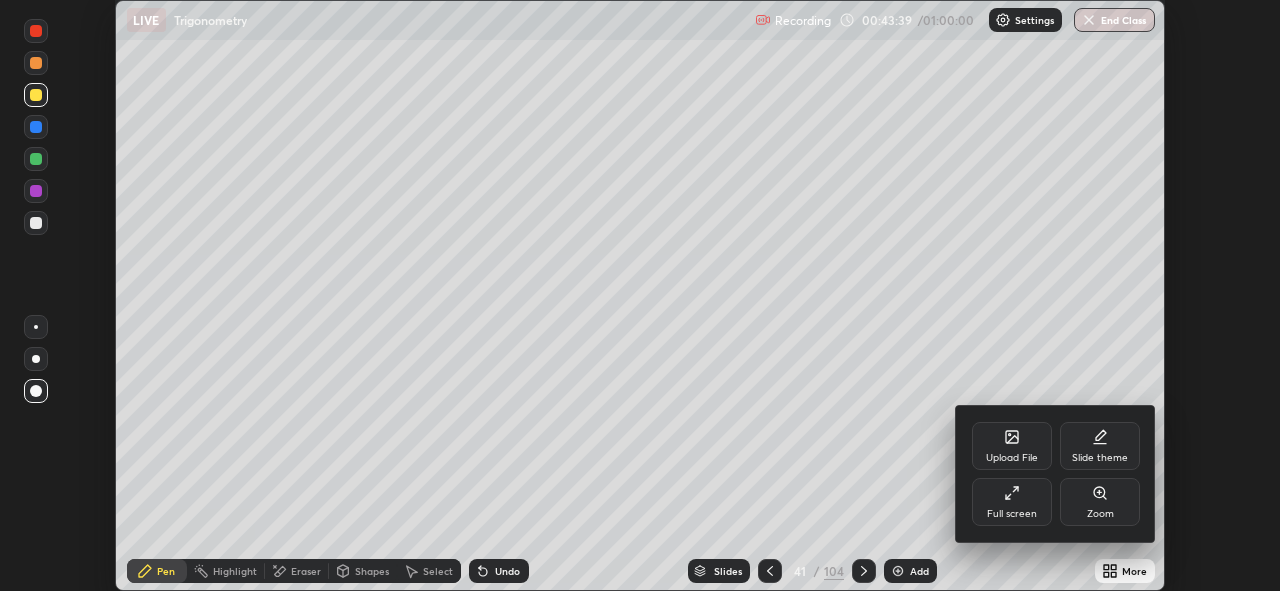 click on "Full screen" at bounding box center (1012, 502) 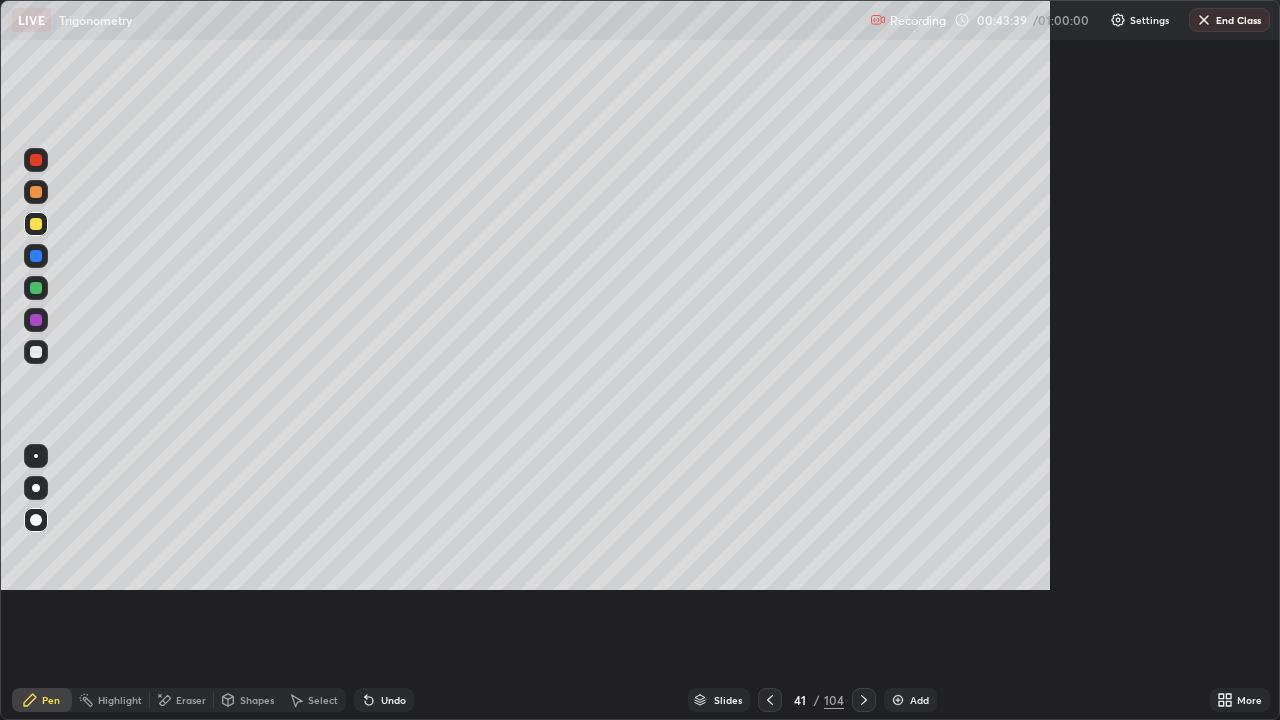 scroll, scrollTop: 99280, scrollLeft: 98720, axis: both 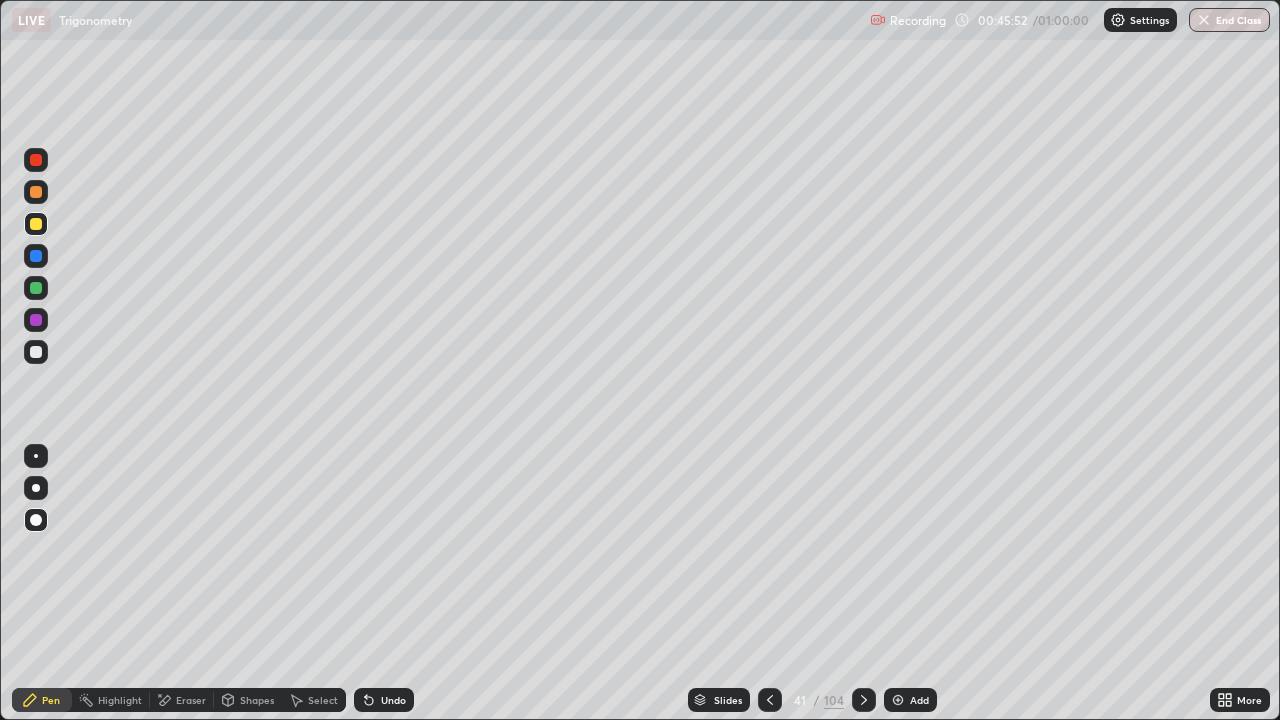 click on "End Class" at bounding box center (1229, 20) 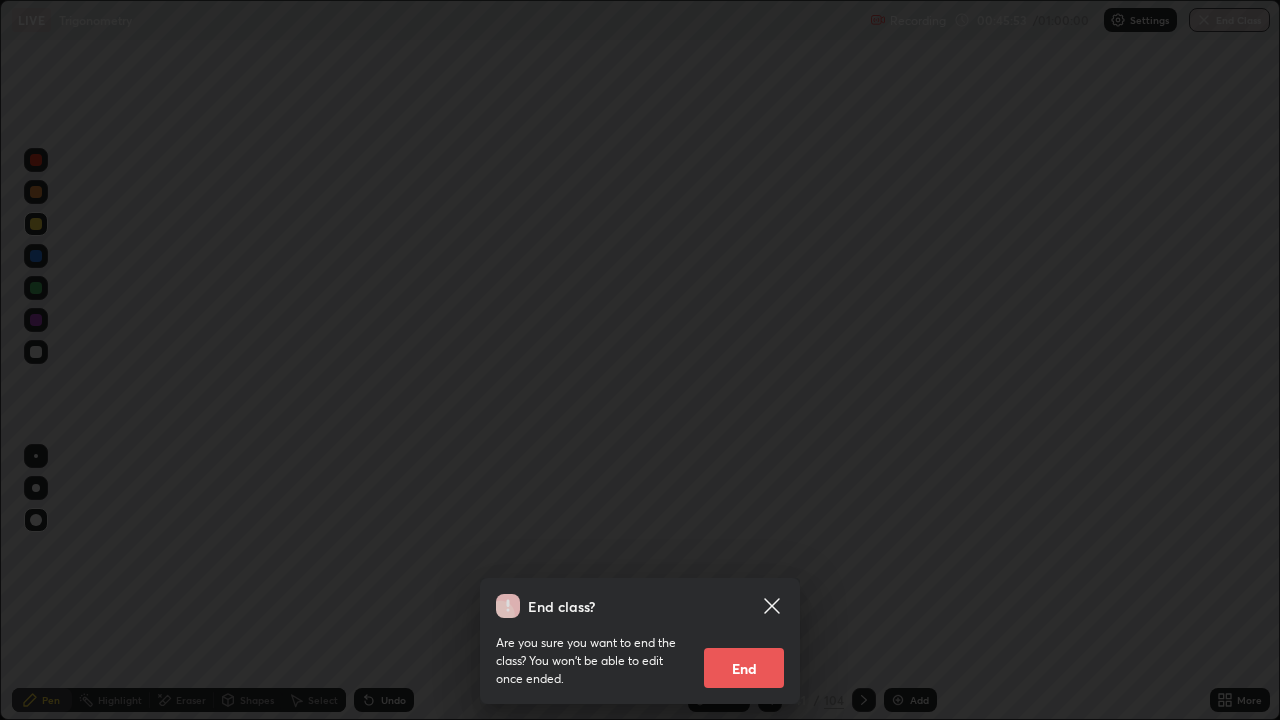 click on "End" at bounding box center [744, 668] 